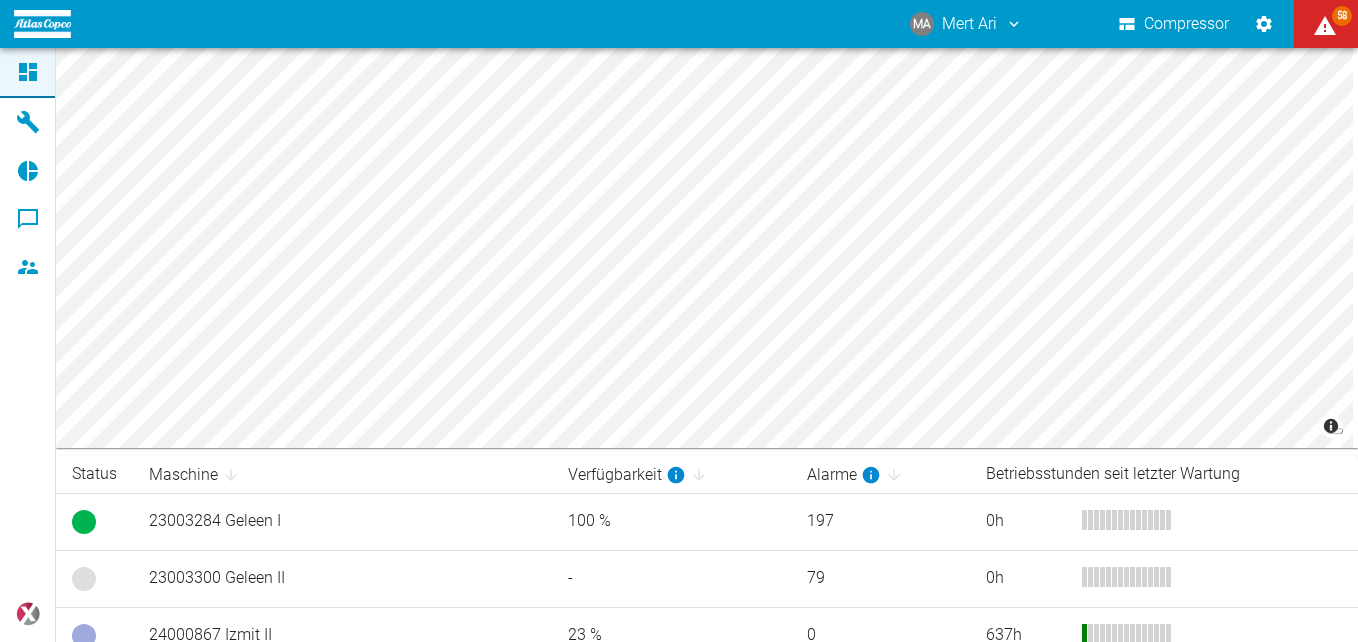 scroll, scrollTop: 0, scrollLeft: 0, axis: both 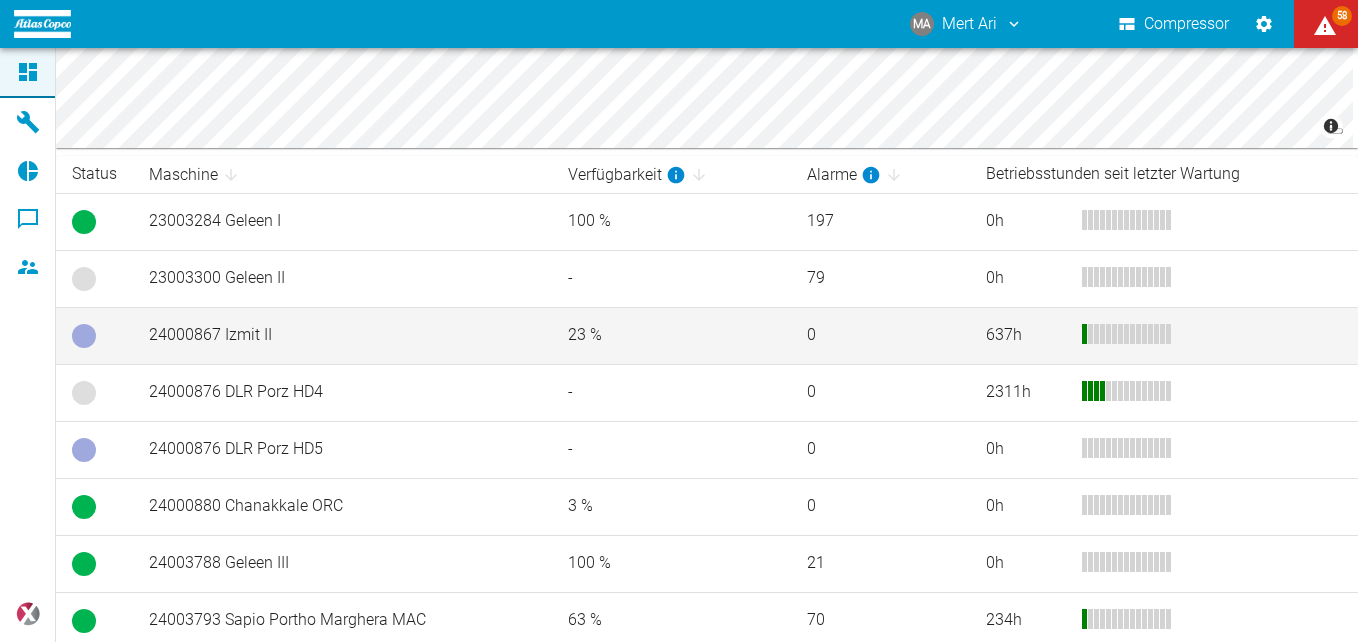 click on "24000867 Izmit II" at bounding box center [342, 335] 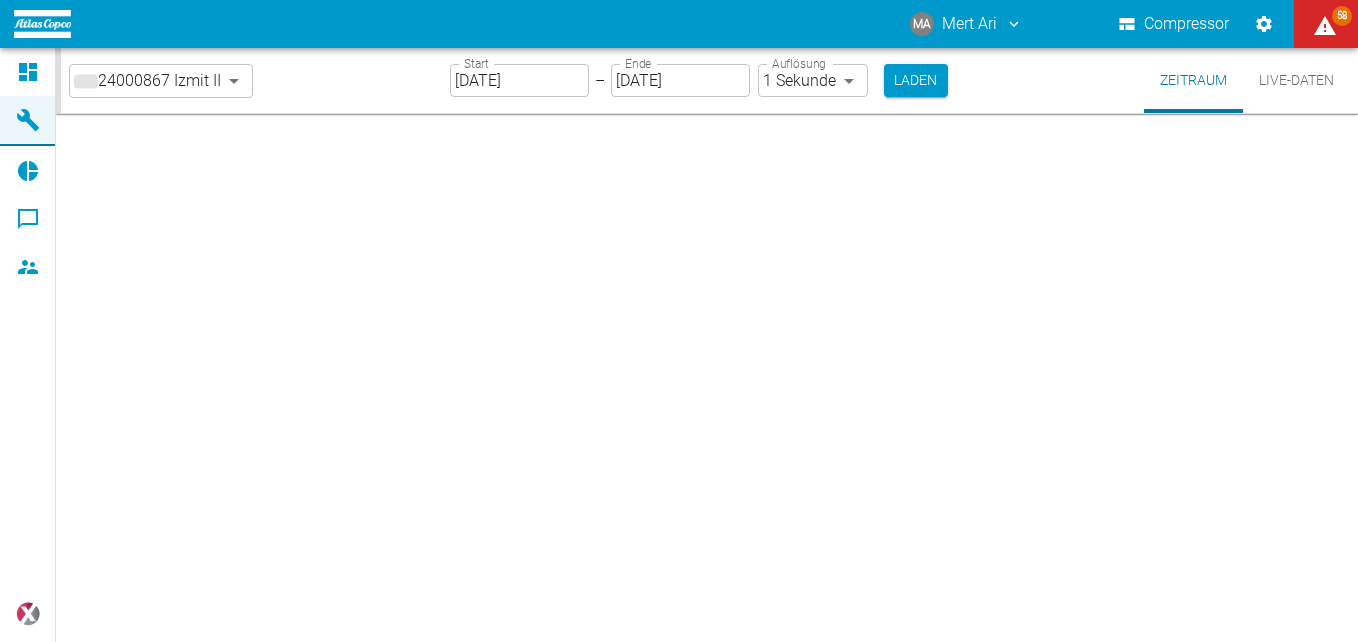 scroll, scrollTop: 0, scrollLeft: 0, axis: both 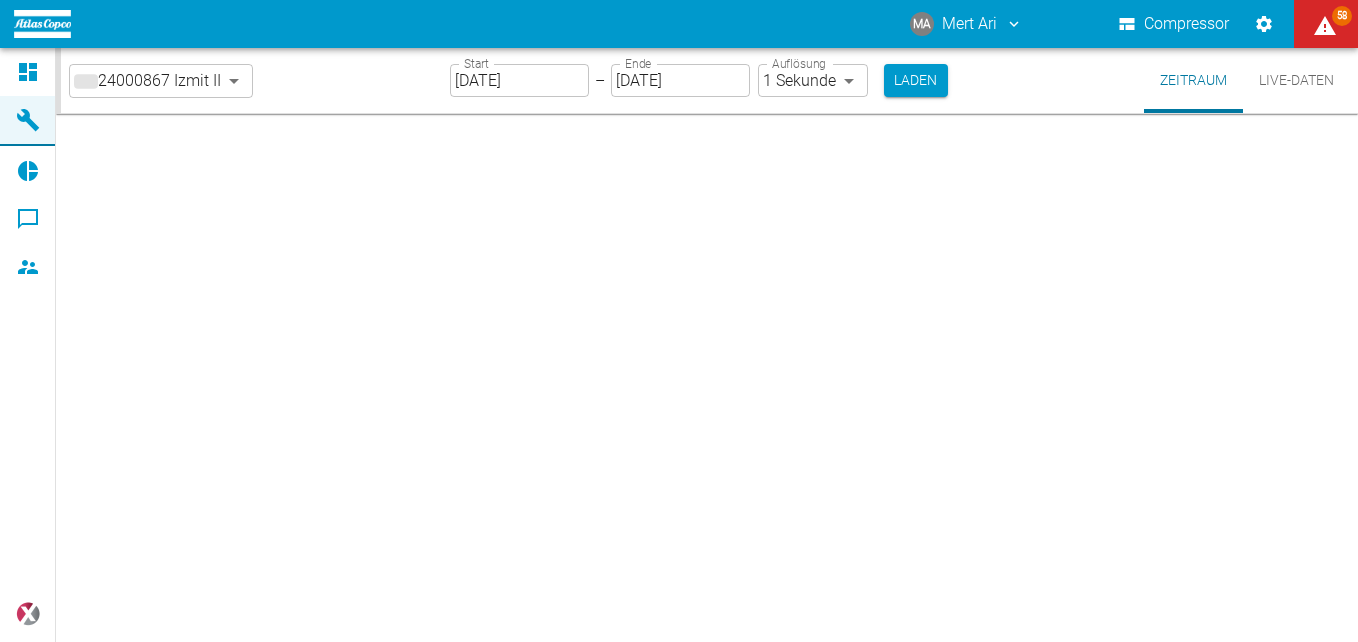 type on "2min" 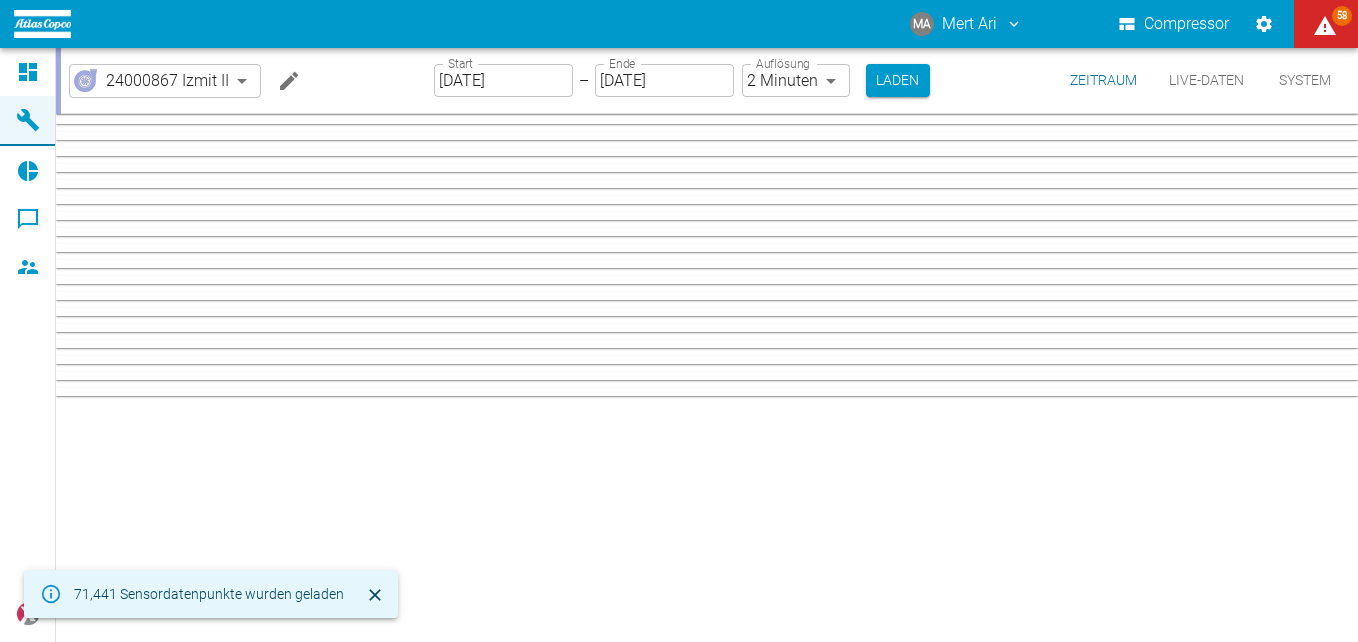 click on "Maschinen" at bounding box center [27, 121] 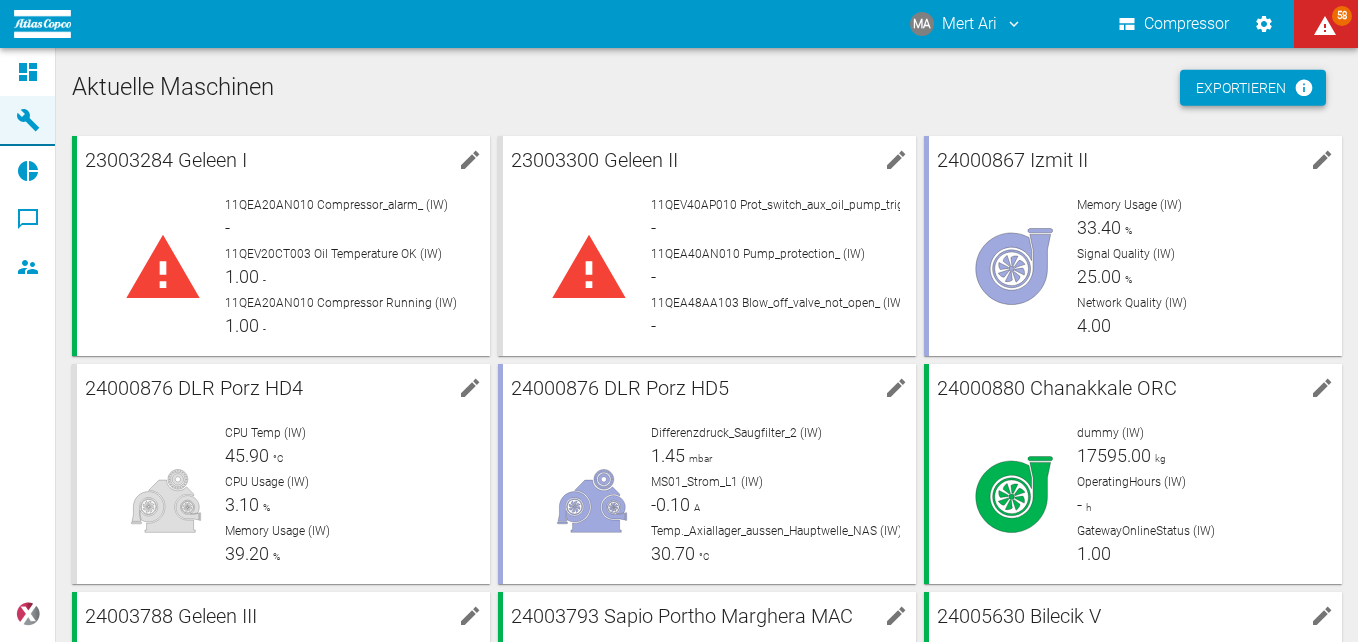 click on "Exportieren" at bounding box center [1253, 88] 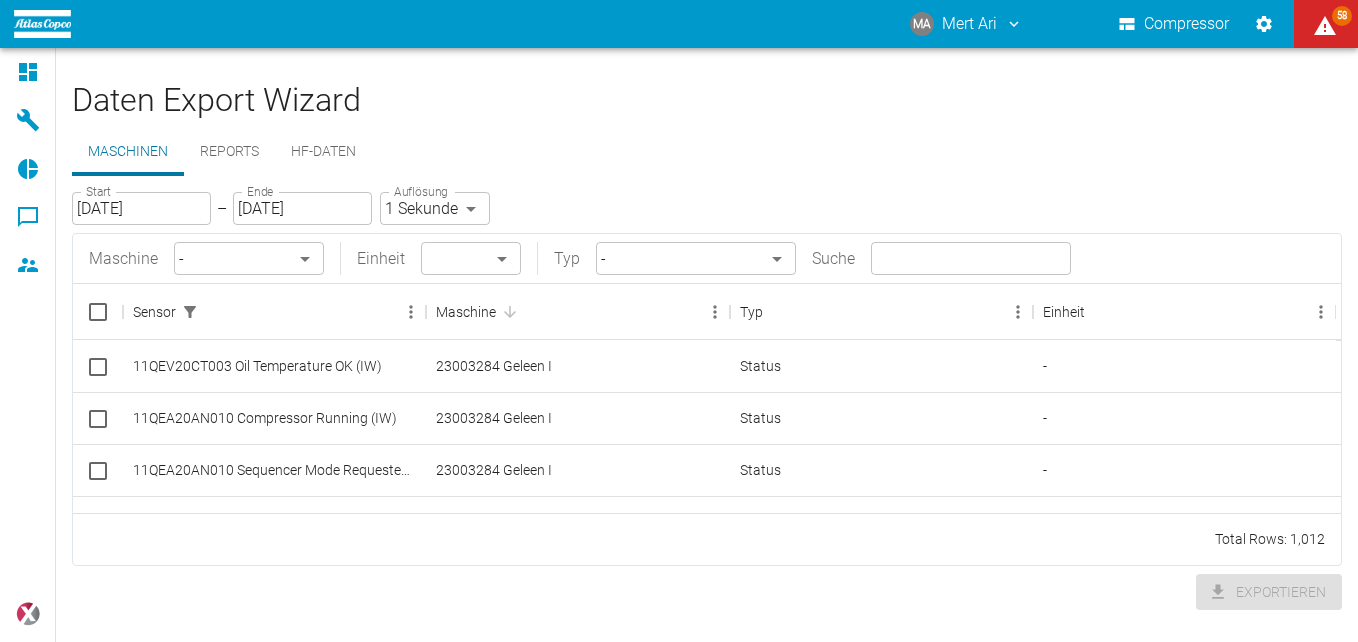 click on "[DATE]" at bounding box center (141, 208) 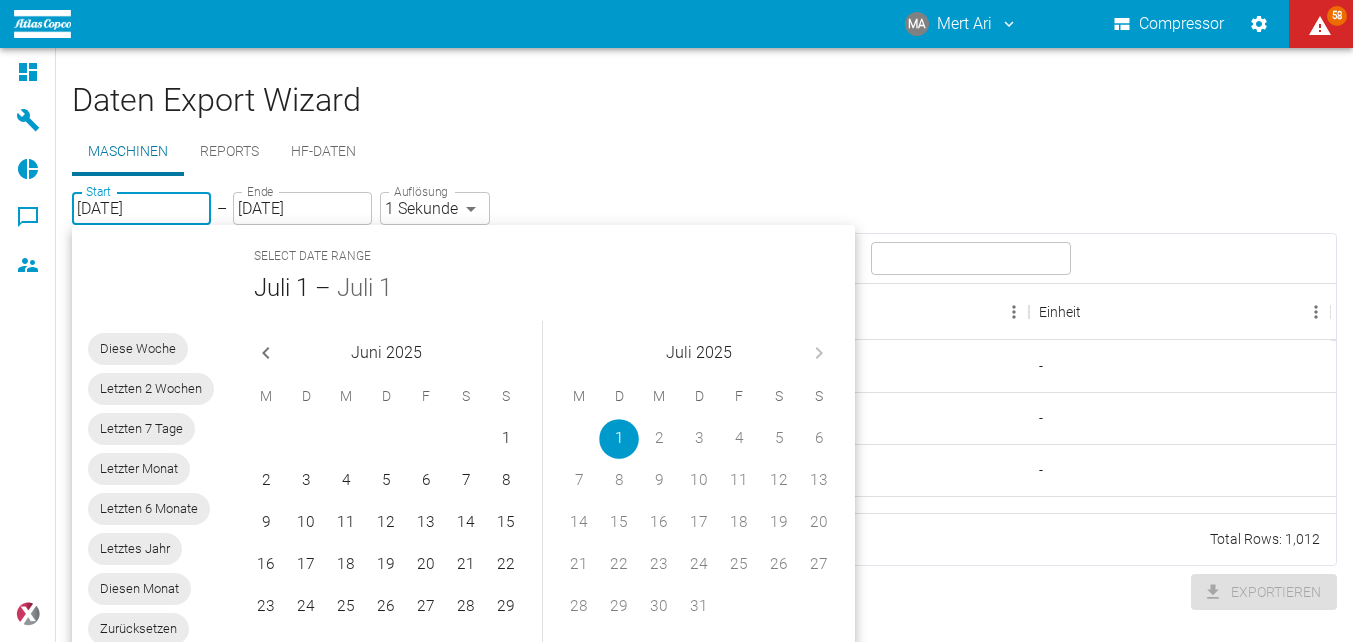 click 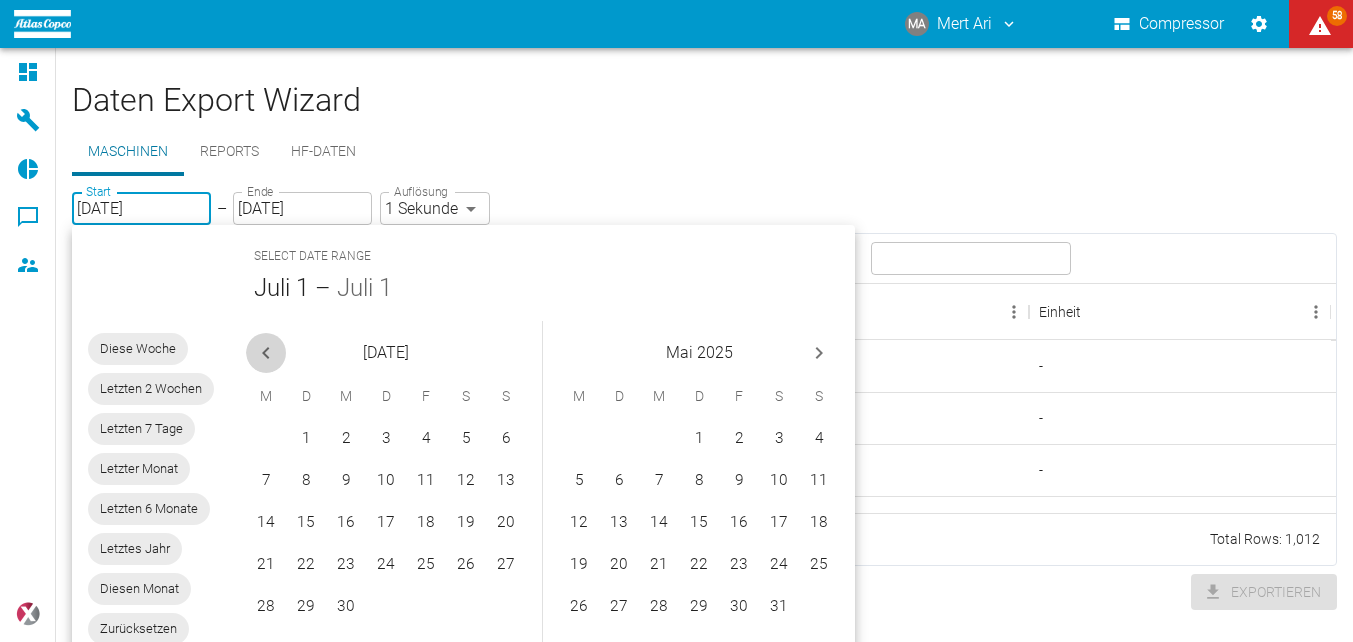 click 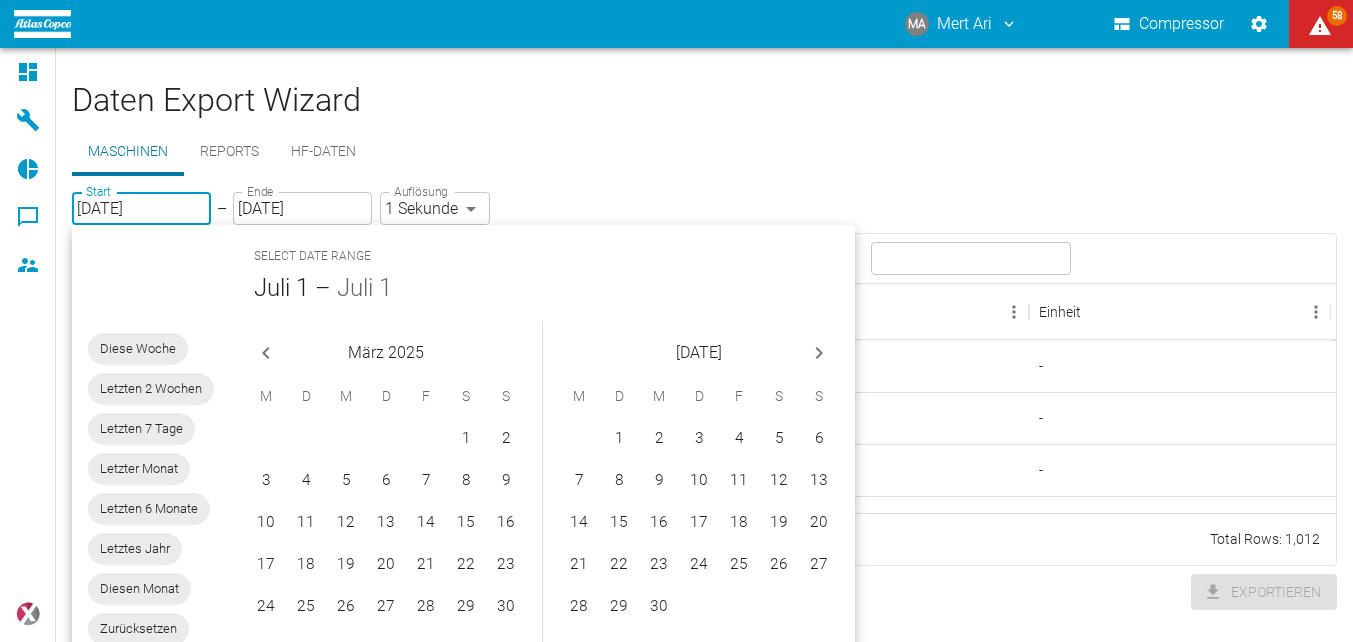 click 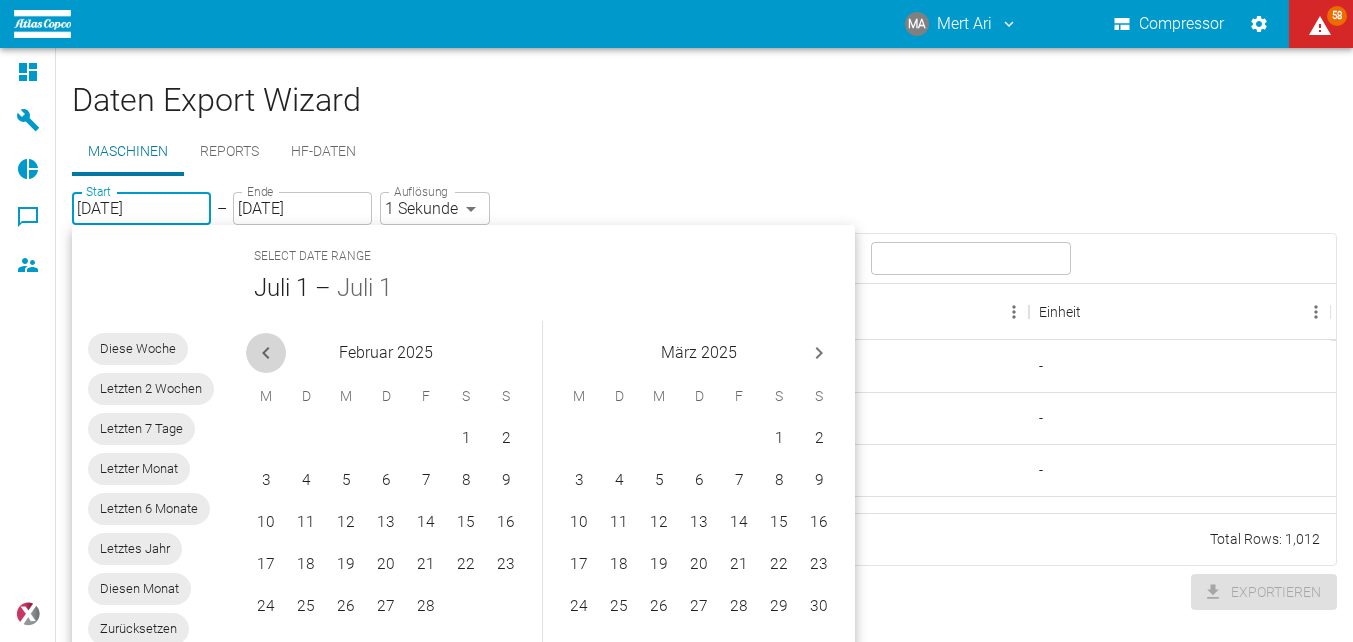 click 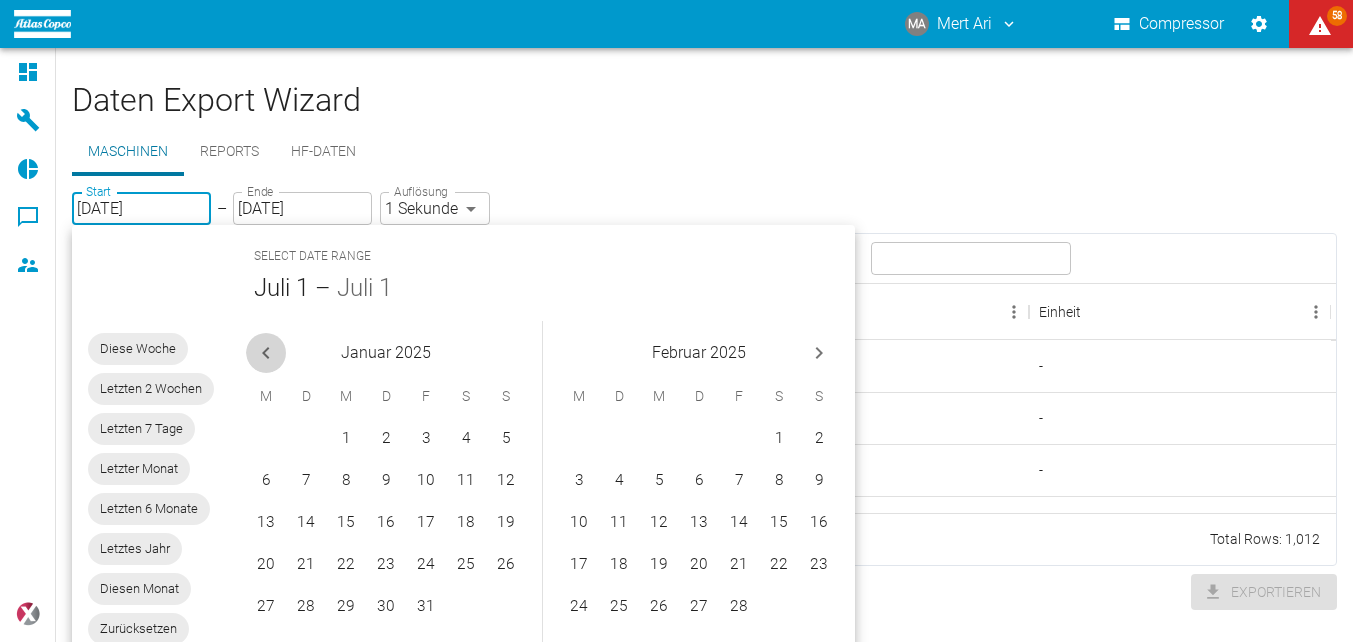 click 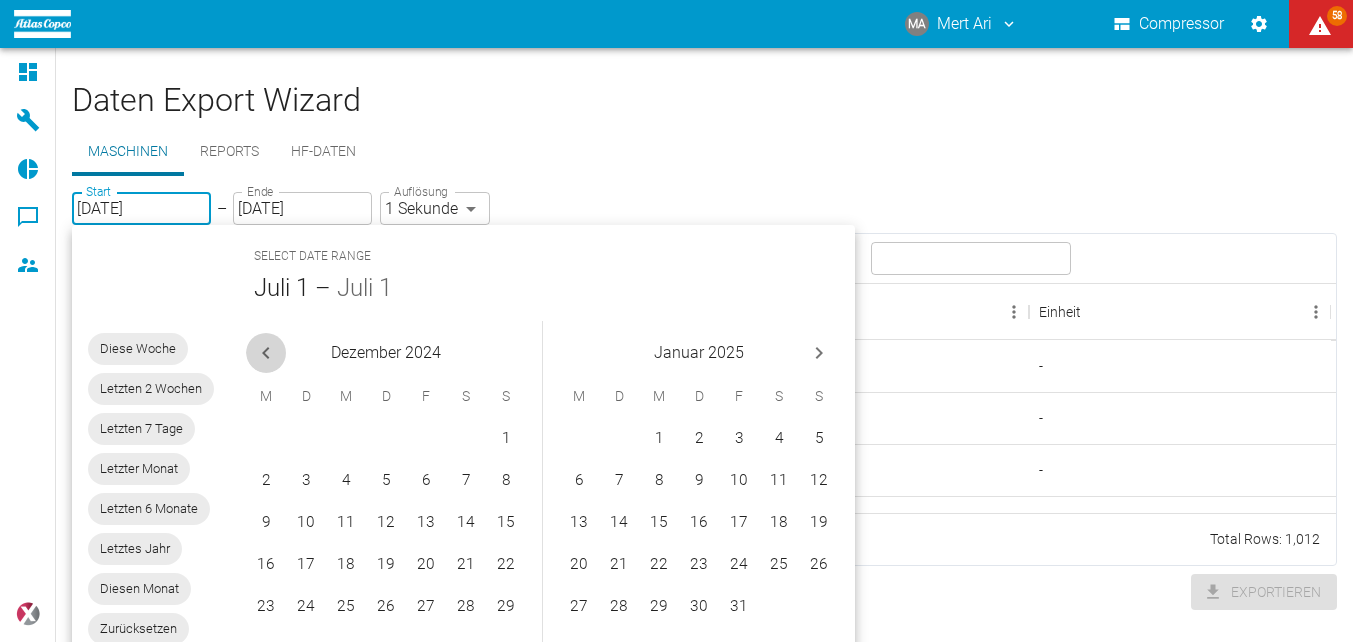 click 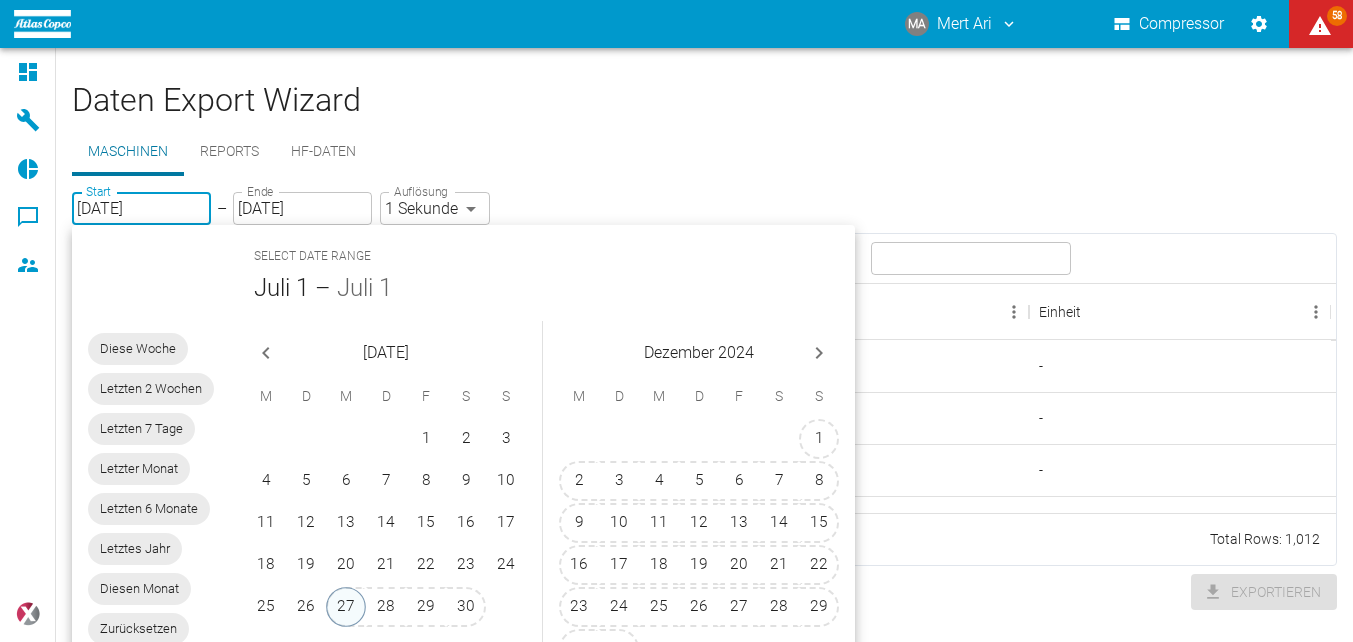 click on "27" at bounding box center (346, 607) 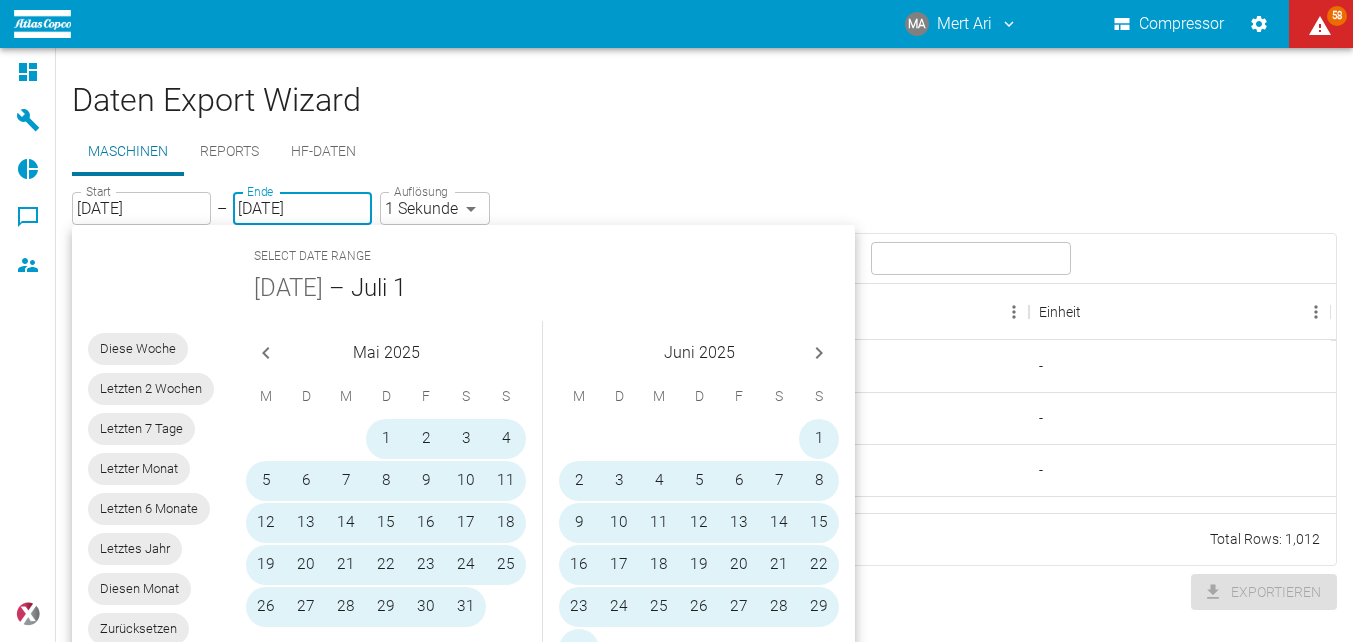 type on "[DATE]" 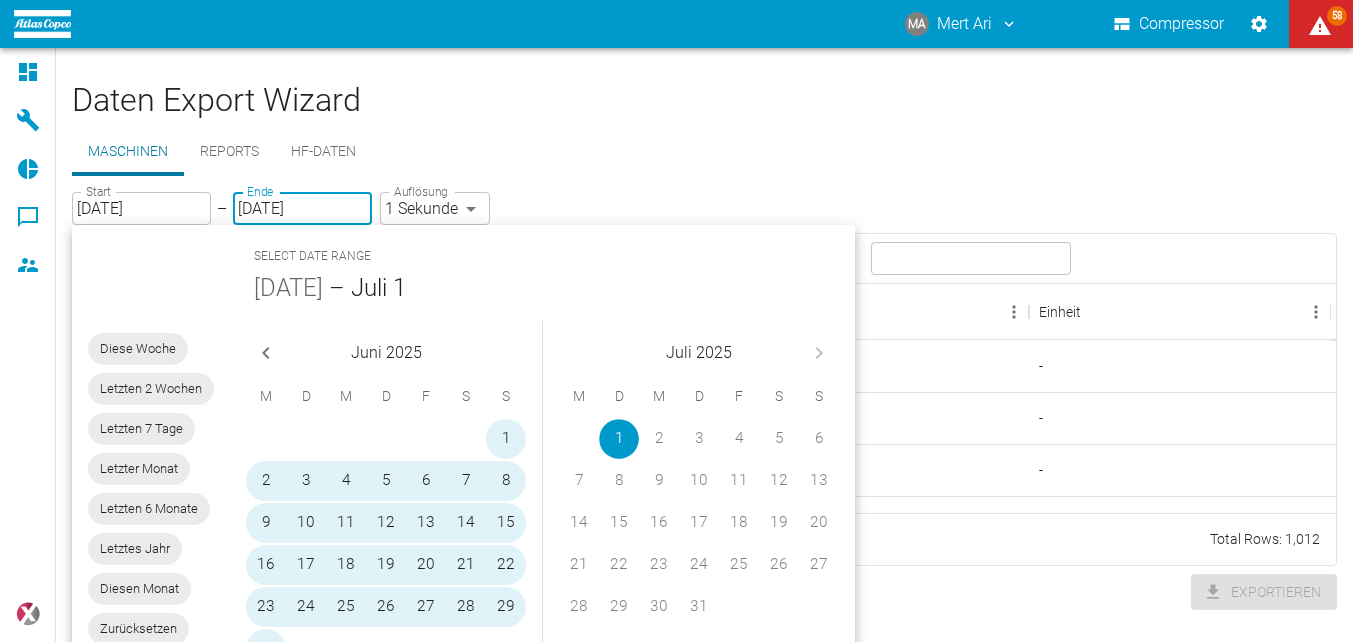 click on "Juli 2025" at bounding box center [699, 349] 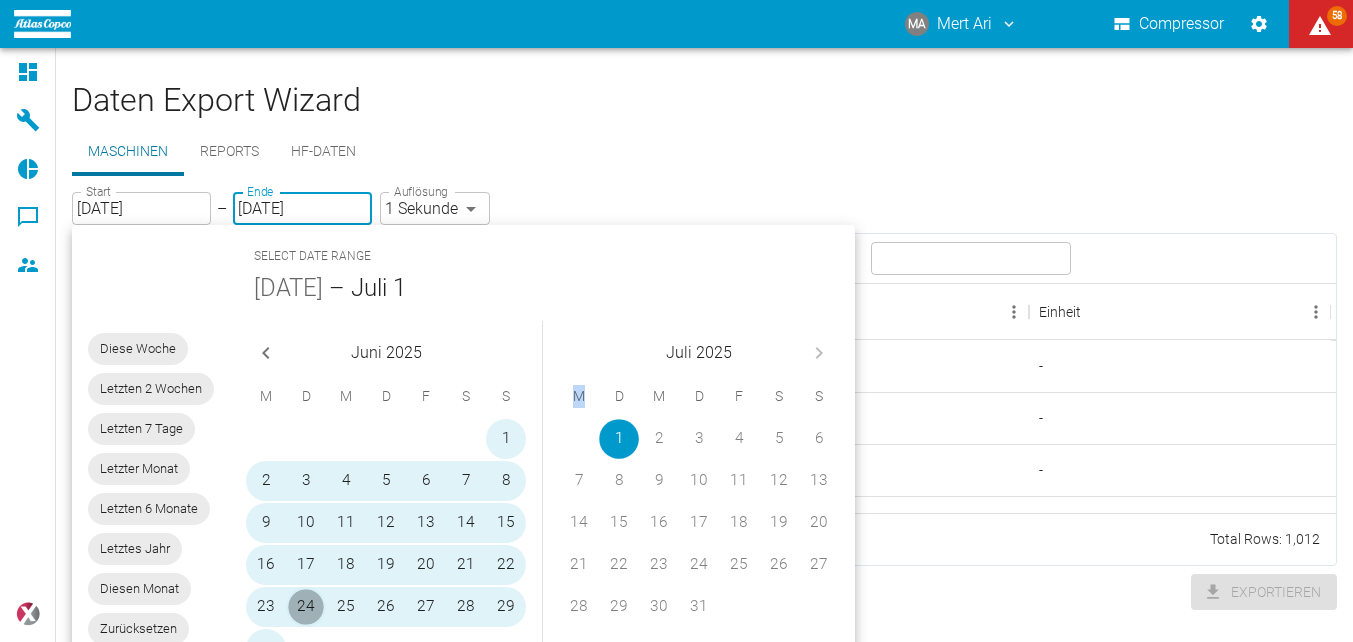 click on "24" at bounding box center (306, 607) 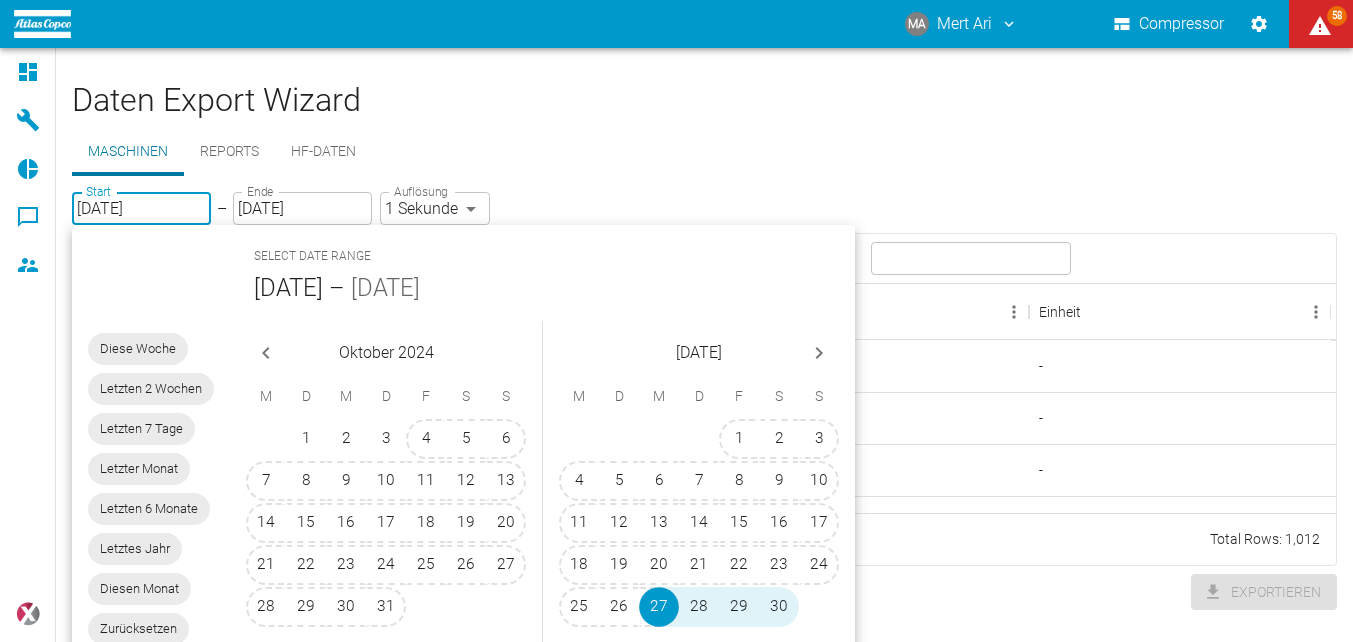 click on "MA Mert Ari Compressor 58 Dashboard Maschinen Reports Kommentare Mitglieder powered by Daten Export Wizard Maschinen Reports HF-Daten Start [DATE] Start  –  Ende [DATE] Ende Auflösung 1 Sekunde ONE_SECOND Auflösung Maschine - ​ Einheit ​ ​ Typ - ​ Suche ​ Sensor Maschine Typ Einheit 11QEV20CT003 Oil Temperature OK (IW) 23003284 Geleen I Status - 11QEA20AN010 Compressor Running (IW) 23003284 Geleen I Status - 11QEA20AN010 Sequencer Mode Requested (IW) 23003284 Geleen I Status - 11QEA20AN010 Alarm Reset Required (IW) 23003284 Geleen I Status - 11QEA20CE001 Motor Current (IW) 23003284 Geleen I Strom A 11QEA20CE002 Motor Power (IW) 23003284 Geleen I Leistung kW 11QEA21CG001 Axial Shaft Position Rotor Stage 1/2 (IW) 23003284 Geleen I Shaft Position Gearbox mm/s Total Rows:   1,012 Exportieren Select date range Nov. [DATE] Diese Woche Letzten 2 Wochen Letzten 7 Tage Letzter Monat Letzten 6 Monate Letztes Jahr Diesen Monat Zurücksetzen [DATE] M D M D F S S 1 2 3 4 5 6 7 8 9" at bounding box center (676, 321) 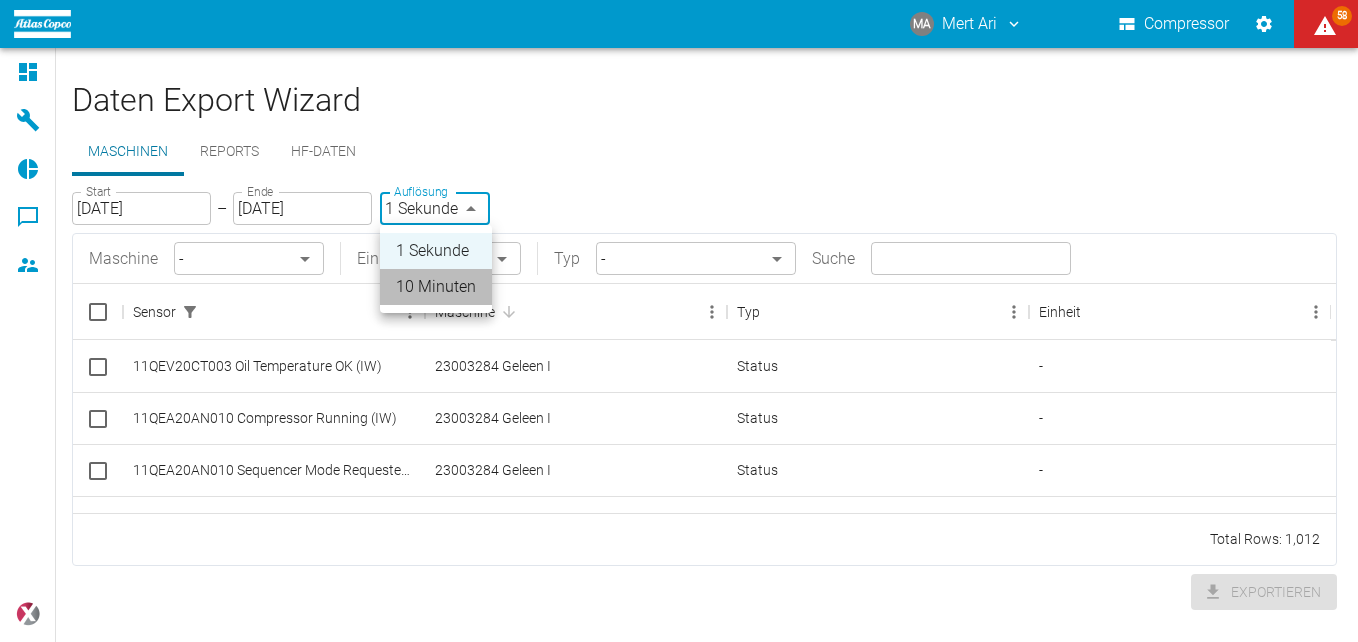 click on "10 Minuten" at bounding box center [436, 287] 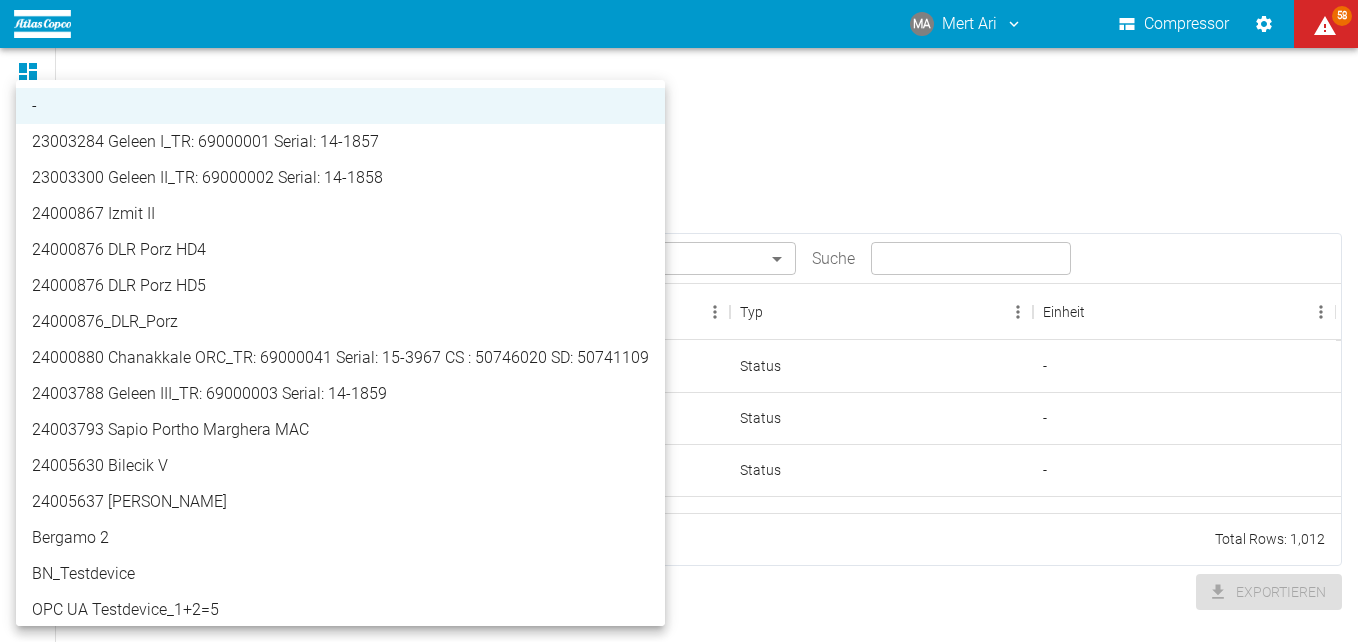 click on "MA Mert Ari Compressor 58 Dashboard Maschinen Reports Kommentare Mitglieder powered by Daten Export Wizard Maschinen Reports HF-Daten Start [DATE] Start  –  Ende [DATE] Ende Auflösung 10 Minuten TEN_MINUTES Auflösung Maschine - ​ Einheit ​ ​ Typ - ​ Suche ​ Sensor Maschine Typ Einheit 11QEV20CT003 Oil Temperature OK (IW) 23003284 Geleen I Status - 11QEA20AN010 Compressor Running (IW) 23003284 Geleen I Status - 11QEA20AN010 Sequencer Mode Requested (IW) 23003284 Geleen I Status - 11QEA20AN010 Alarm Reset Required (IW) 23003284 Geleen I Status - 11QEA20CE001 Motor Current (IW) 23003284 Geleen I Strom A 11QEA20CE002 Motor Power (IW) 23003284 Geleen I Leistung kW 11QEA21CG001 Axial Shaft Position Rotor Stage 1/2 (IW) 23003284 Geleen I Shaft Position Gearbox mm/s Total Rows:   1,012 Exportieren - 23003284 Geleen I_TR: 69000001 Serial: 14-1857 23003300 Geleen II_TR: 69000002  Serial: 14-1858 24000867 Izmit II 24000876 DLR Porz HD4 24000876 DLR Porz HD5 24000876_DLR_Porz 24005630 Bilecik V" at bounding box center [679, 321] 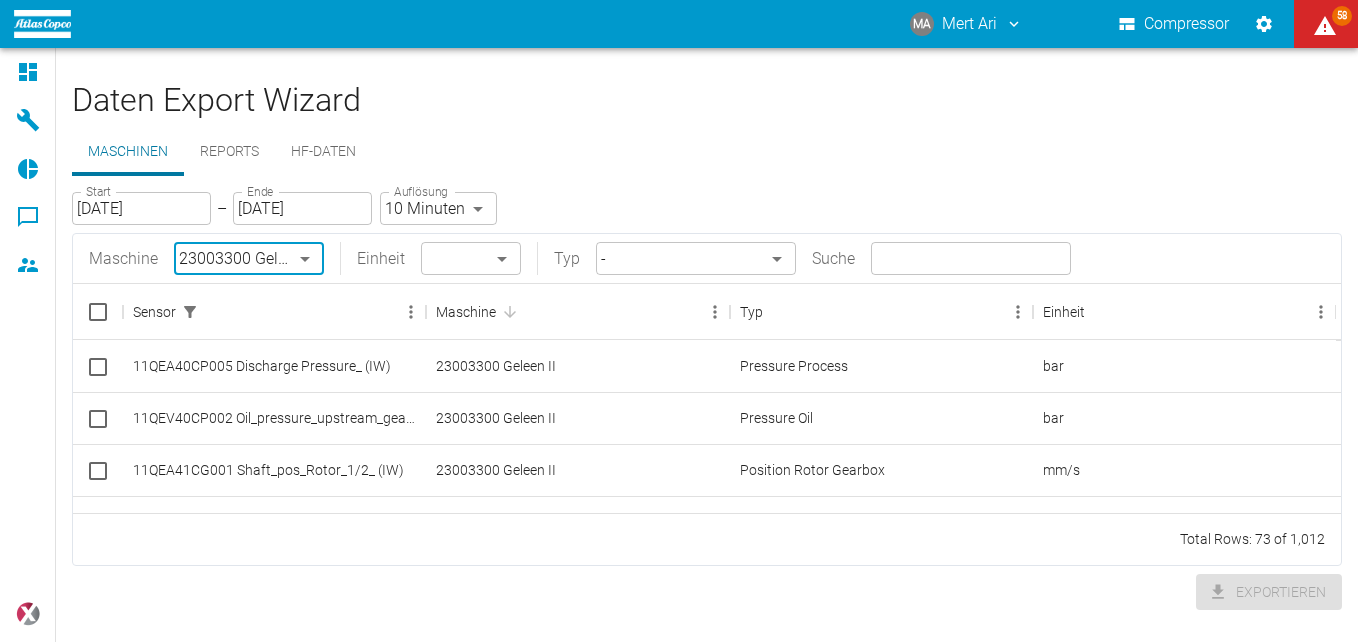 click on "MA Mert Ari Compressor 58 Dashboard Maschinen Reports Kommentare Mitglieder powered by Daten Export Wizard Maschinen Reports HF-Daten Start [DATE] Start  –  Ende [DATE] Ende Auflösung 10 Minuten TEN_MINUTES Auflösung Maschine 23003300 Geleen II_TR: 69000002  Serial: 14-1858 5d7c723b-37f3-46bc-bd90-6ee3670ed1e8 ​ Einheit ​ ​ Typ - ​ Suche ​ Sensor Maschine Typ Einheit 11QEA40CP005 Discharge Pressure_ (IW) 23003300 Geleen II Pressure Process bar 11QEV40CP002 Oil_pressure_upstream_gearbox_ (IW) 23003300 Geleen II Pressure Oil bar 11QEA41CG001 Shaft_pos_Rotor_1/2_ (IW) 23003300 Geleen II Position Rotor Gearbox mm/s 11QEA40CP0 Discharge Pressure_04 (IW) 23003300 Geleen II Pressure Process bar 11QEA40EG007 Prot_switch_24V_supply_ (IW) 23003300 Geleen II Status - 11QEV40CT003 Temp_control_oil_heater_1_ (IW) 23003300 Geleen II Status - 11QEV40CT004 Temp_control_oil_heater_2 (IW) 23003300 Geleen II Status - Total Rows:   73 of 1,012 Exportieren" at bounding box center [679, 321] 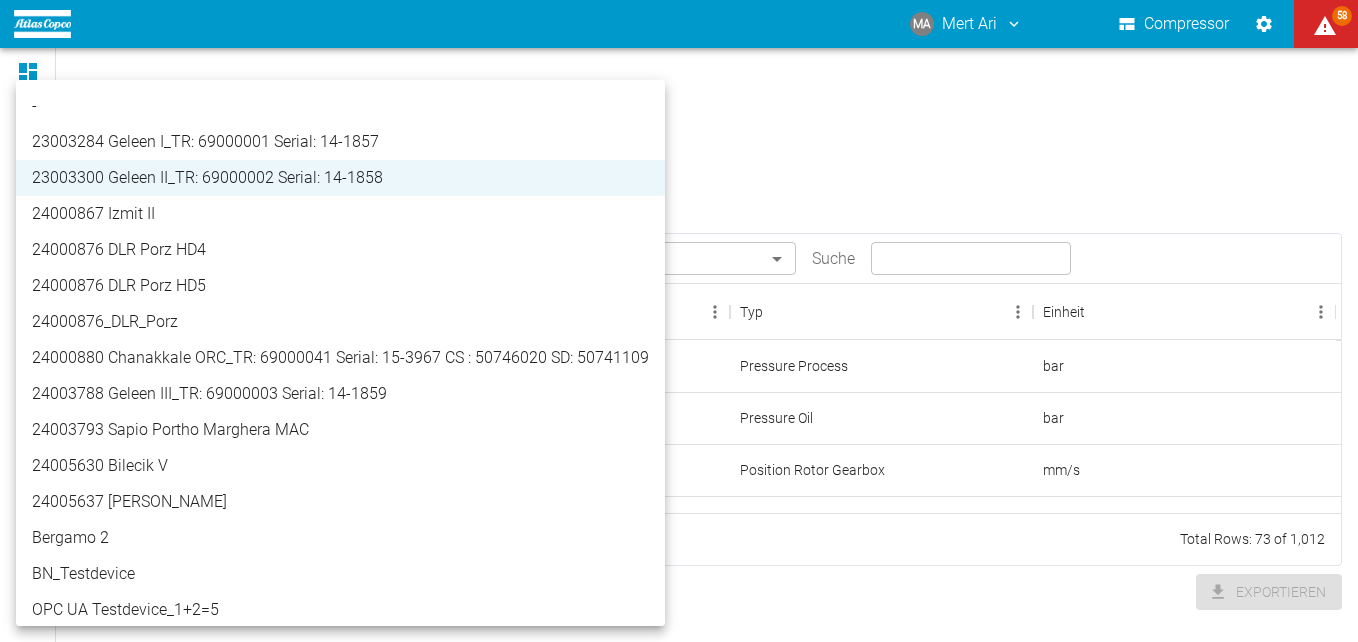 click on "24000867 Izmit II" at bounding box center [340, 214] 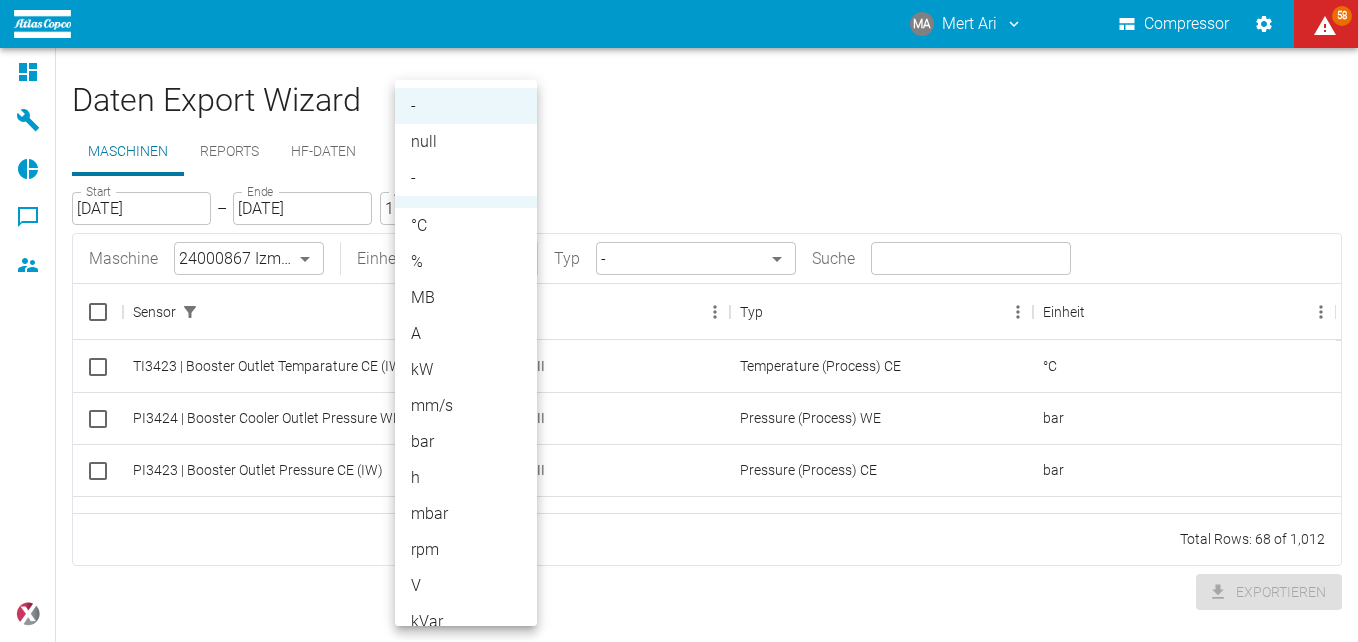 click on "MA Mert Ari Compressor 58 Dashboard Maschinen Reports Kommentare Mitglieder powered by Daten Export Wizard Maschinen Reports HF-Daten Start [DATE] Start  –  Ende [DATE] Ende Auflösung 10 Minuten TEN_MINUTES Auflösung Maschine 24000867 Izmit II 00aa64c3-9ae2-4044-a2fd-a36682b7f98b ​ Einheit ​ ​ Typ - ​ Suche ​ Sensor Maschine Typ Einheit TI3423 | Booster Outlet Temparature CE (IW) 24000867 Izmit II Temperature (Process) CE °C PI3424 | Booster Cooler Outlet Pressure WE (IW) 24000867 Izmit II Pressure (Process) WE bar PI3423 | Booster Outlet Pressure CE (IW) 24000867 Izmit II Pressure (Process) CE bar PI3421 | Booster Inlet Pressure CE (IW) 24000867 Izmit II Pressure (Process) CE bar TI3415 | Inner Bearing Temp. Radial CE (IW) 24000867 Izmit II Temperature (Bearing) CE °C ZI3412 | Inlet Nozzle Poz. Feedback CE (IW) 24000867 Izmit II Position CE % TI3425 | Inner Bearing Temp. Axial CE (IW) 24000867 Izmit II Temperature (Bearing) CE °C Total Rows:   68 of 1,012 Exportieren - null - °C % A" at bounding box center [679, 321] 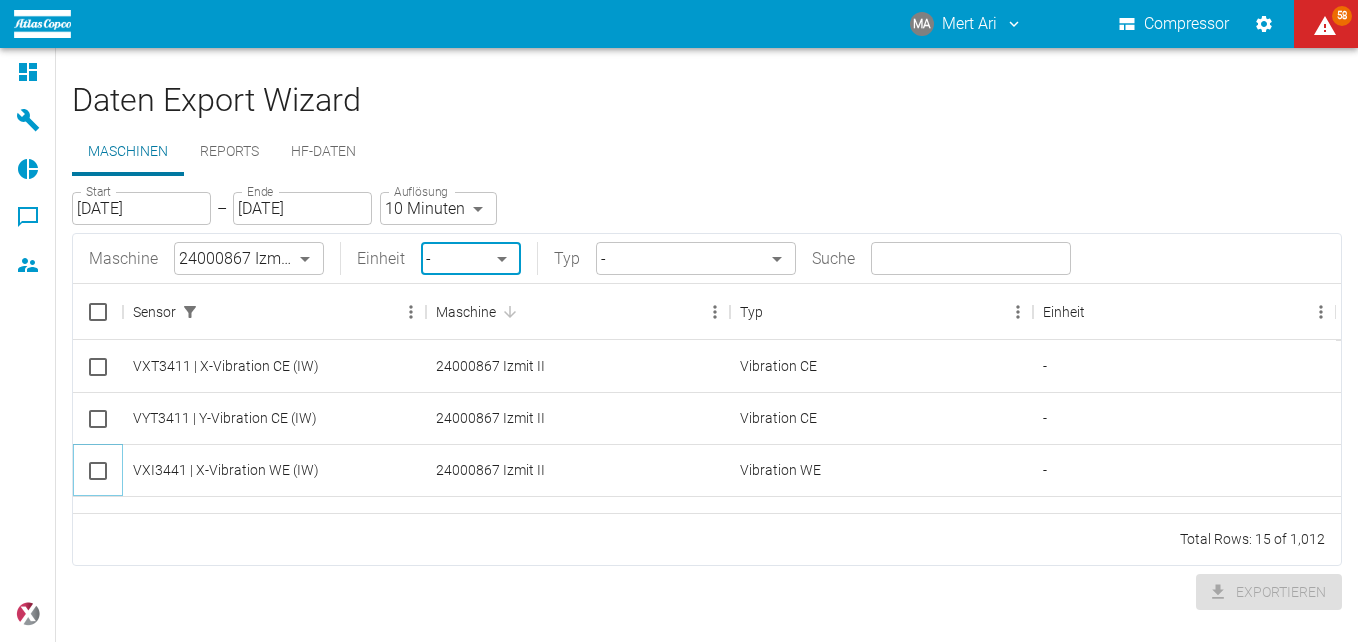 click at bounding box center [98, 471] 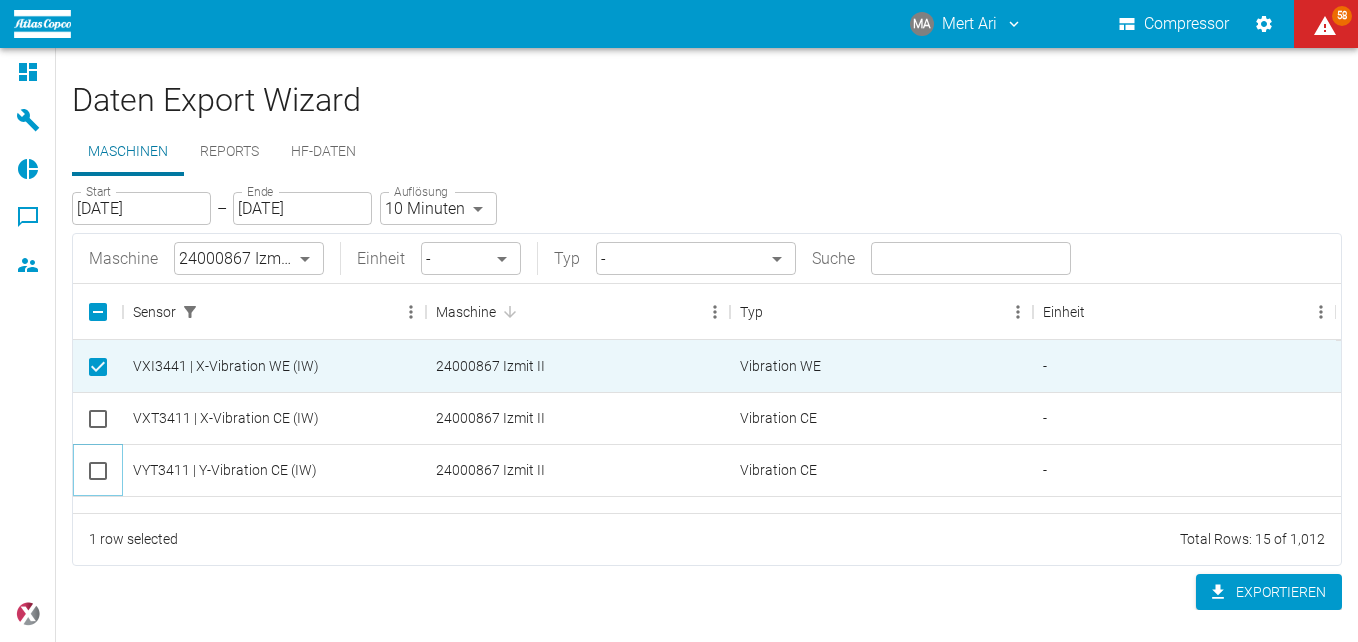 click at bounding box center [98, 471] 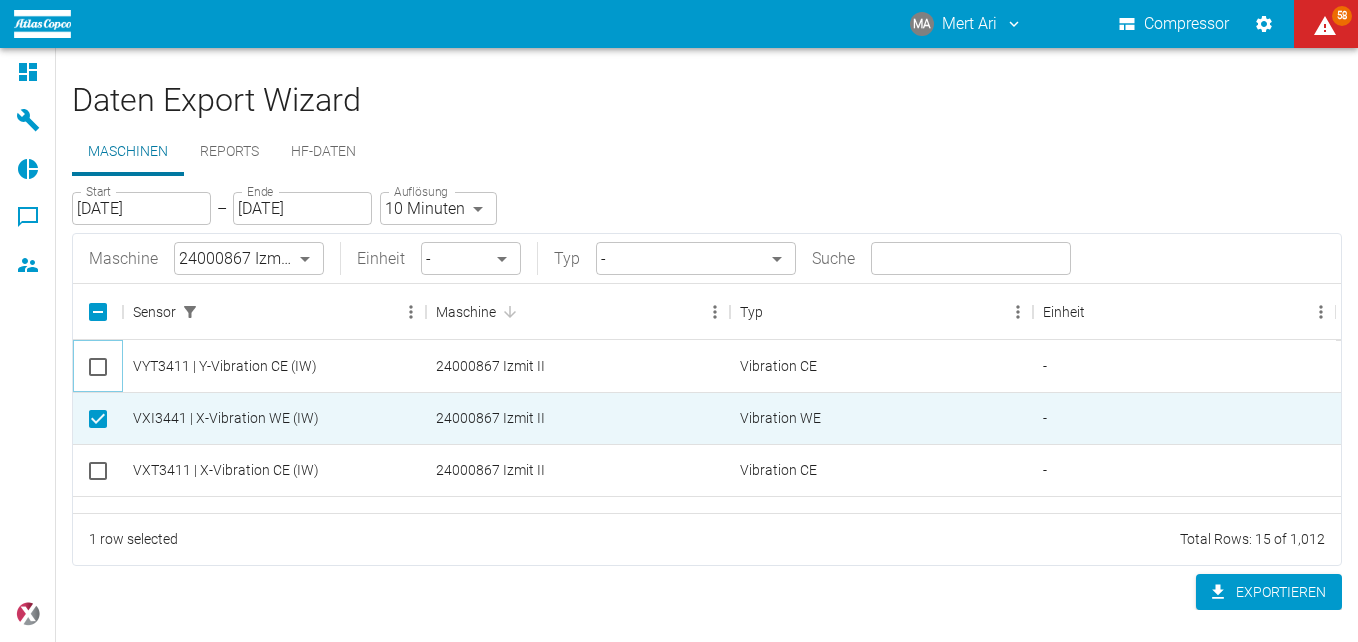 checkbox on "true" 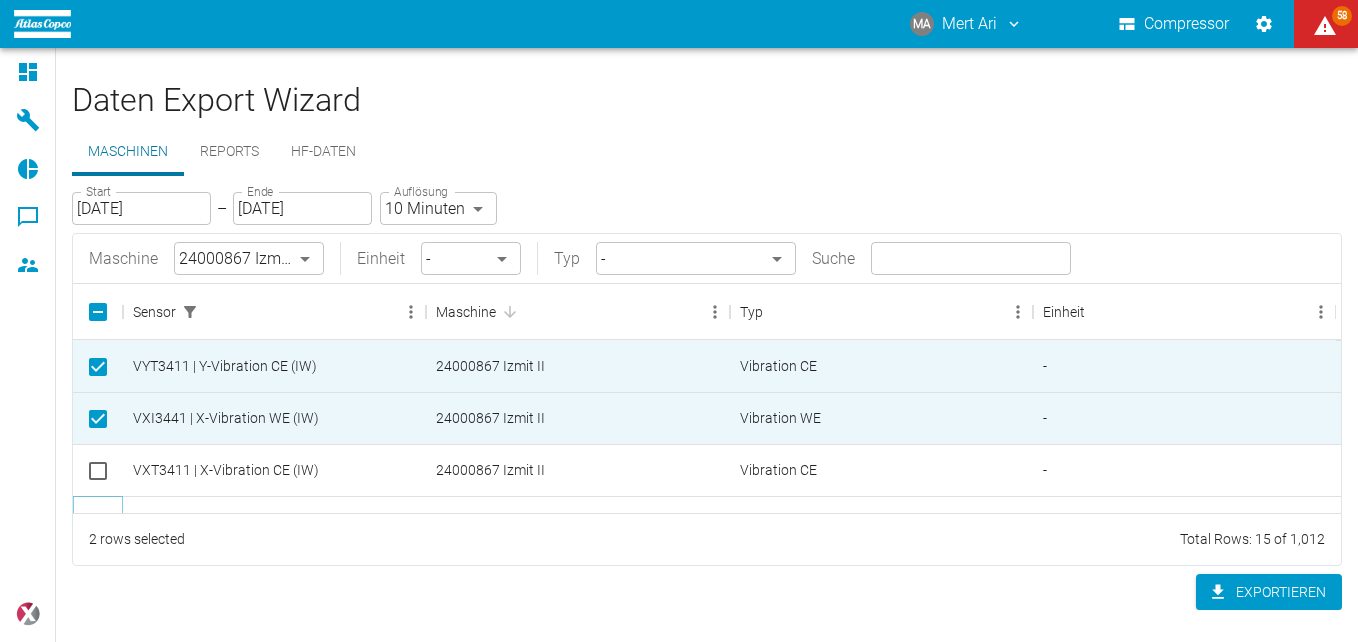 click at bounding box center (98, 522) 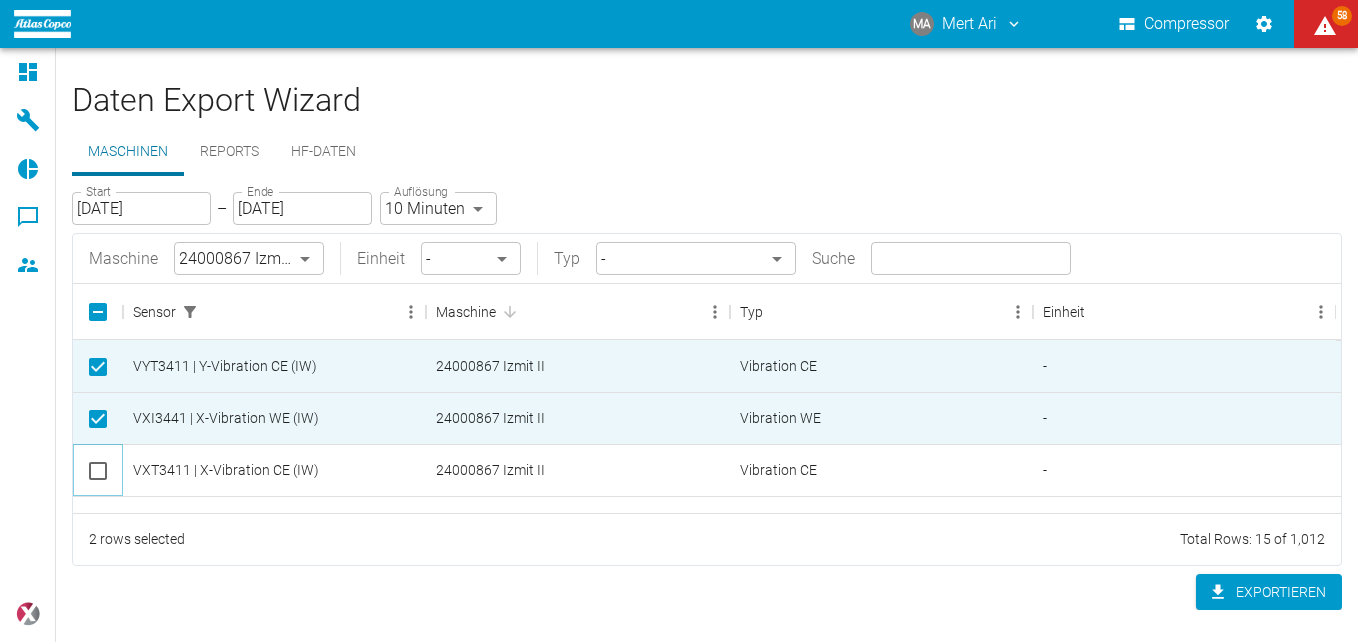 click at bounding box center [98, 471] 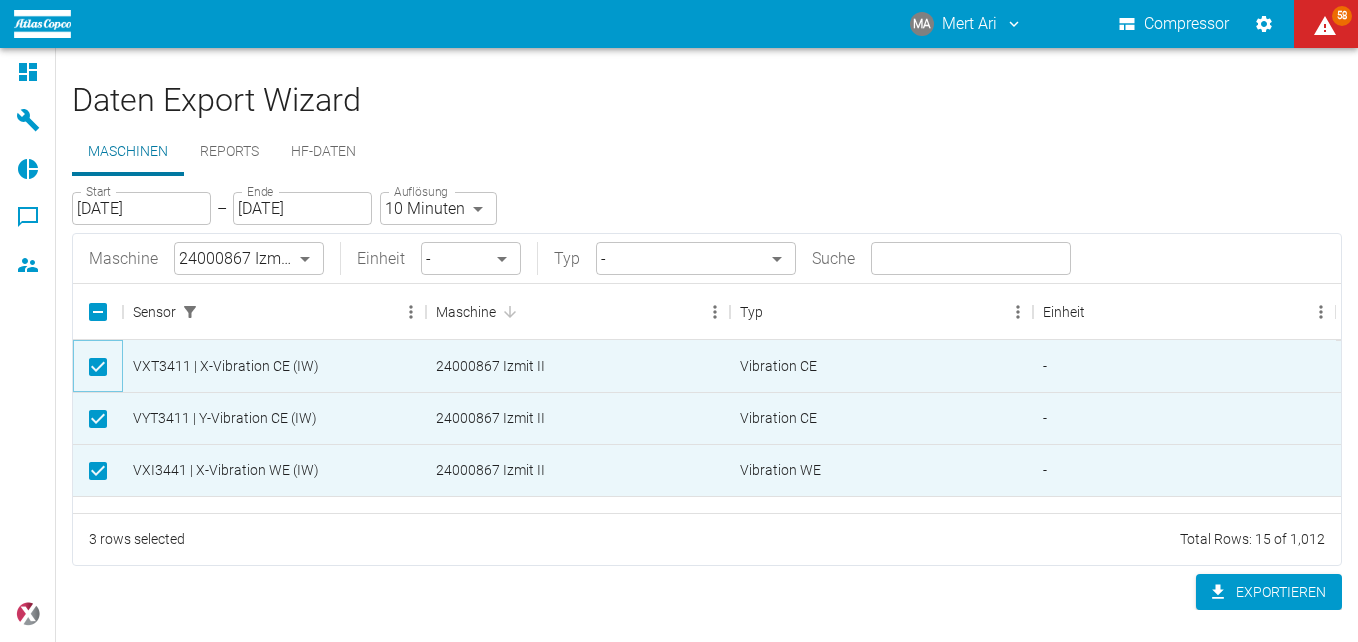 scroll, scrollTop: 100, scrollLeft: 0, axis: vertical 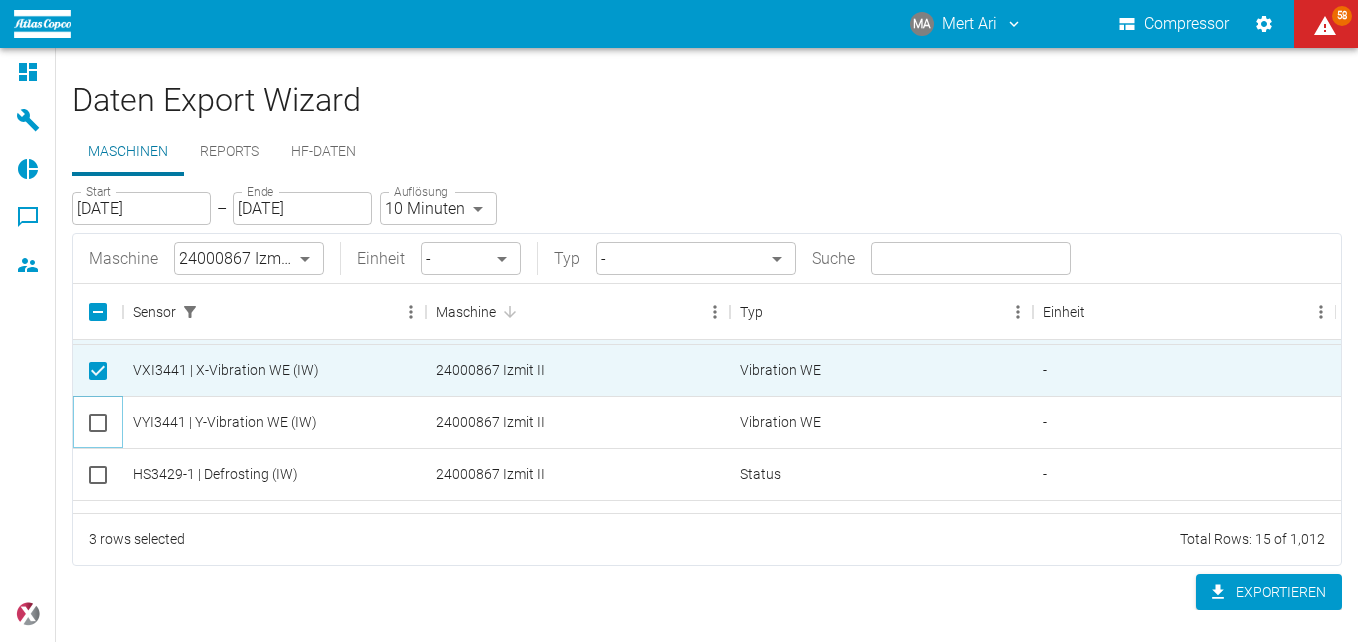 click at bounding box center [98, 423] 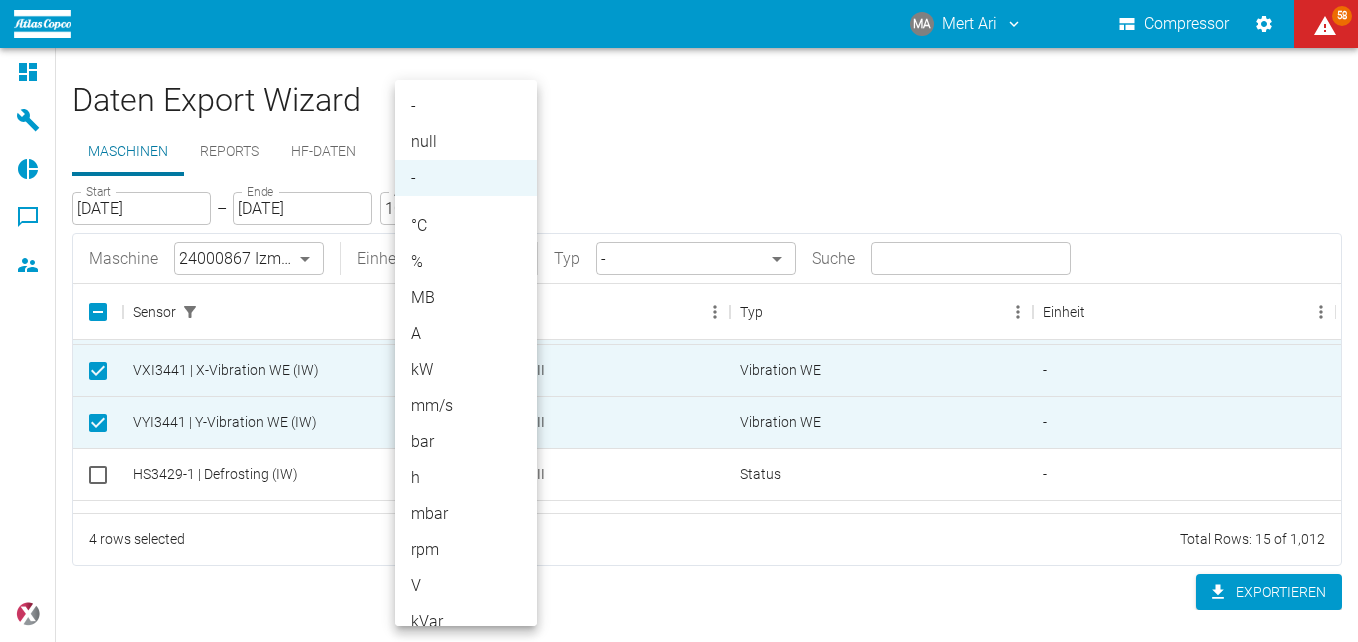 click on "MA Mert Ari Compressor 58 Dashboard Maschinen Reports Kommentare Mitglieder powered by Daten Export Wizard Maschinen Reports HF-Daten Start [DATE] Start  –  Ende [DATE] Ende Auflösung 10 Minuten TEN_MINUTES Auflösung Maschine 24000867 Izmit II 00aa64c3-9ae2-4044-a2fd-a36682b7f98b ​ Einheit - - ​ Typ - ​ Suche ​ Sensor Maschine Typ Einheit VXT3411 | X-Vibration CE (IW) 24000867 Izmit II Vibration CE - VYT3411 | Y-Vibration CE (IW) 24000867 Izmit II Vibration CE - VXI3441 | X-Vibration WE (IW) 24000867 Izmit II Vibration WE - VYI3441 | Y-Vibration WE (IW) 24000867 Izmit II Vibration WE - HS3429-1 | Defrosting (IW) 24000867 Izmit II Status - YL3428-4 | Vibration System Fault (IW) 24000867 Izmit II Status - ZLH3411 | Shut Off Valve Close CE (IW) 24000867 Izmit II Status - SLHH3411-4 | Speed Max HW Trip CE (IW) 24000867 Izmit II Status - OS3411-1 | Shut Off Valve CE (IW) 24000867 Izmit II Status - 4 rows selected Total Rows:   15 of 1,012 Exportieren - null - °C % MB A kW mm/s bar h mbar rpm V" at bounding box center [679, 321] 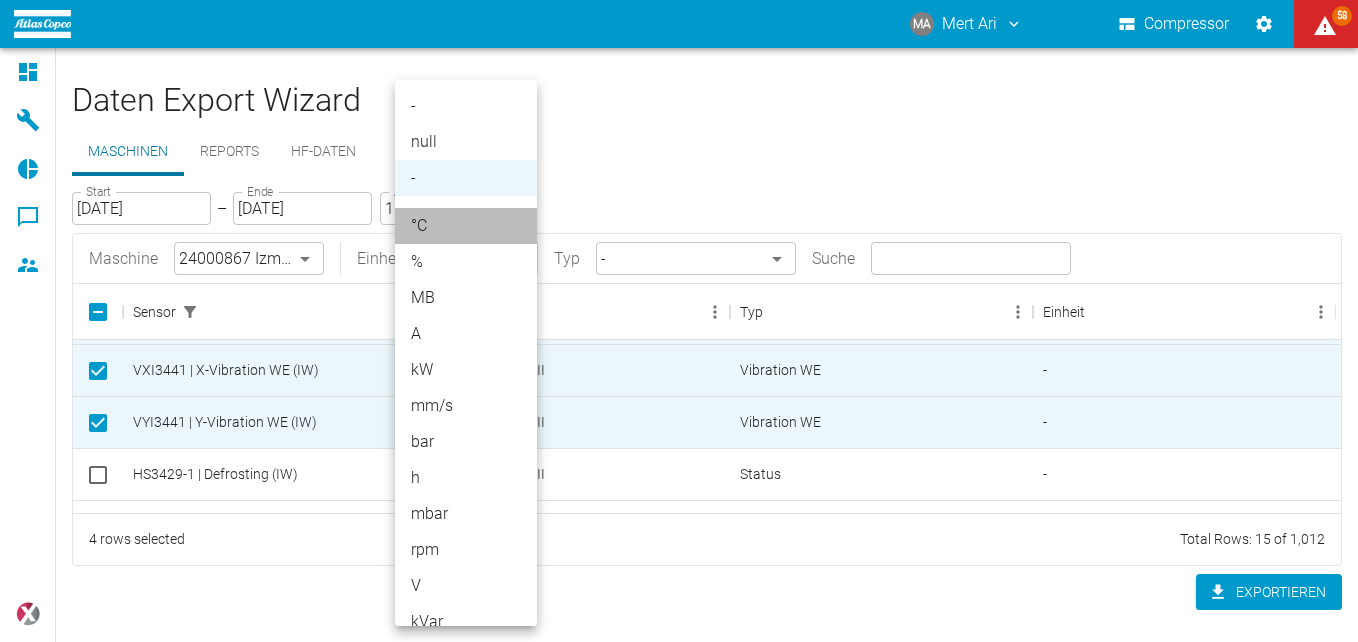 click on "°C" at bounding box center [466, 226] 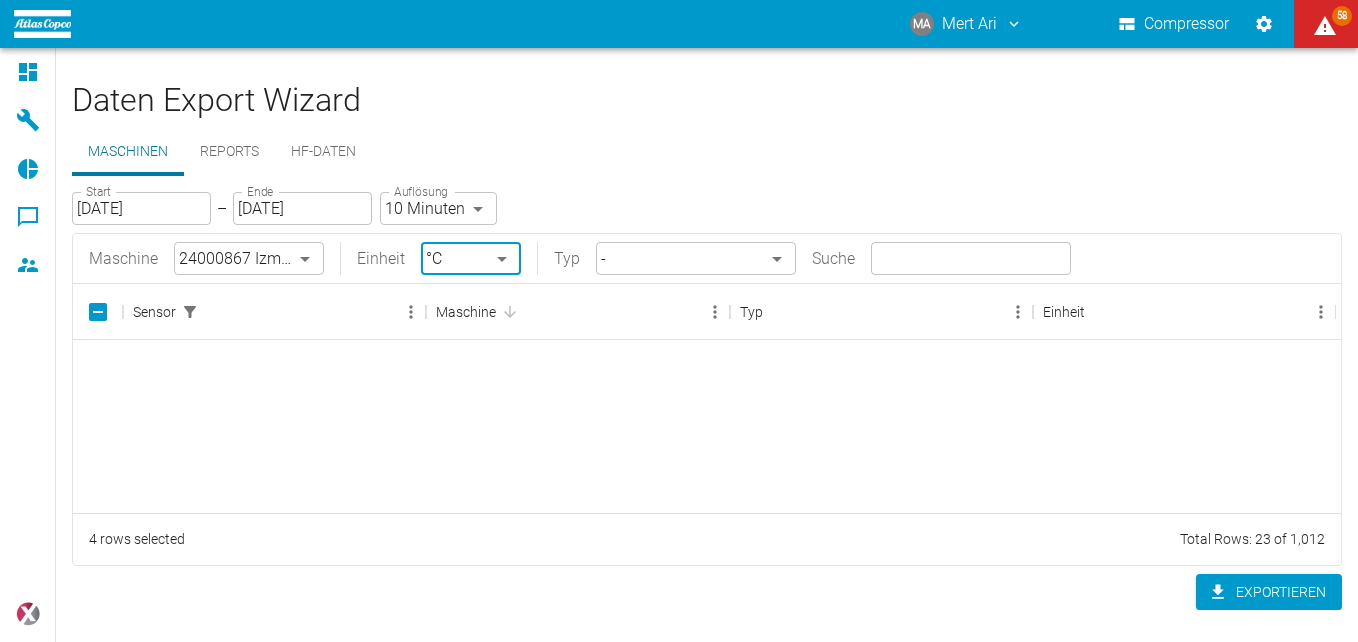 scroll, scrollTop: 1000, scrollLeft: 0, axis: vertical 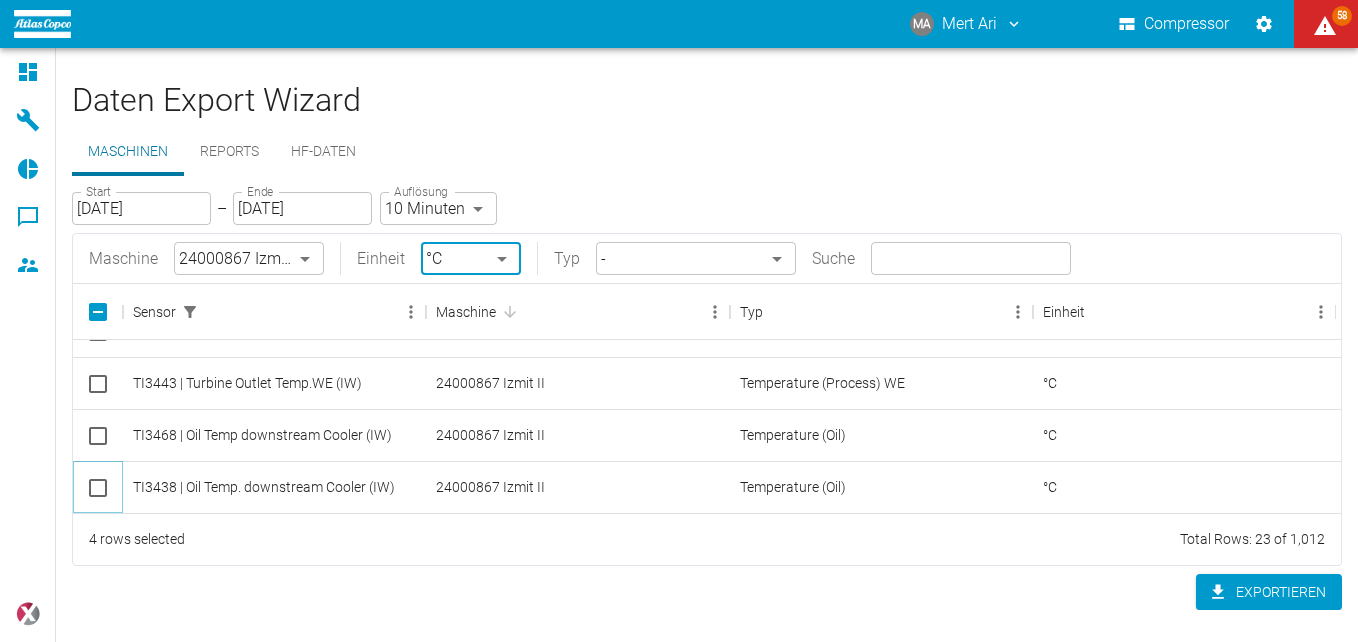 click at bounding box center [98, 488] 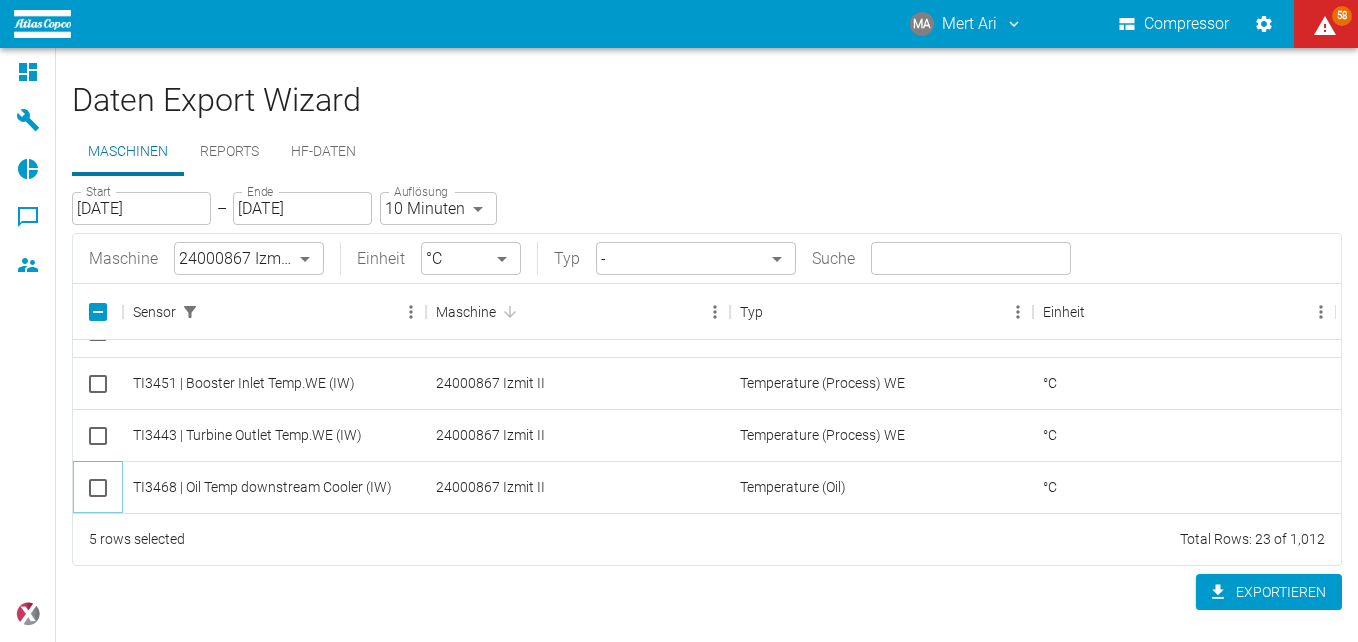 click at bounding box center [98, 488] 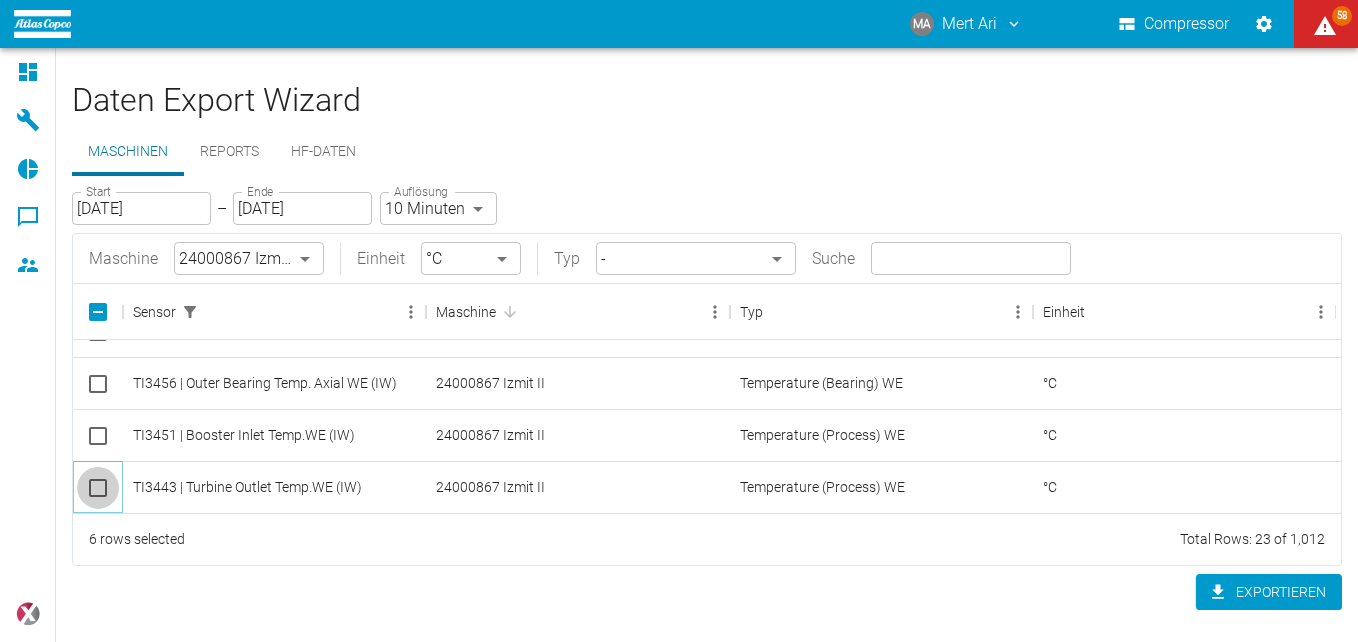 click at bounding box center (98, 488) 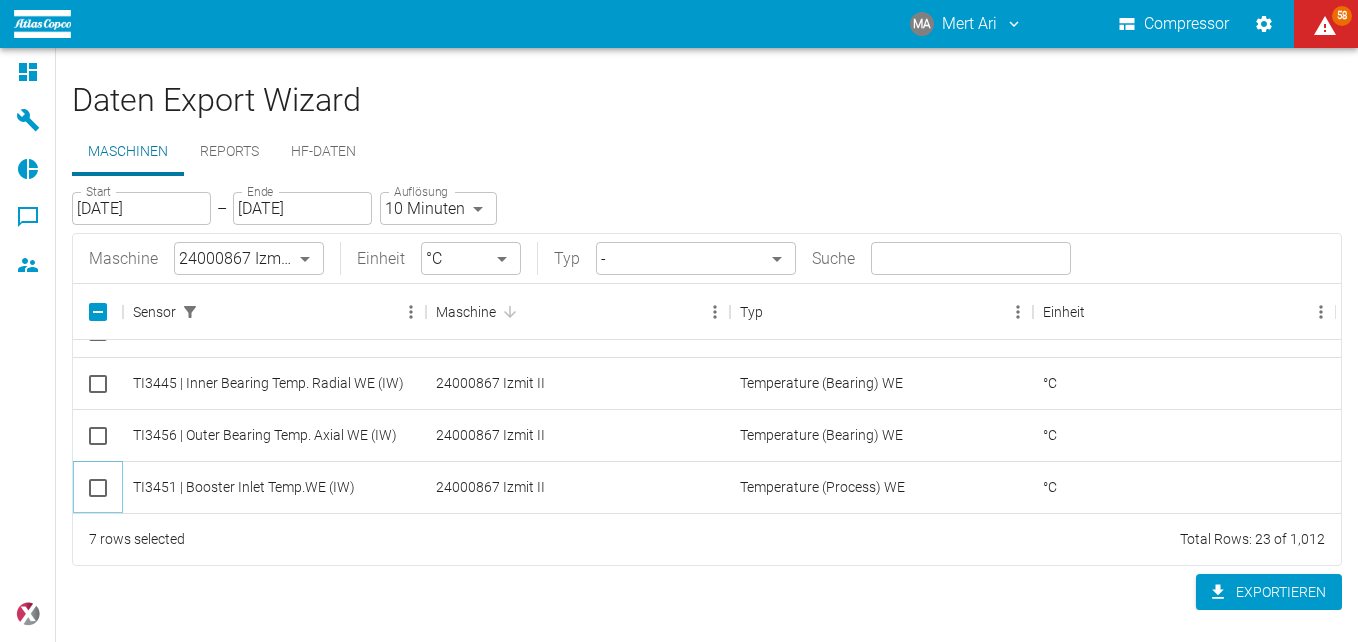 click at bounding box center [98, 488] 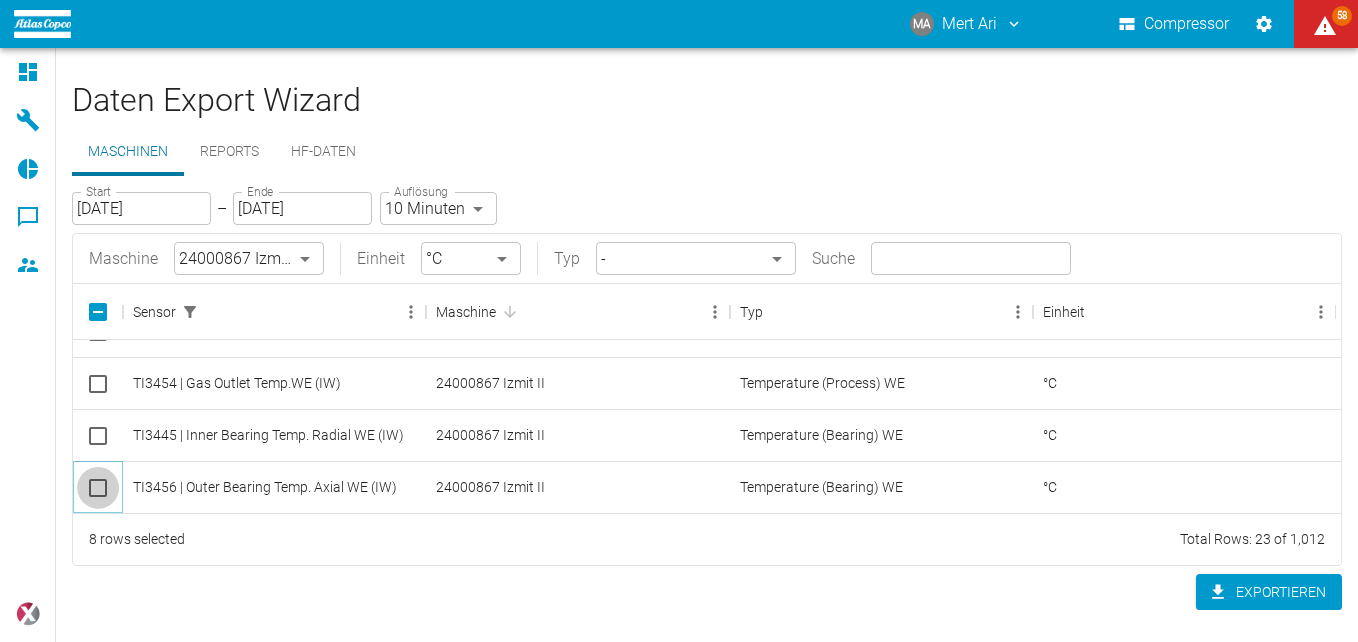 click at bounding box center (98, 488) 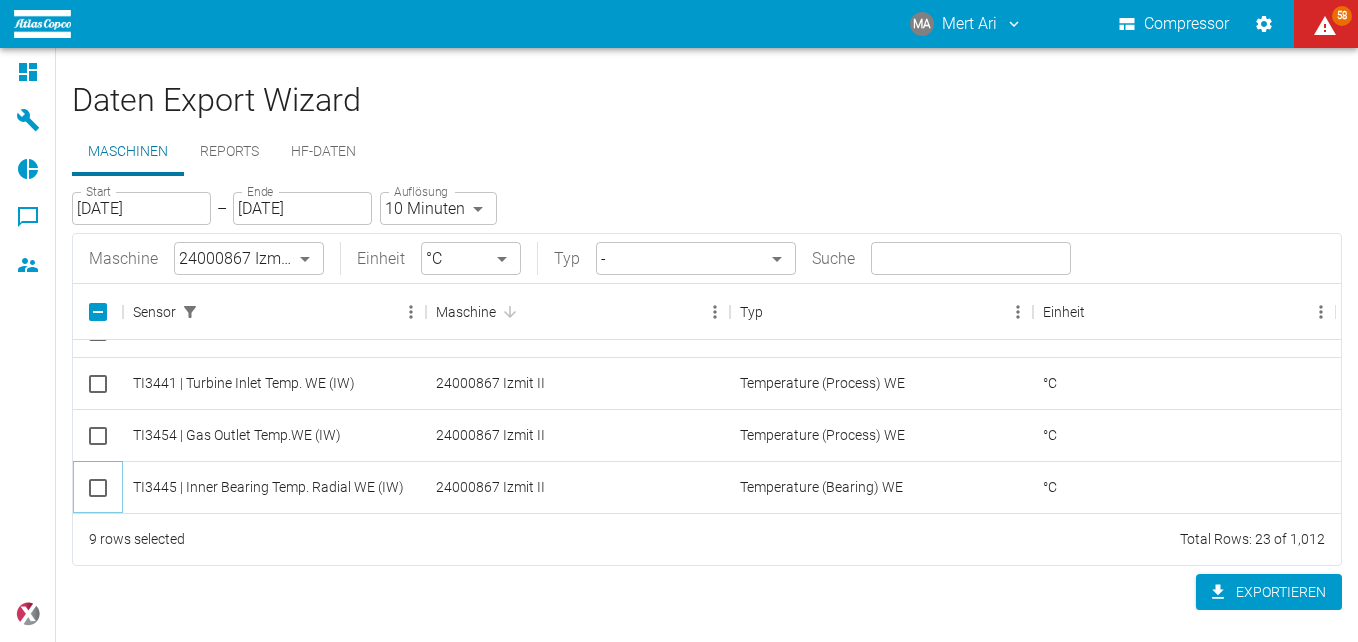 click at bounding box center [98, 488] 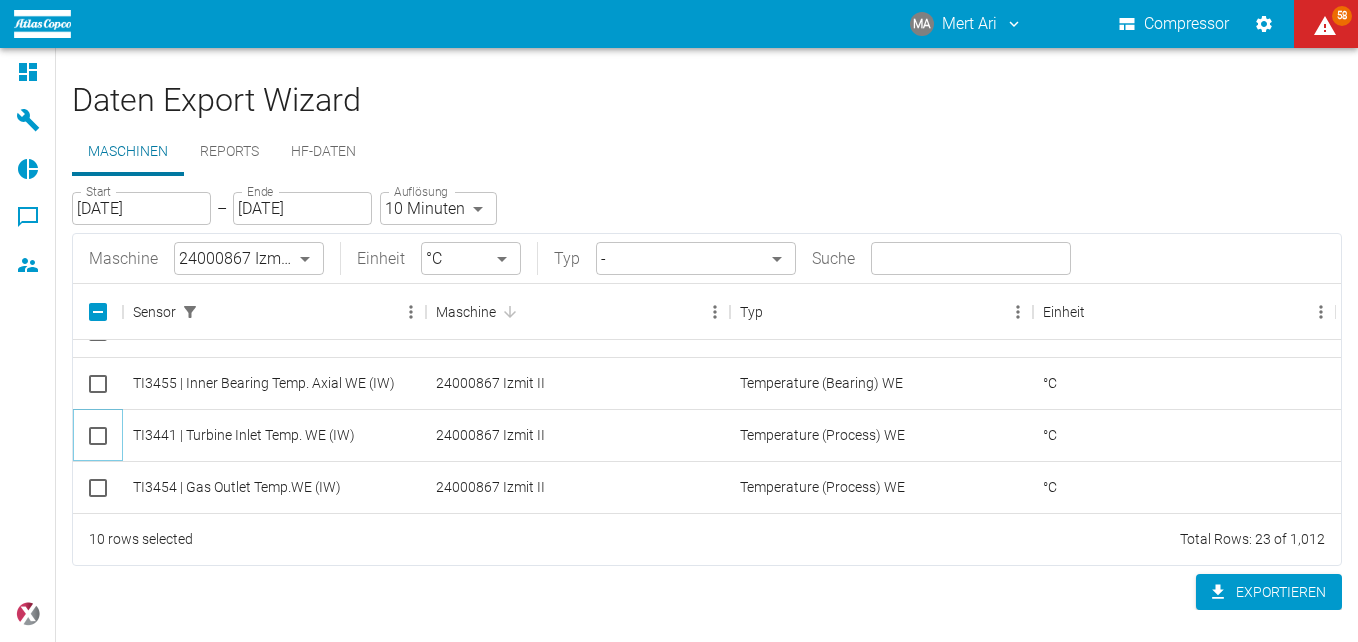 click at bounding box center (98, 436) 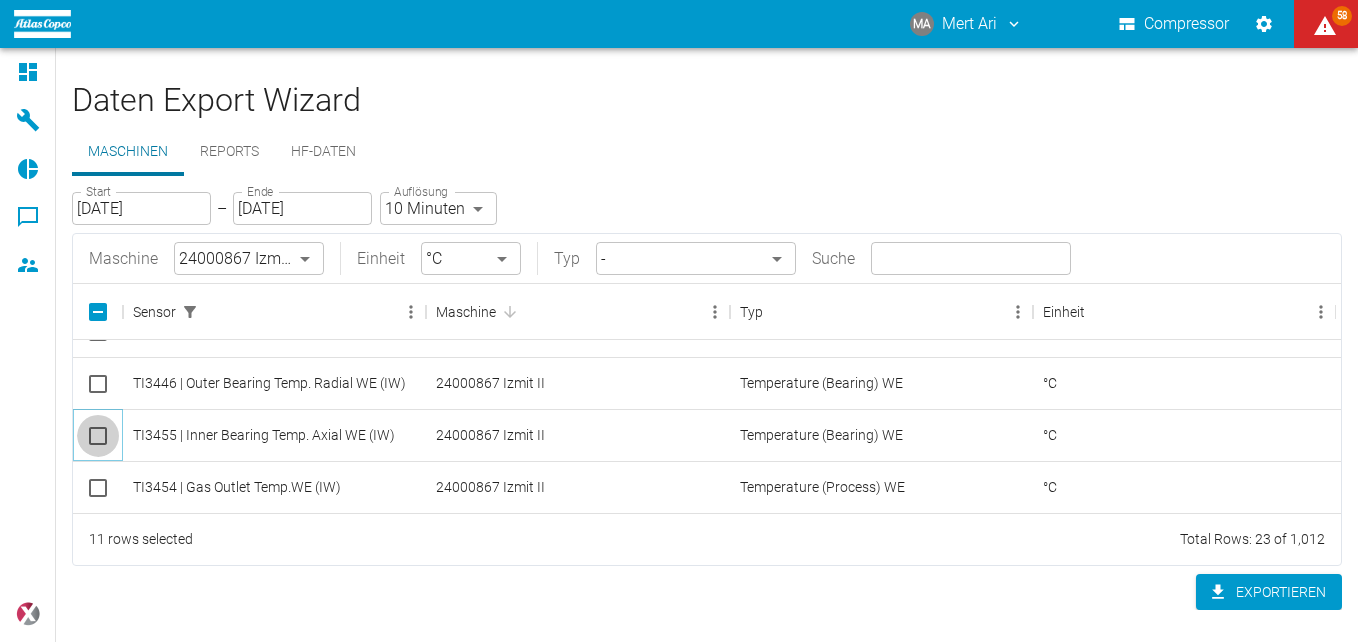 click at bounding box center (98, 436) 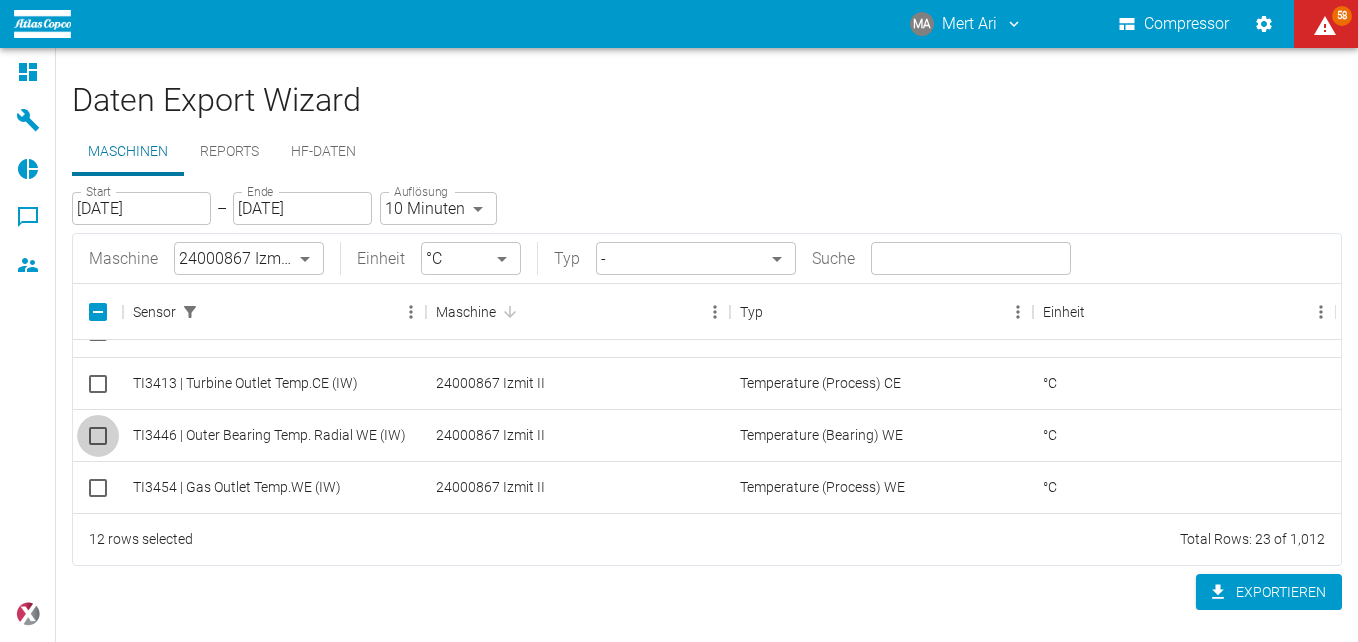 click at bounding box center [98, 436] 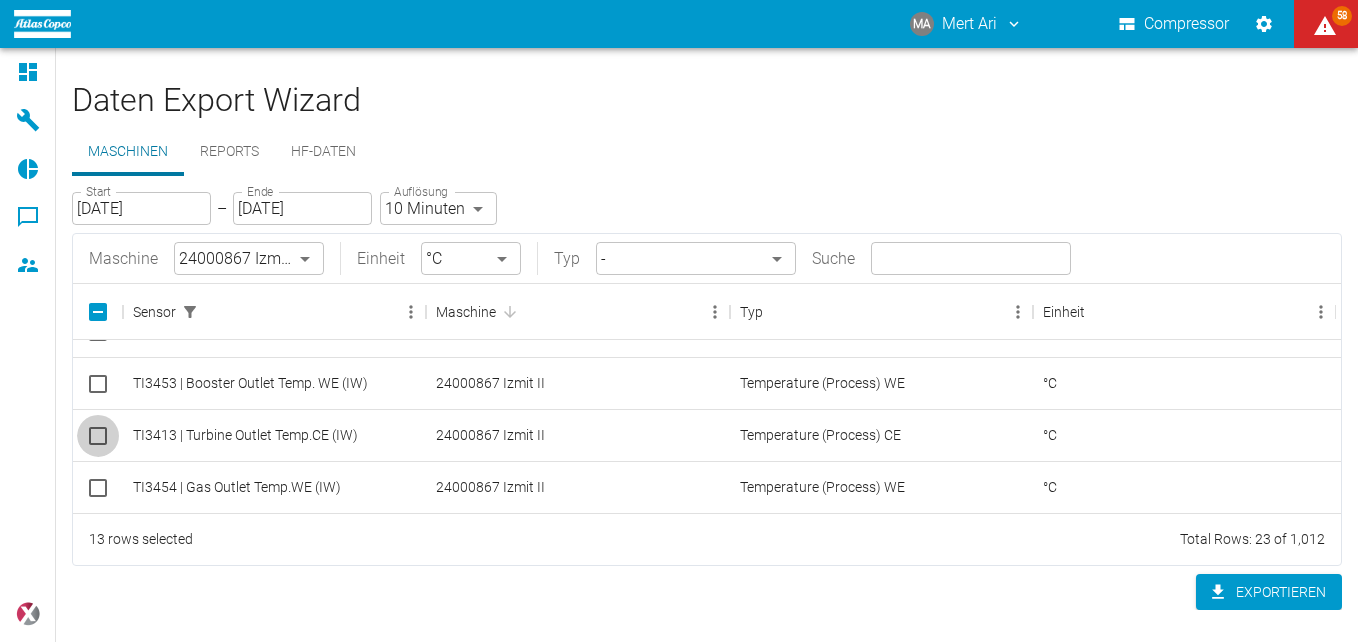 click at bounding box center (98, 436) 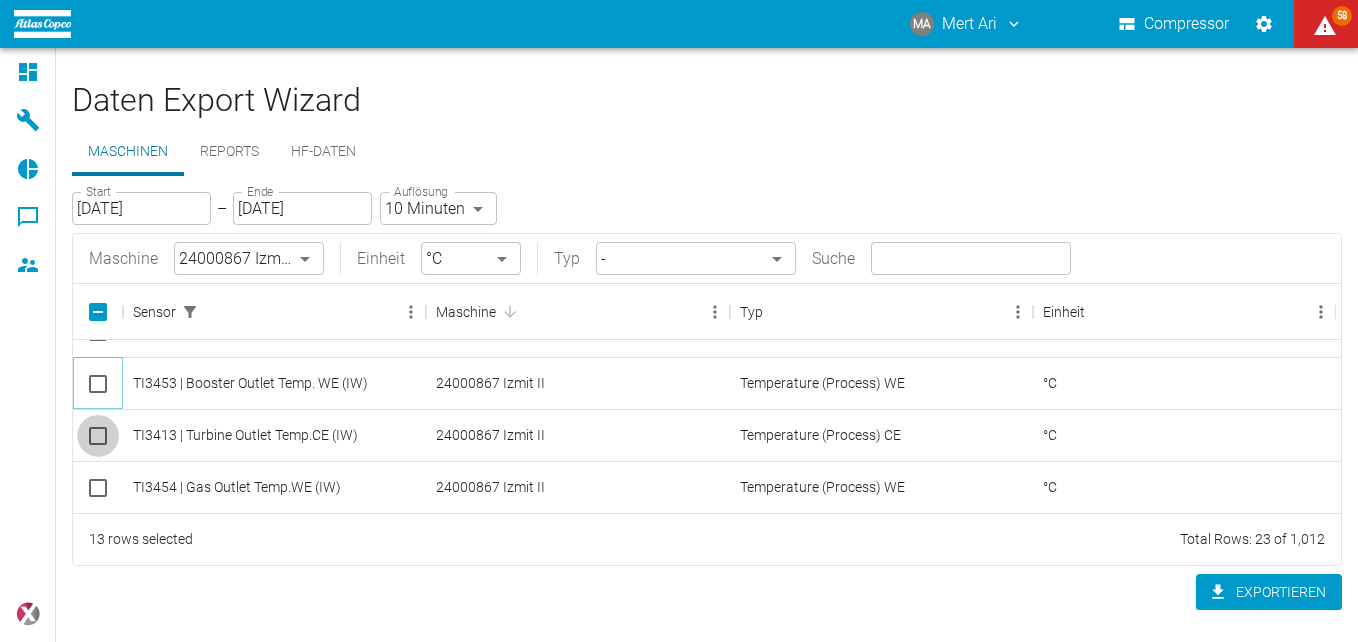 click at bounding box center (98, 384) 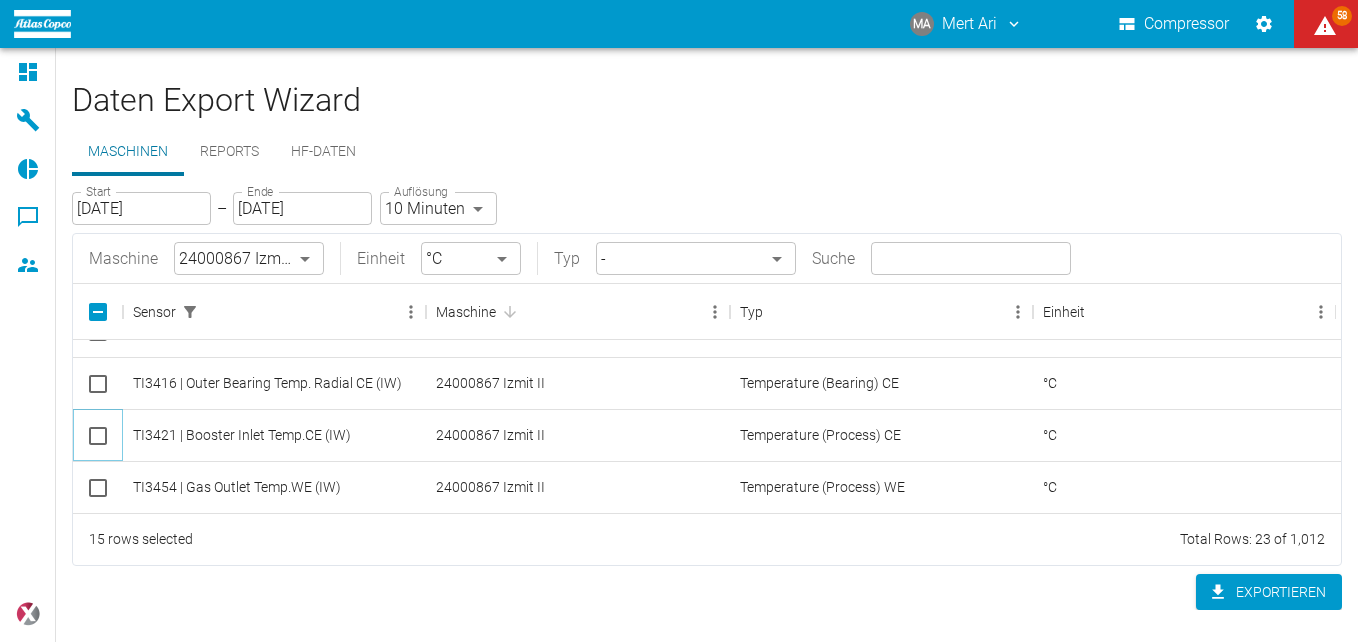 click at bounding box center (98, 436) 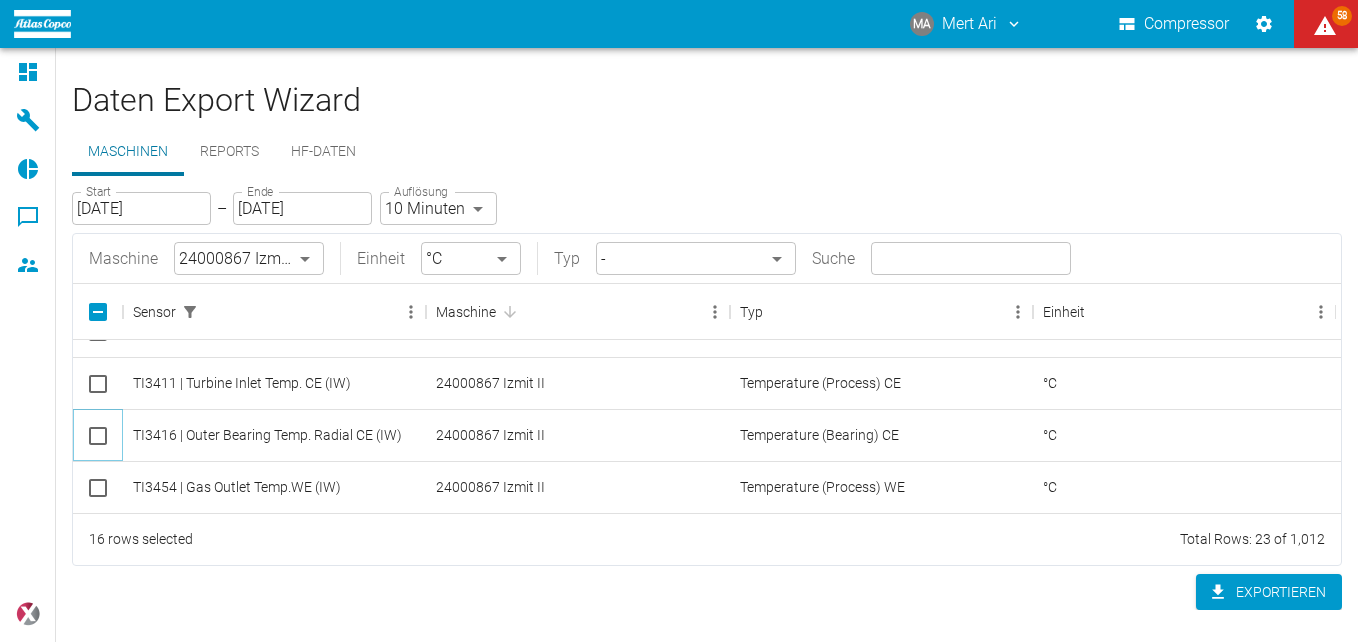 click at bounding box center [98, 436] 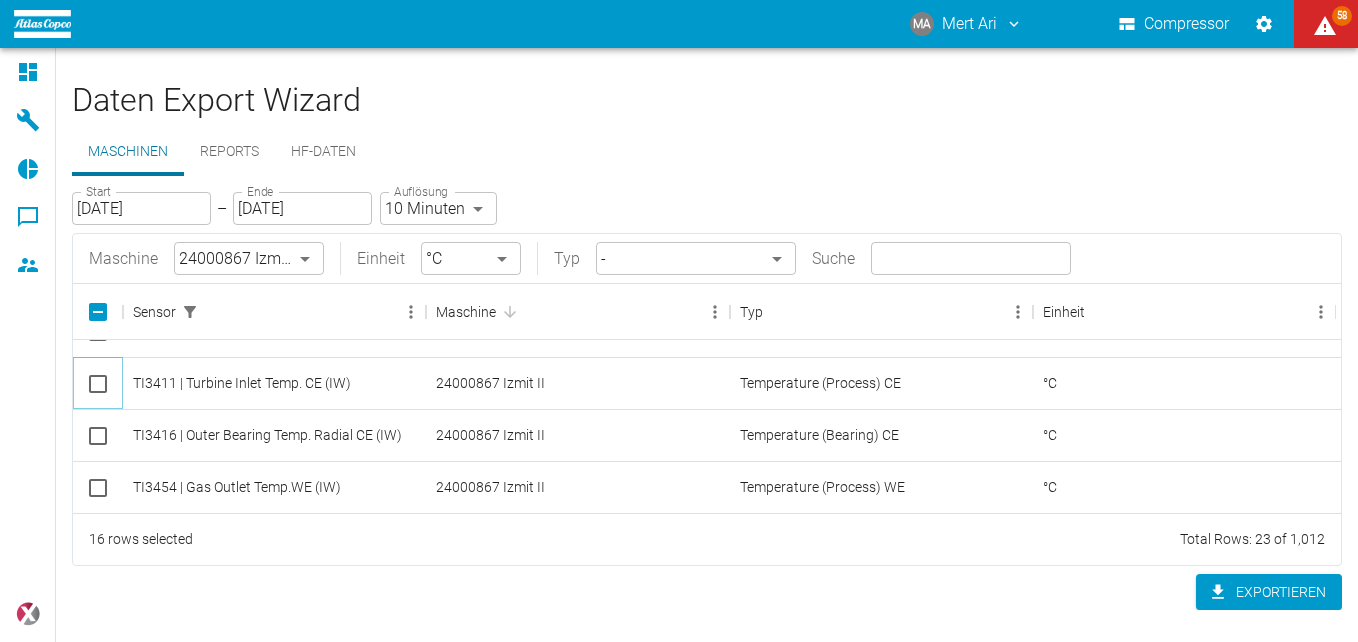 click at bounding box center [98, 384] 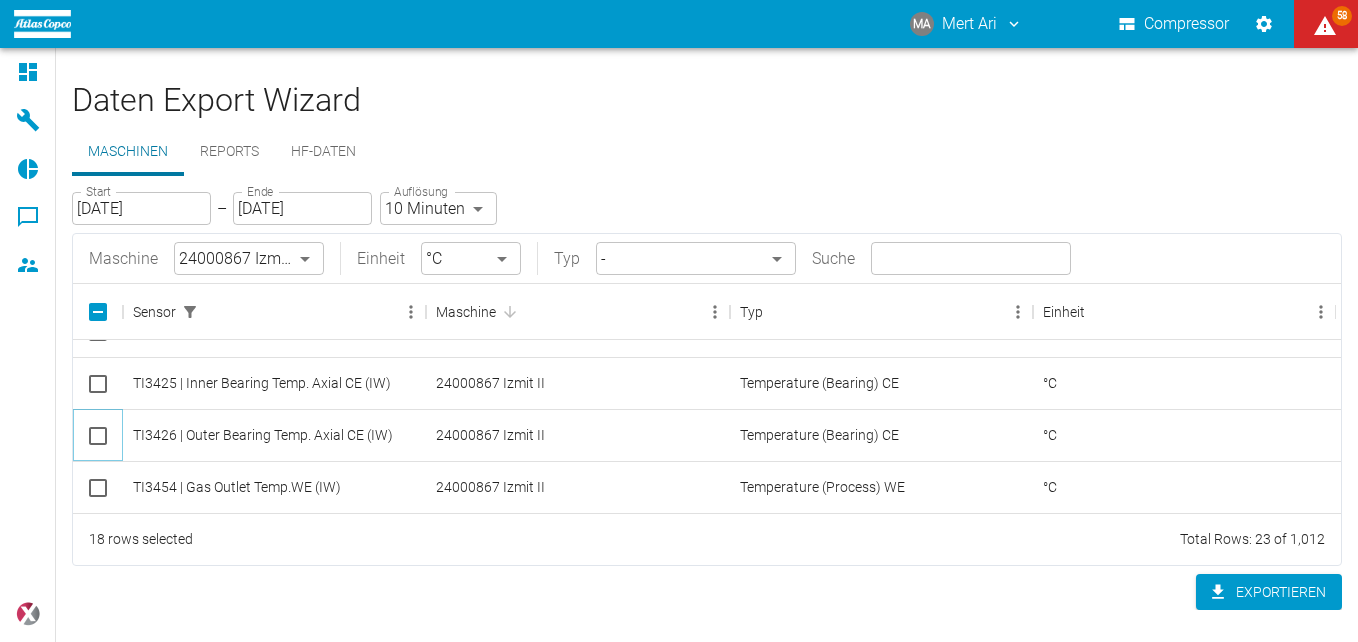 click at bounding box center [98, 436] 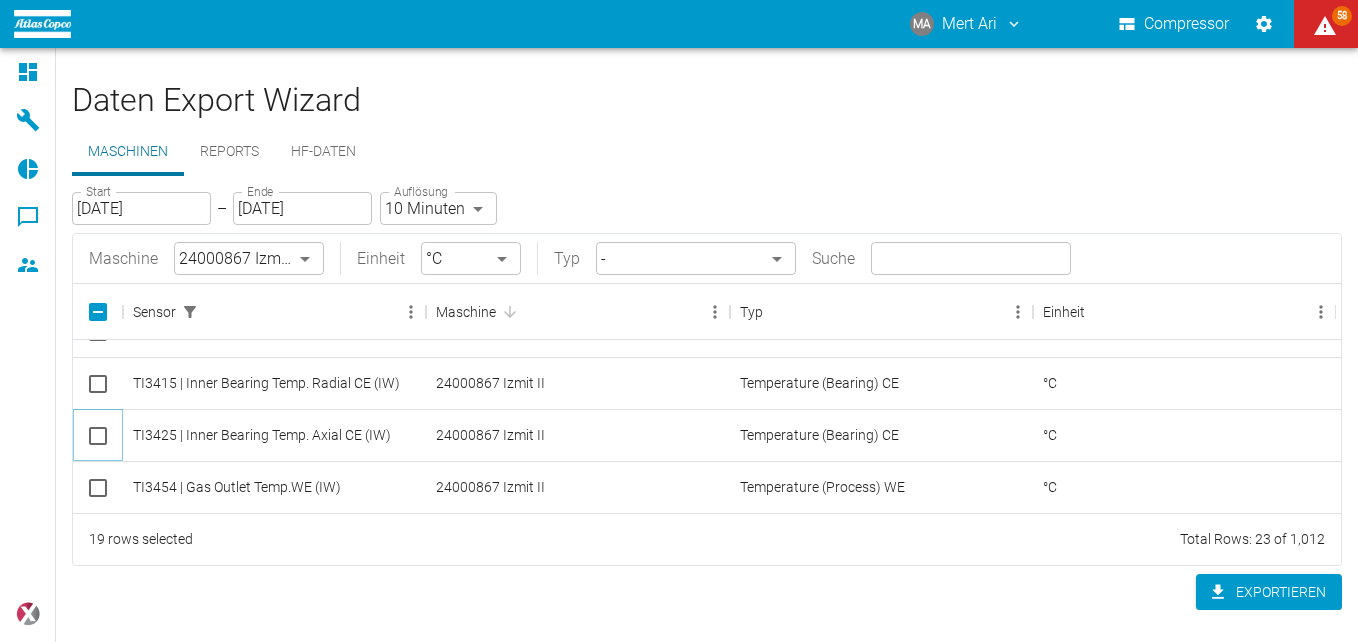click at bounding box center [98, 436] 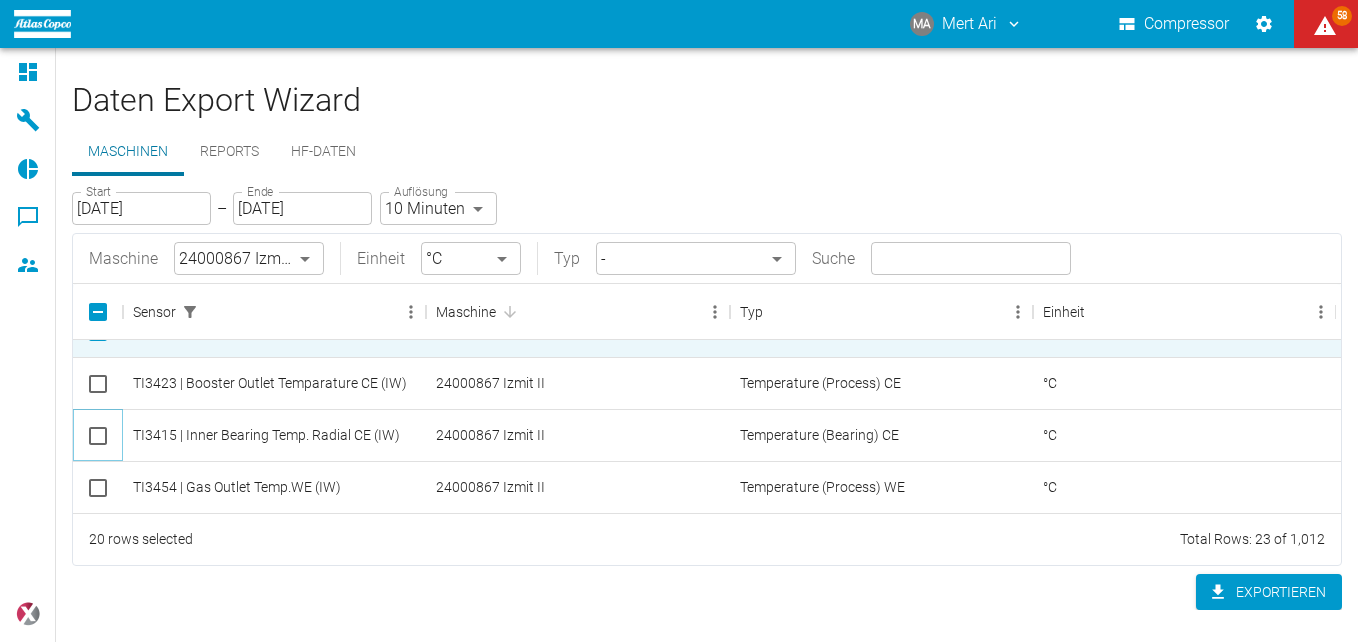 click at bounding box center [98, 436] 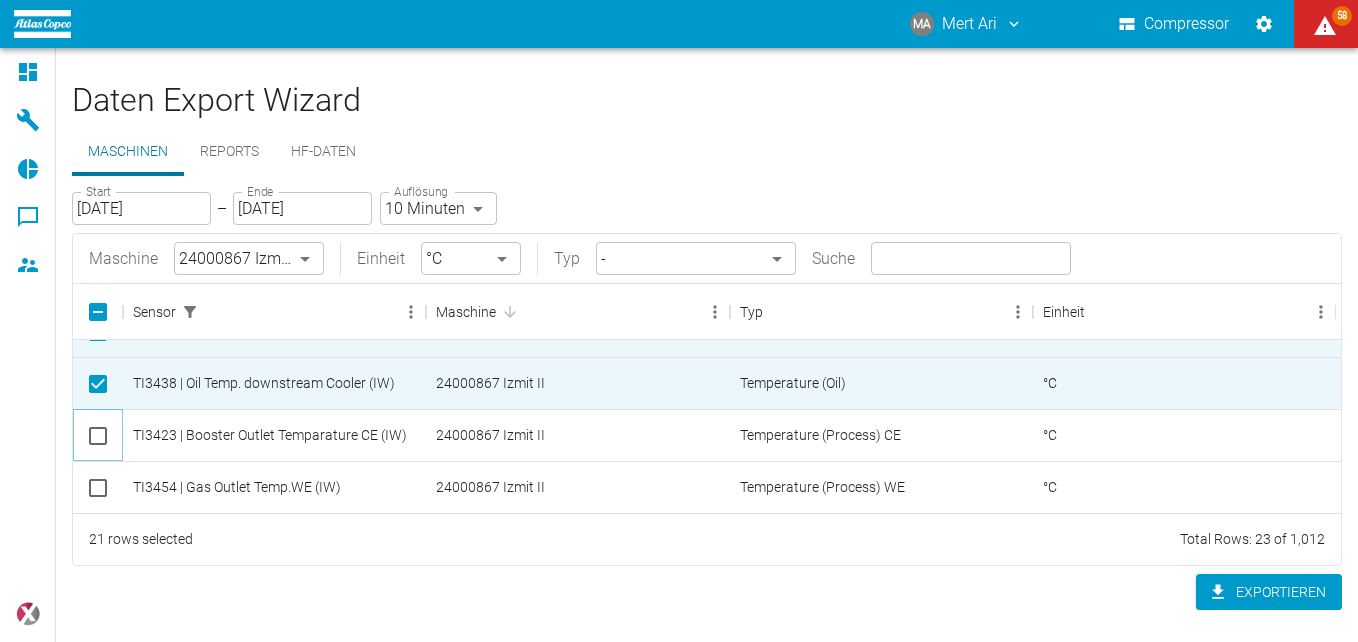click at bounding box center [98, 436] 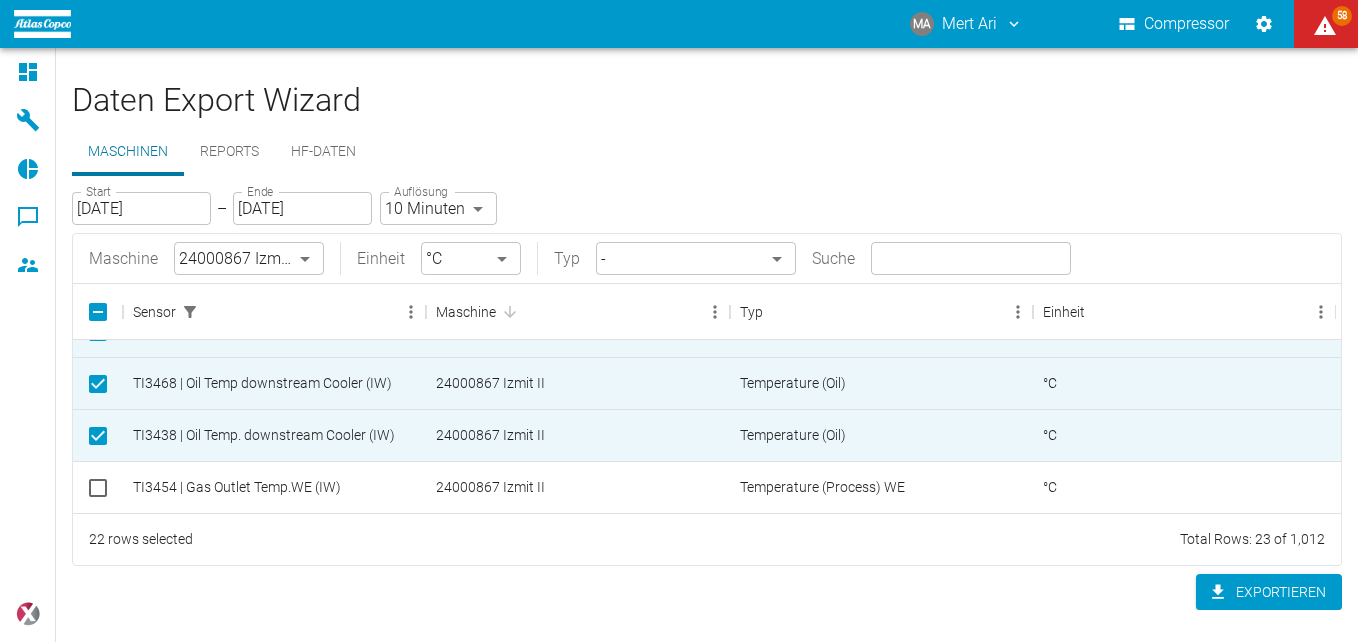 click on "MA Mert Ari Compressor 58 Dashboard Maschinen Reports Kommentare Mitglieder powered by Daten Export Wizard Maschinen Reports HF-Daten Start [DATE] Start  –  Ende [DATE] Ende Auflösung 10 Minuten TEN_MINUTES Auflösung Maschine 24000867 Izmit II 00aa64c3-9ae2-4044-a2fd-a36682b7f98b ​ Einheit °C °C ​ Typ - ​ Suche ​ Sensor Maschine Typ Einheit TI3423 | Booster Outlet Temparature CE (IW) 24000867 Izmit II Temperature (Process) CE °C VYI3441 | Y-Vibration WE (IW) 24000867 Izmit II Vibration WE - TI3456 | Outer Bearing Temp. Axial WE (IW) 24000867 Izmit II Temperature (Bearing) WE °C TI3451 | Booster Inlet Temp.WE (IW) 24000867 Izmit II Temperature (Process) WE °C TI3443 | Turbine Outlet Temp.WE (IW) 24000867 Izmit II Temperature (Process) WE °C TI3468 | Oil Temp downstream Cooler  (IW) 24000867 Izmit II Temperature (Oil) °C TI3438 | Oil Temp. downstream Cooler  (IW) 24000867 Izmit II Temperature (Oil)  °C TI3454 | Gas Outlet Temp.WE (IW) 24000867 Izmit II Temperature (Process) WE °C" at bounding box center (679, 321) 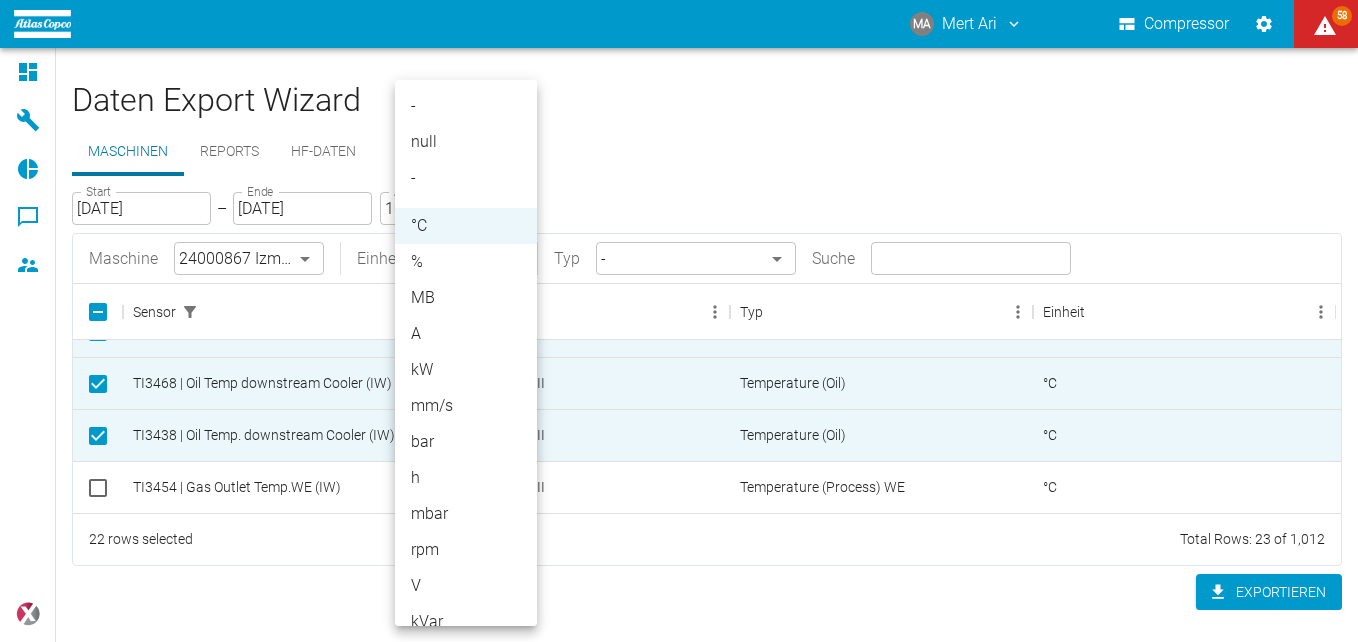 click on "%" at bounding box center [466, 262] 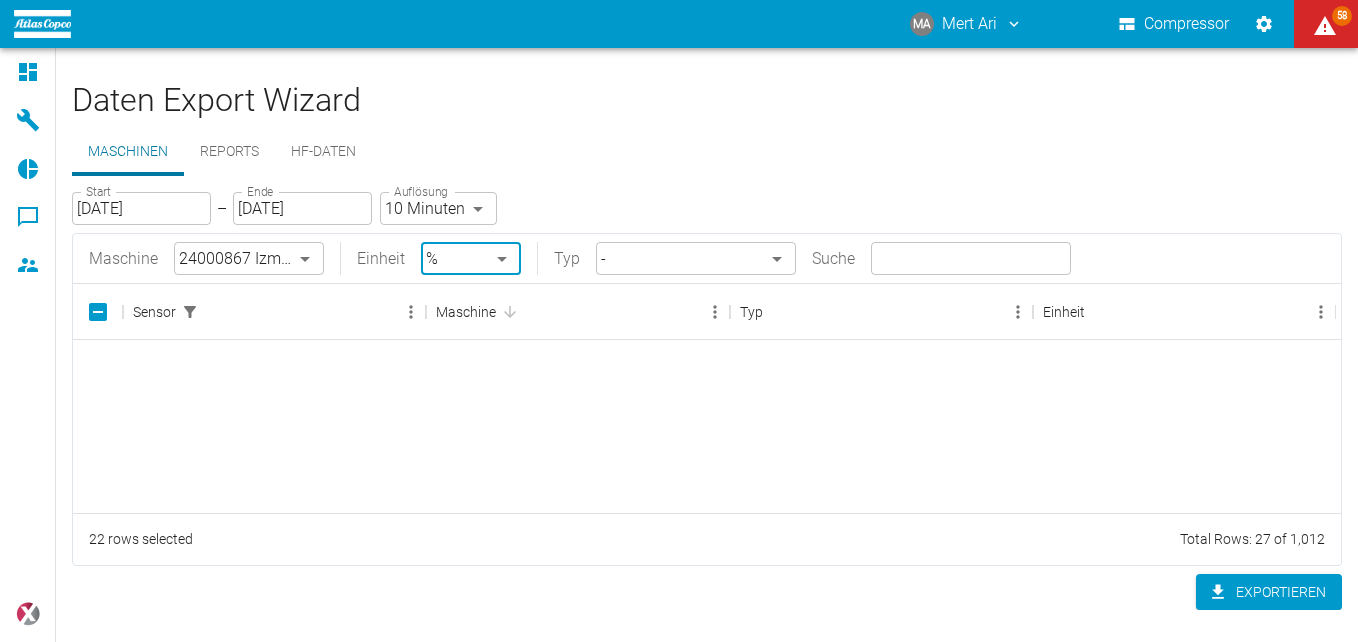 scroll, scrollTop: 900, scrollLeft: 0, axis: vertical 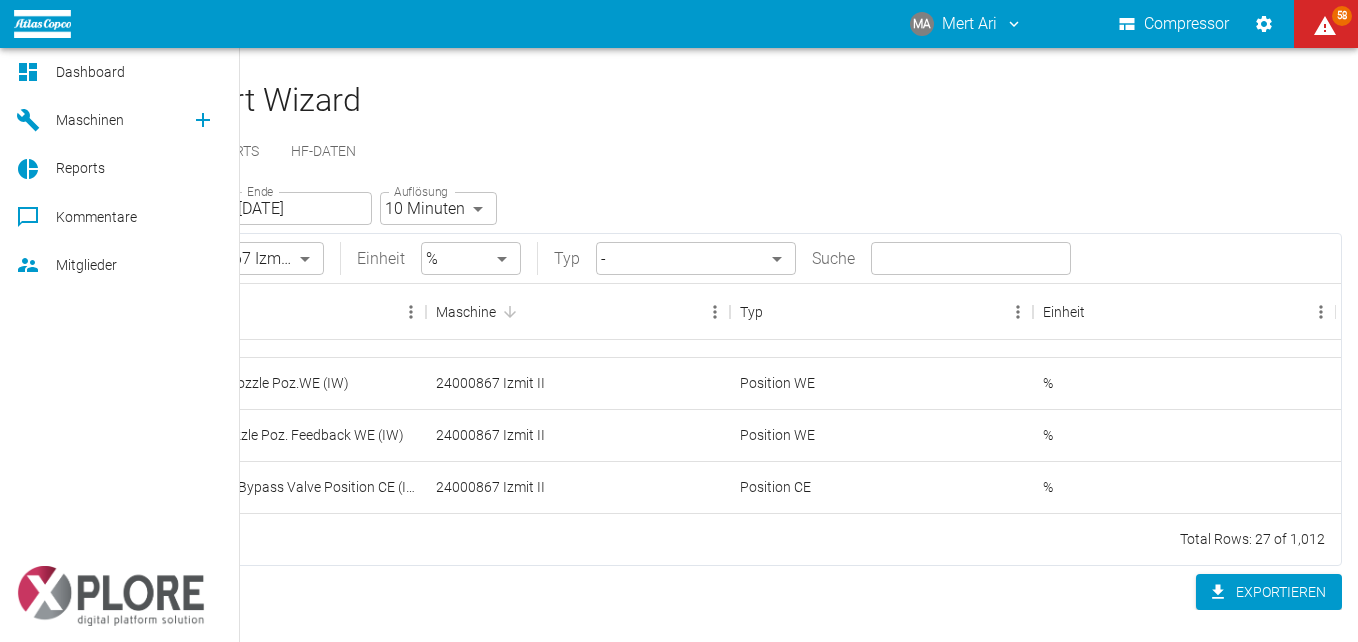 click on "Dashboard Maschinen Reports Kommentare Mitglieder powered by" at bounding box center (120, 345) 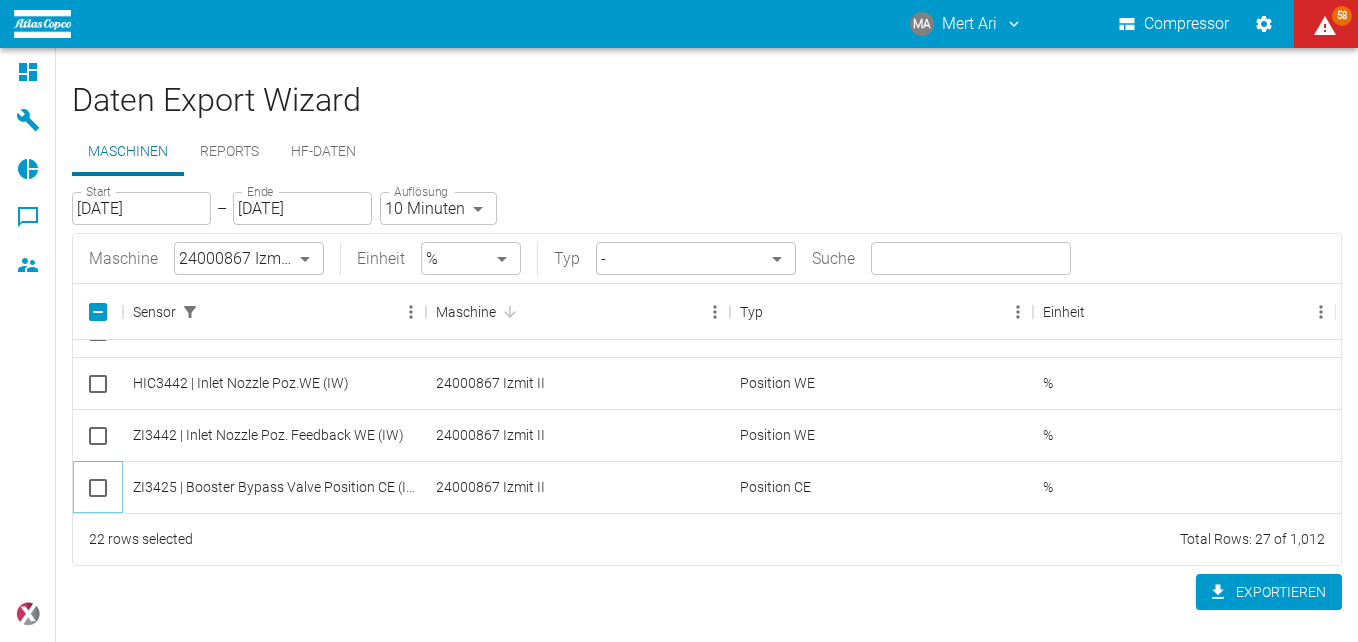 click at bounding box center [98, 488] 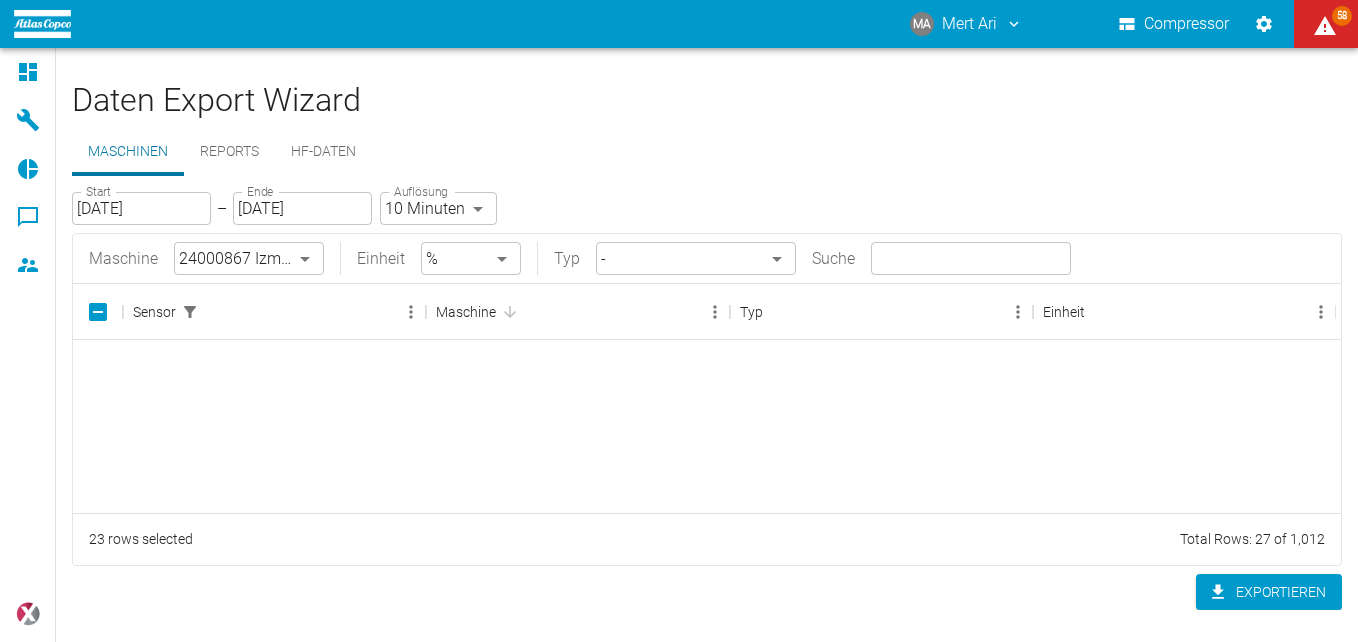 scroll, scrollTop: 971, scrollLeft: 0, axis: vertical 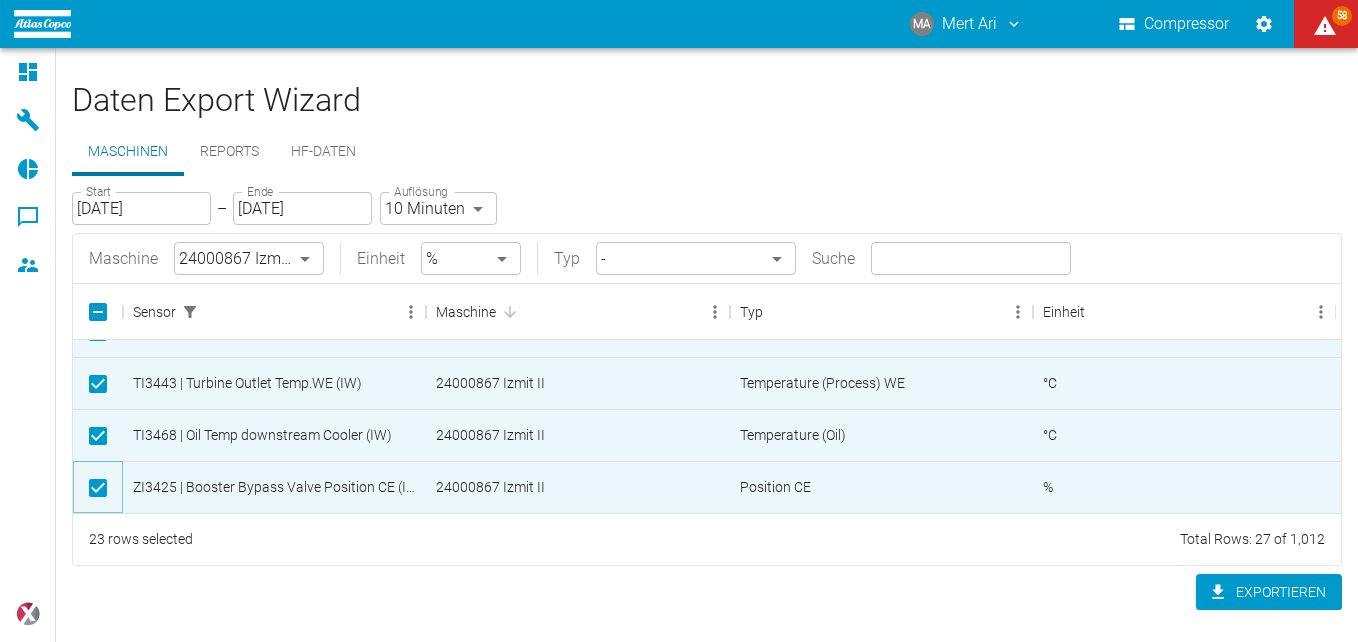 click at bounding box center [98, 488] 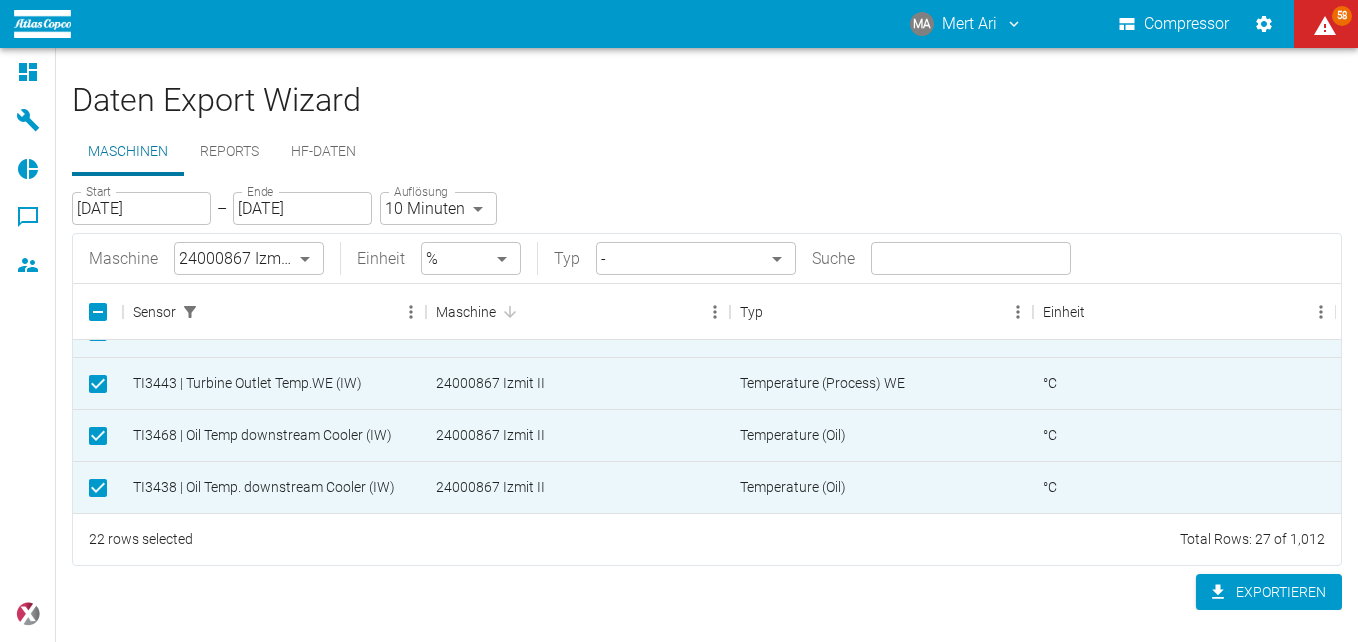 scroll, scrollTop: 1231, scrollLeft: 0, axis: vertical 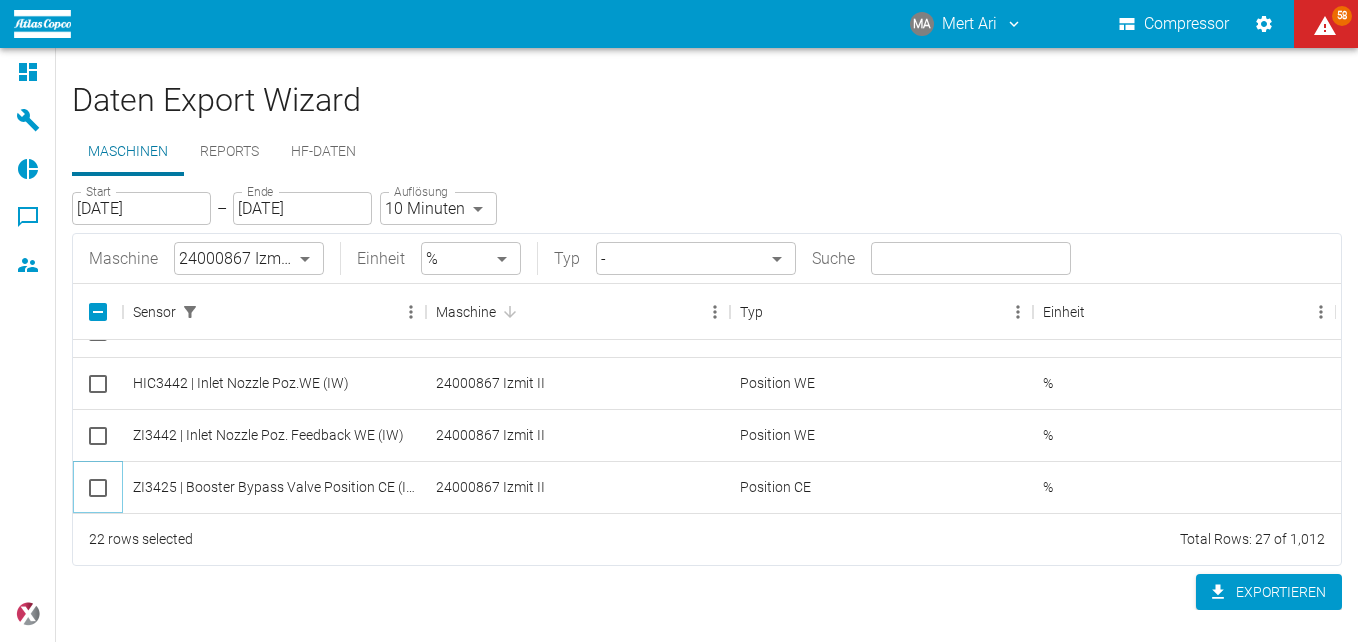 click at bounding box center [98, 488] 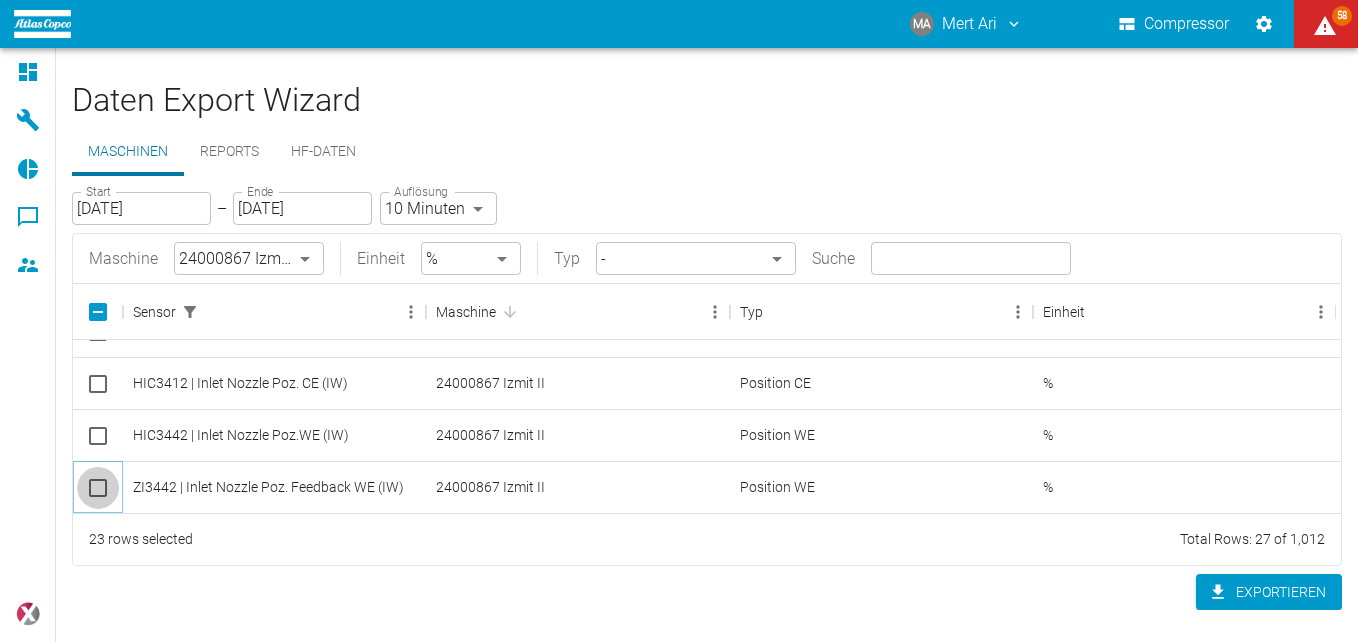 click at bounding box center [98, 488] 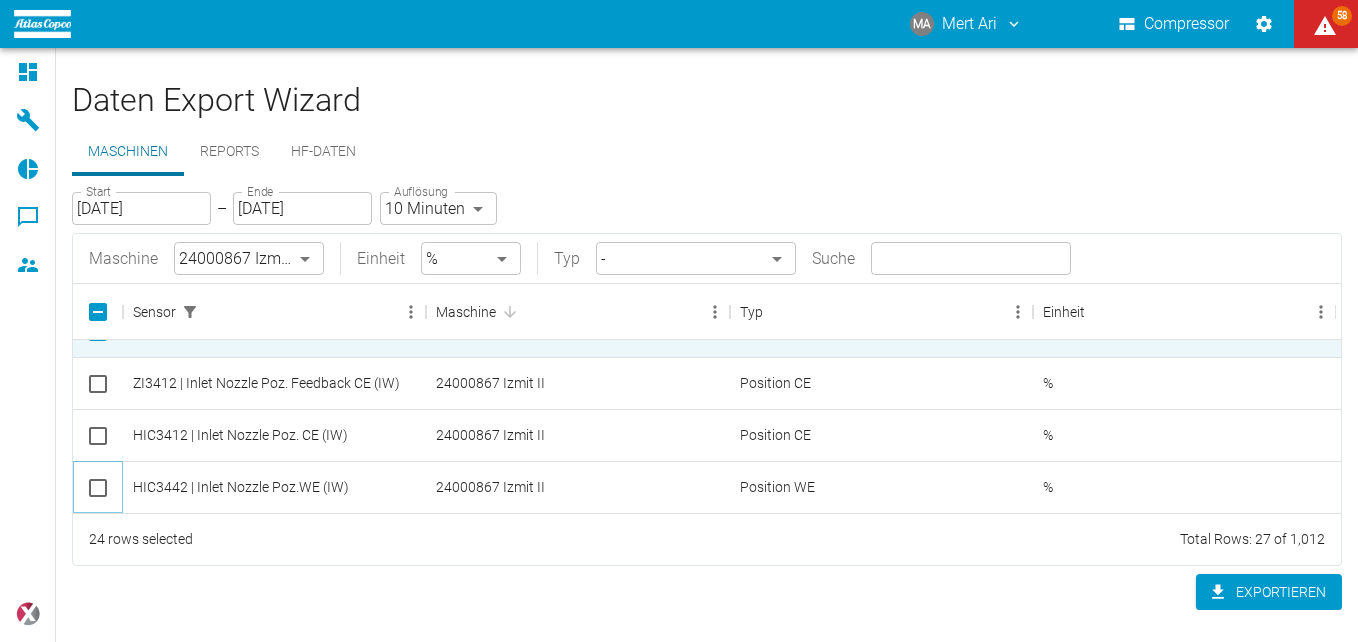 click at bounding box center (98, 488) 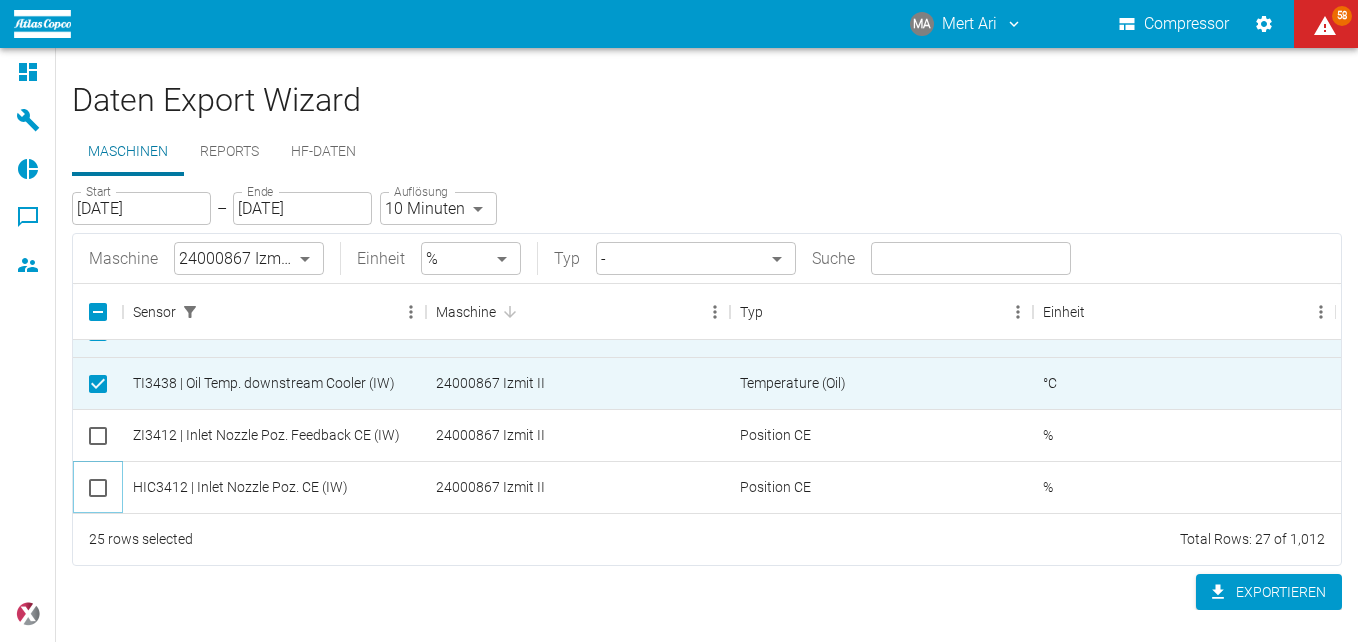 click at bounding box center (98, 488) 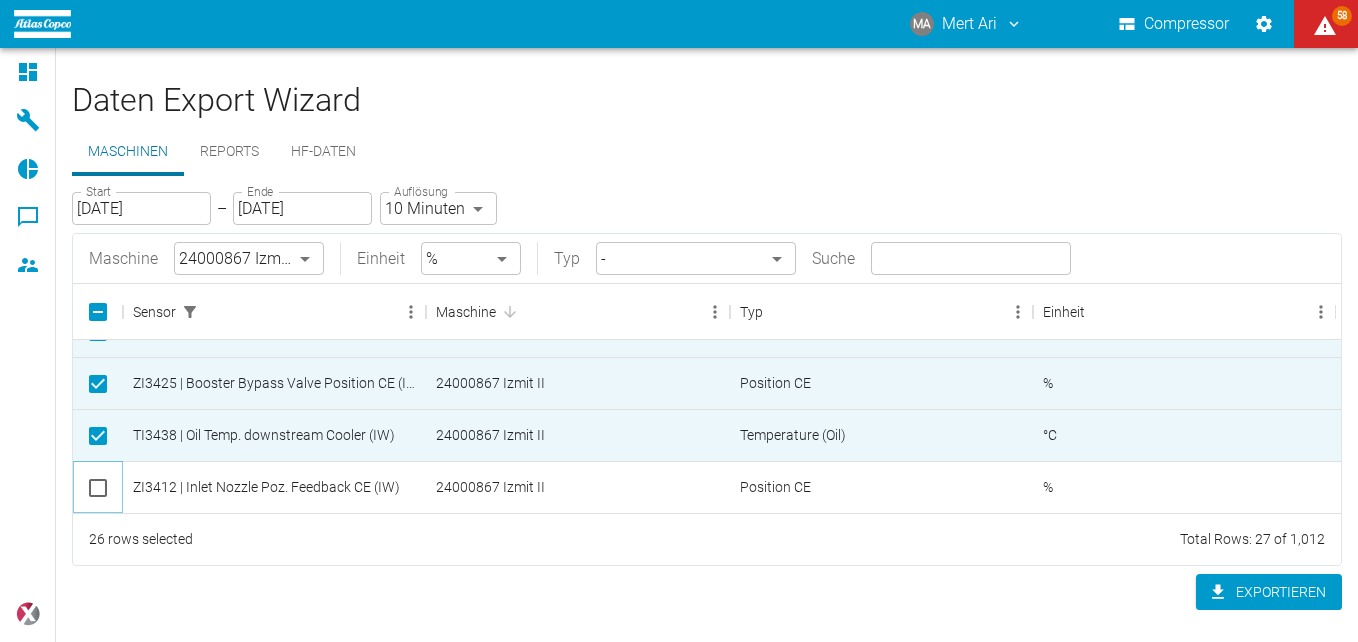 click at bounding box center [98, 488] 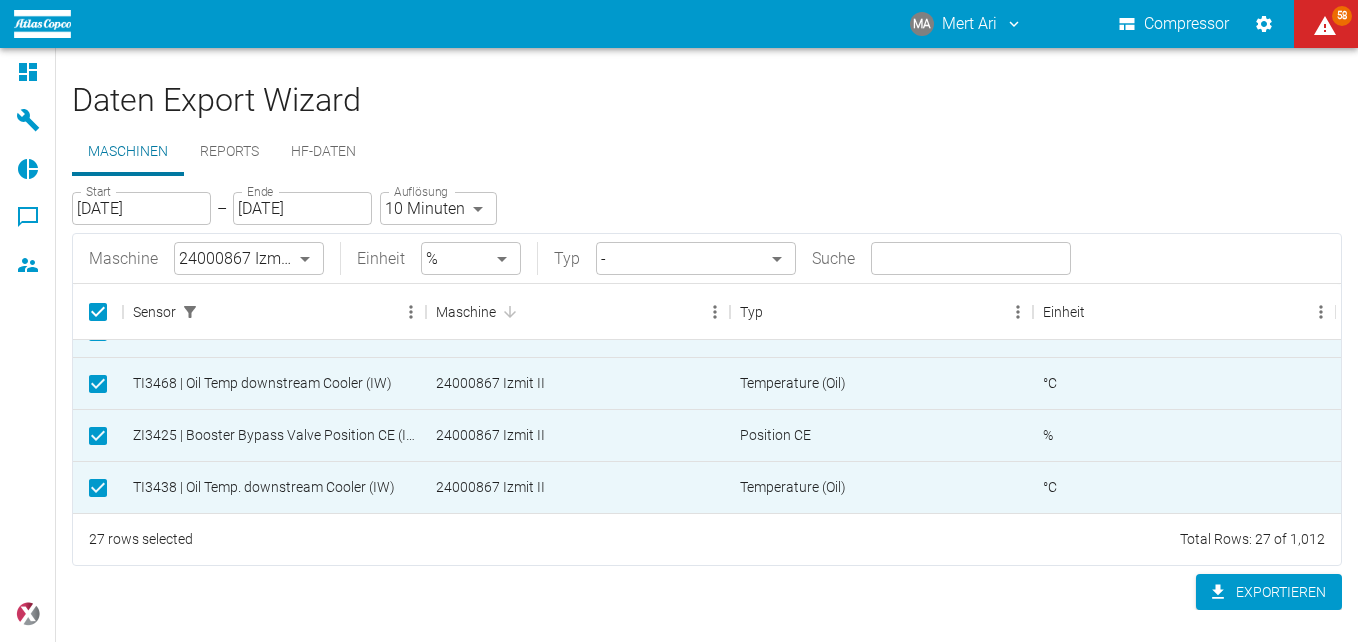 click on "MA Mert Ari Compressor 58 Dashboard Maschinen Reports Kommentare Mitglieder powered by Daten Export Wizard Maschinen Reports HF-Daten Start [DATE] Start  –  Ende [DATE] Ende Auflösung 10 Minuten TEN_MINUTES Auflösung Maschine 24000867 Izmit II 00aa64c3-9ae2-4044-a2fd-a36682b7f98b ​ Einheit % % ​ Typ - ​ Suche ​ Sensor Maschine Typ Einheit ZI3412 | Inlet Nozzle Poz. Feedback CE (IW) 24000867 Izmit II Position CE % HIC3442 | Inlet Nozzle Poz.WE (IW) 24000867 Izmit II Position WE % ZI3442 | Inlet Nozzle Poz. Feedback WE (IW) 24000867 Izmit II Position WE % TI3451 | Booster Inlet Temp.WE (IW) 24000867 Izmit II Temperature (Process) WE °C TI3443 | Turbine Outlet Temp.WE (IW) 24000867 Izmit II Temperature (Process) WE °C TI3468 | Oil Temp downstream Cooler  (IW) 24000867 Izmit II Temperature (Oil) °C ZI3425 | Booster Bypass Valve Position CE (IW) 24000867 Izmit II Position CE % TI3438 | Oil Temp. downstream Cooler  (IW) 24000867 Izmit II Temperature (Oil)  °C 27 rows selected Total Rows:" at bounding box center (679, 321) 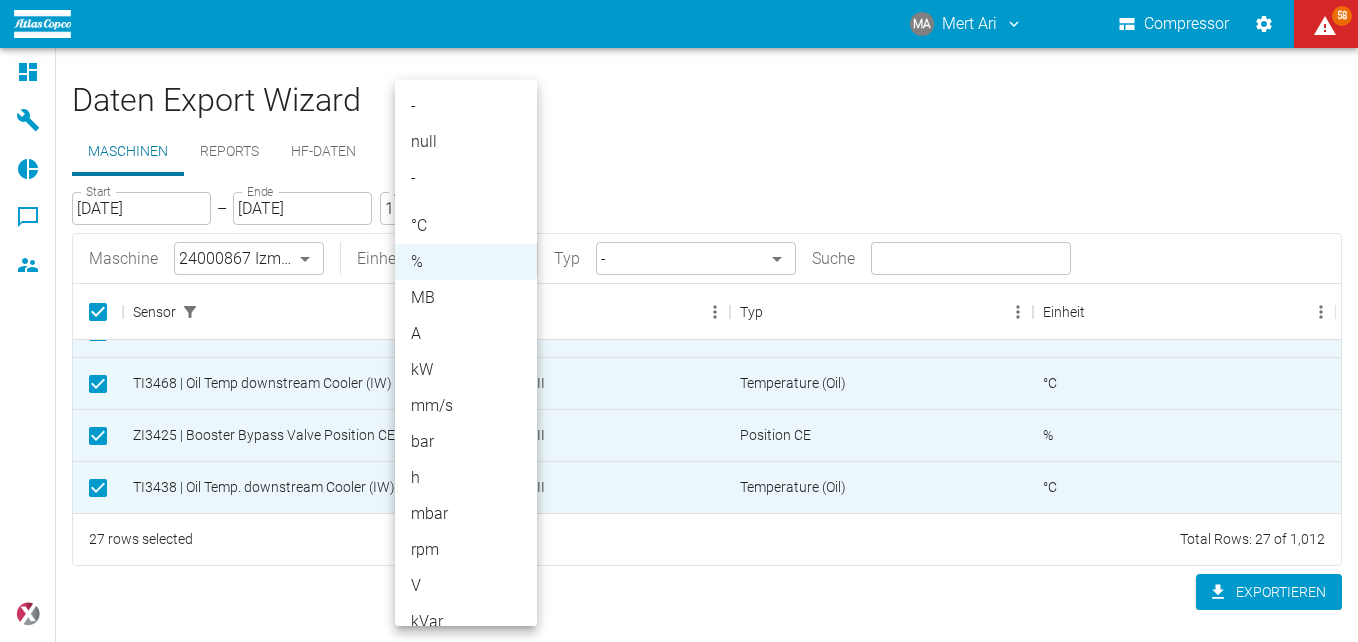 click on "bar" at bounding box center (466, 442) 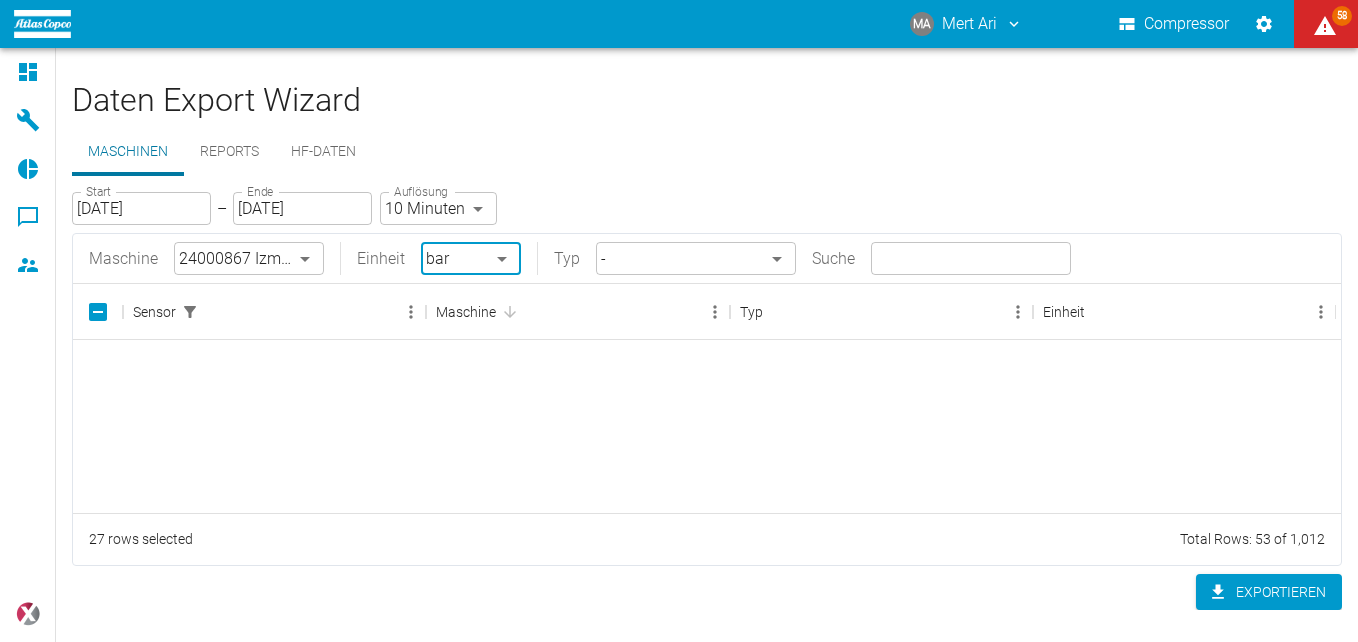 scroll, scrollTop: 800, scrollLeft: 0, axis: vertical 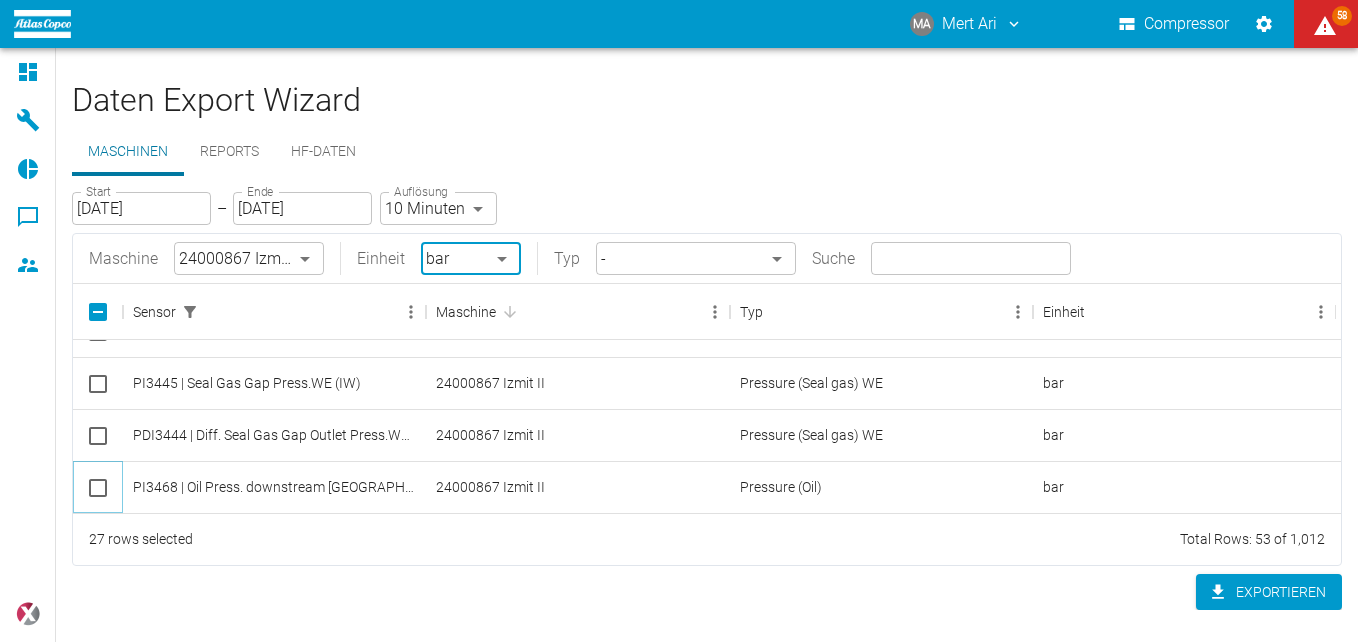 click at bounding box center (98, 488) 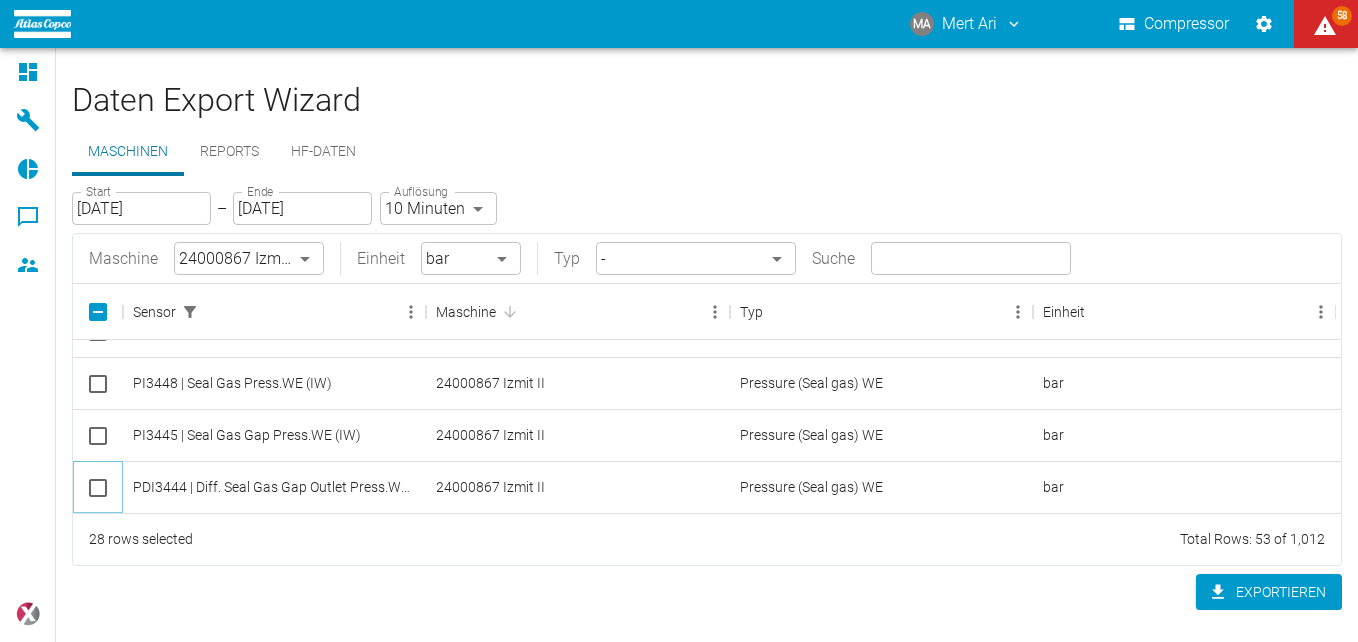 click at bounding box center (98, 488) 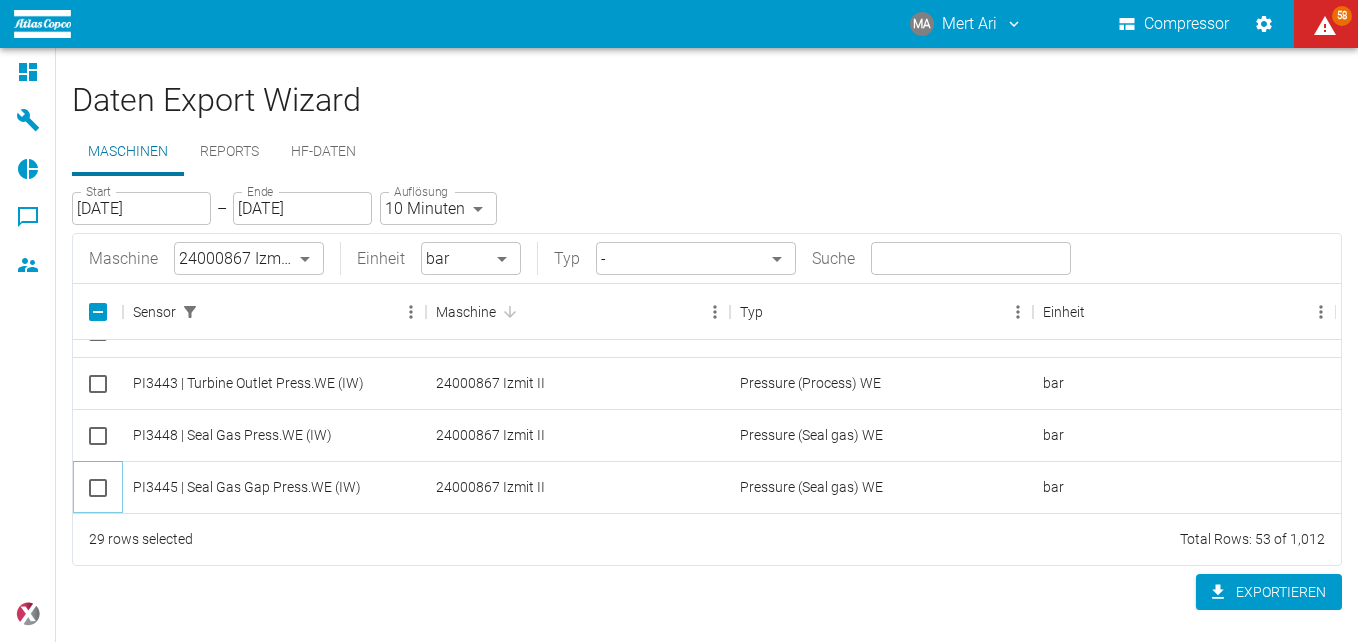 click at bounding box center (98, 488) 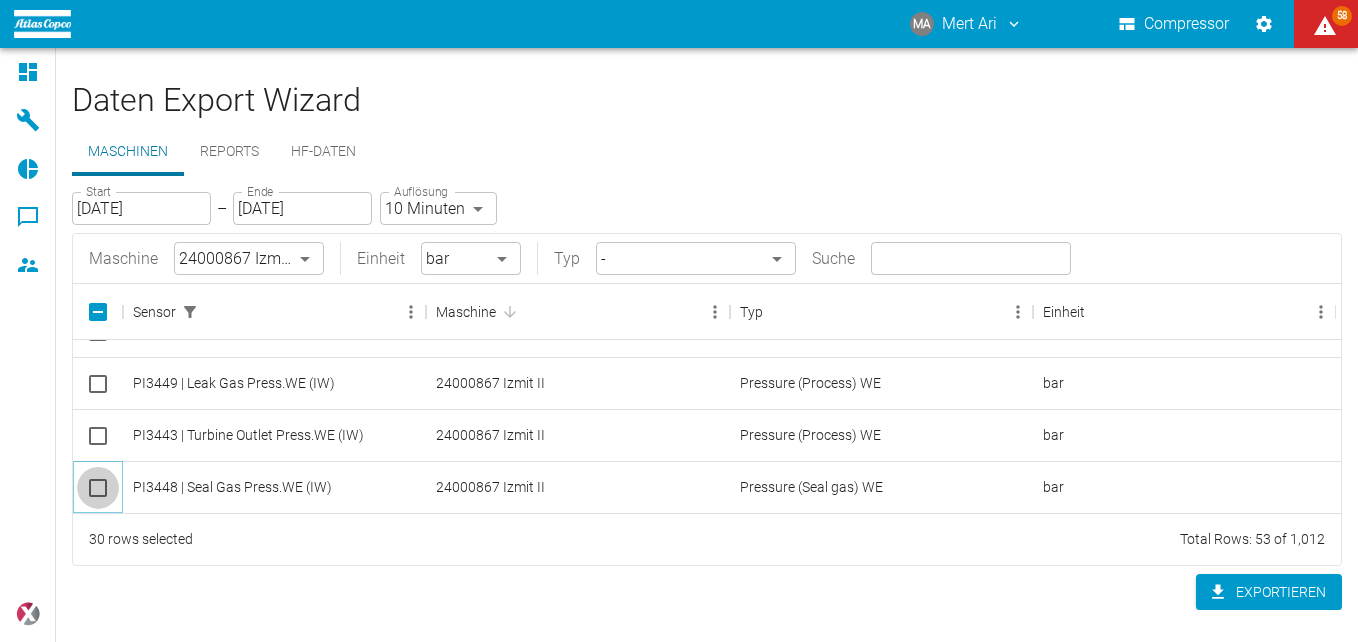 click at bounding box center [98, 488] 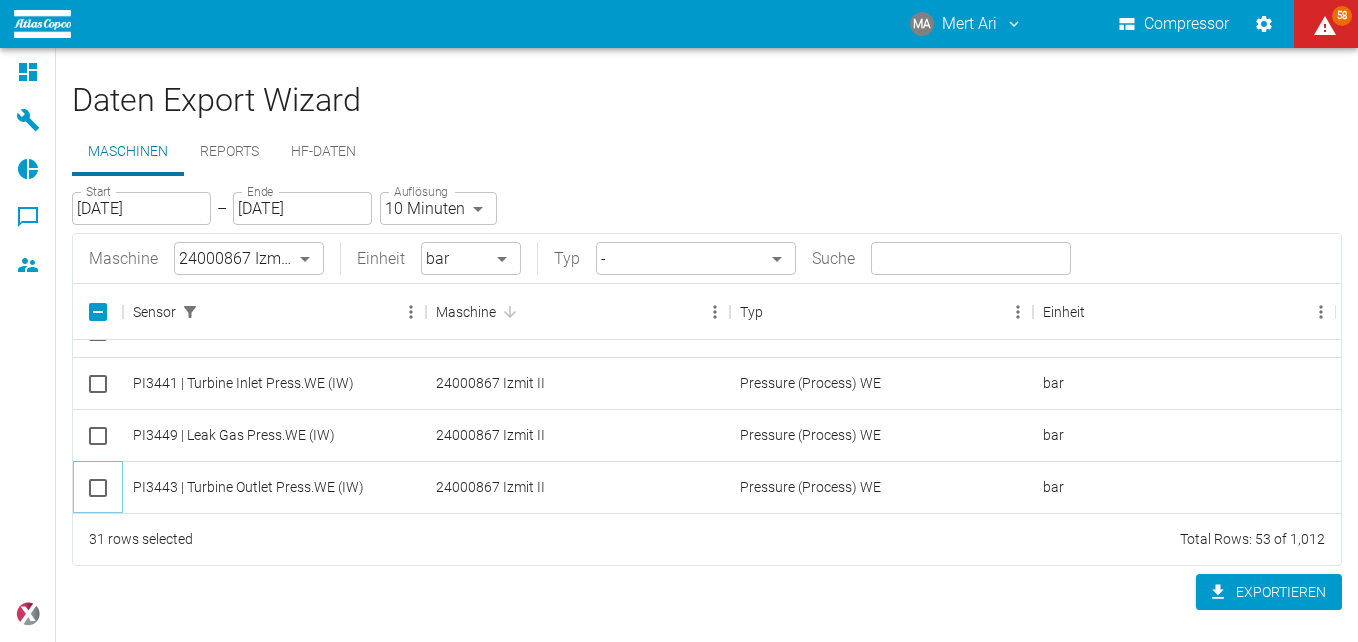 click at bounding box center [98, 488] 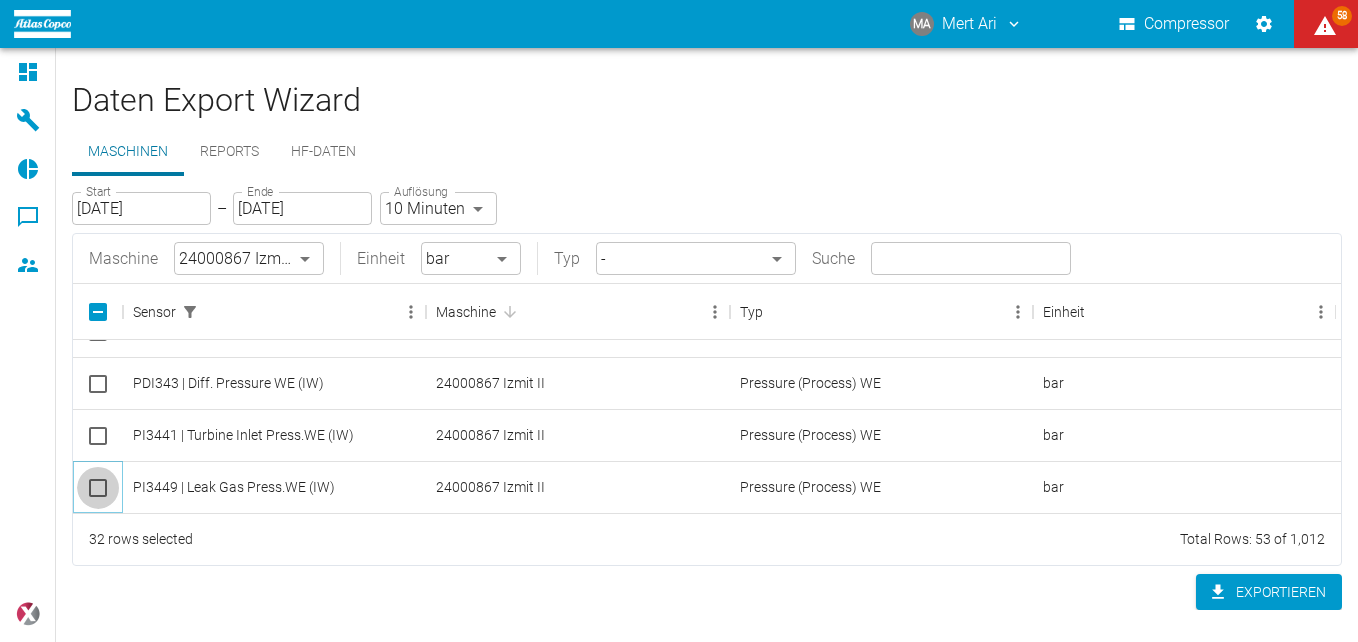 click at bounding box center [98, 488] 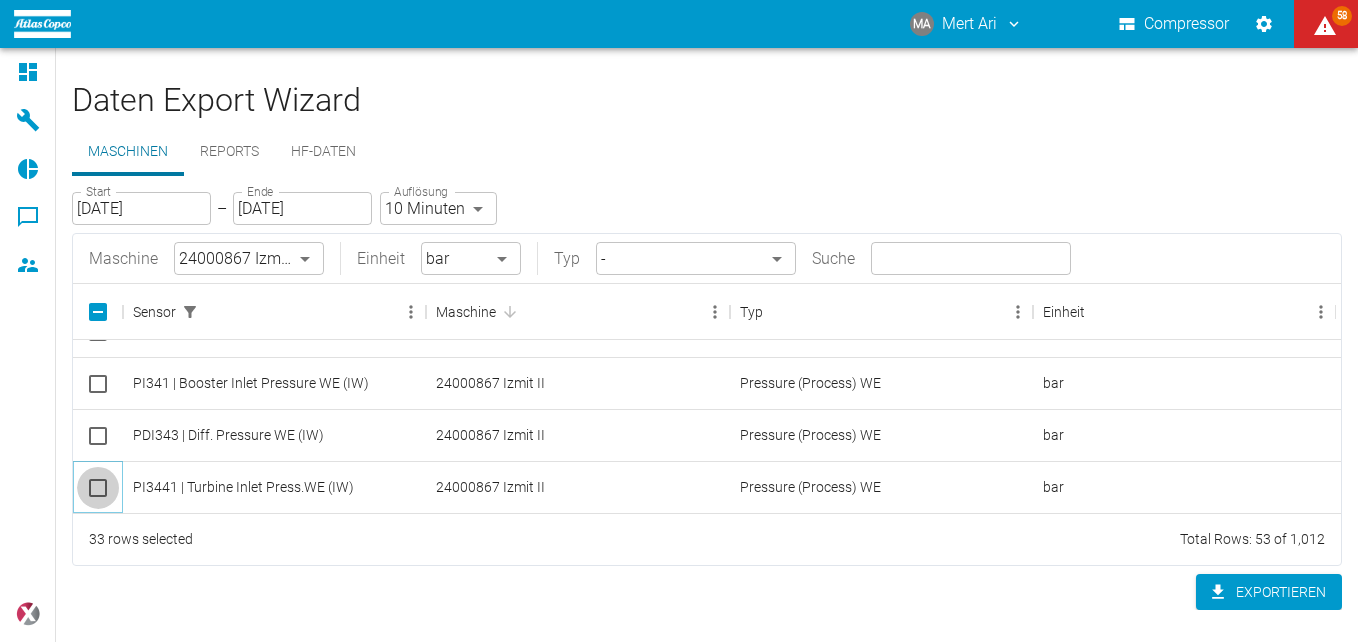 click at bounding box center [98, 488] 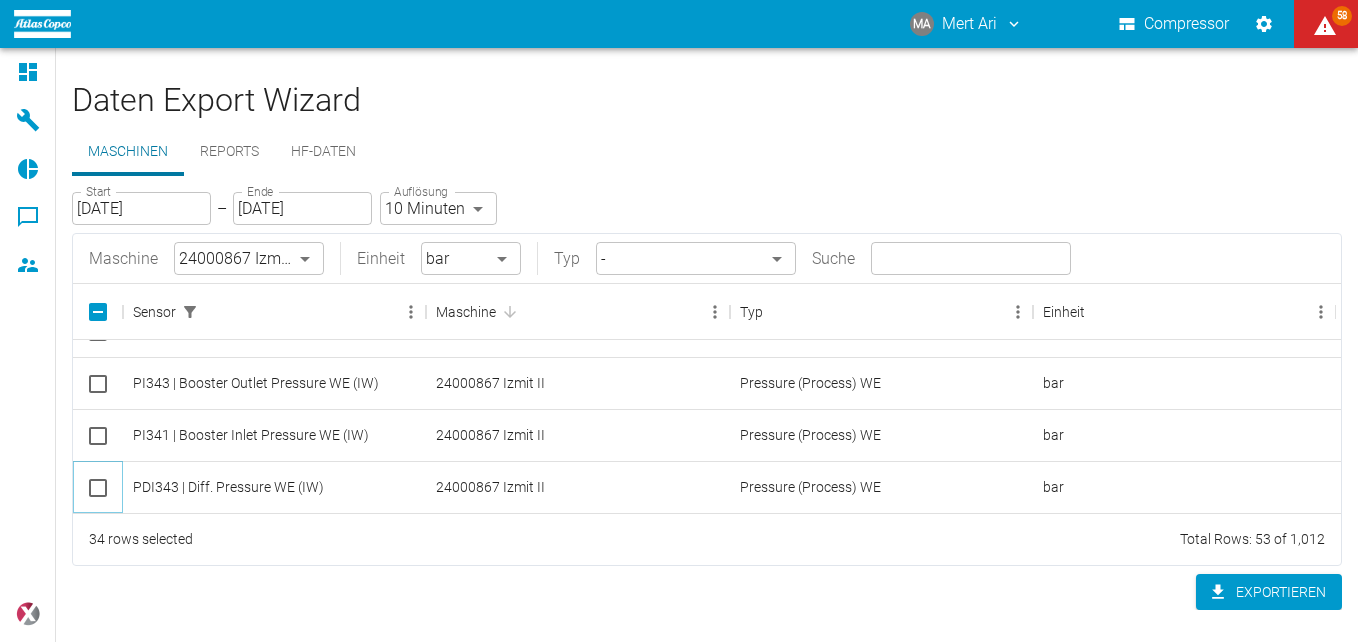 click at bounding box center [98, 488] 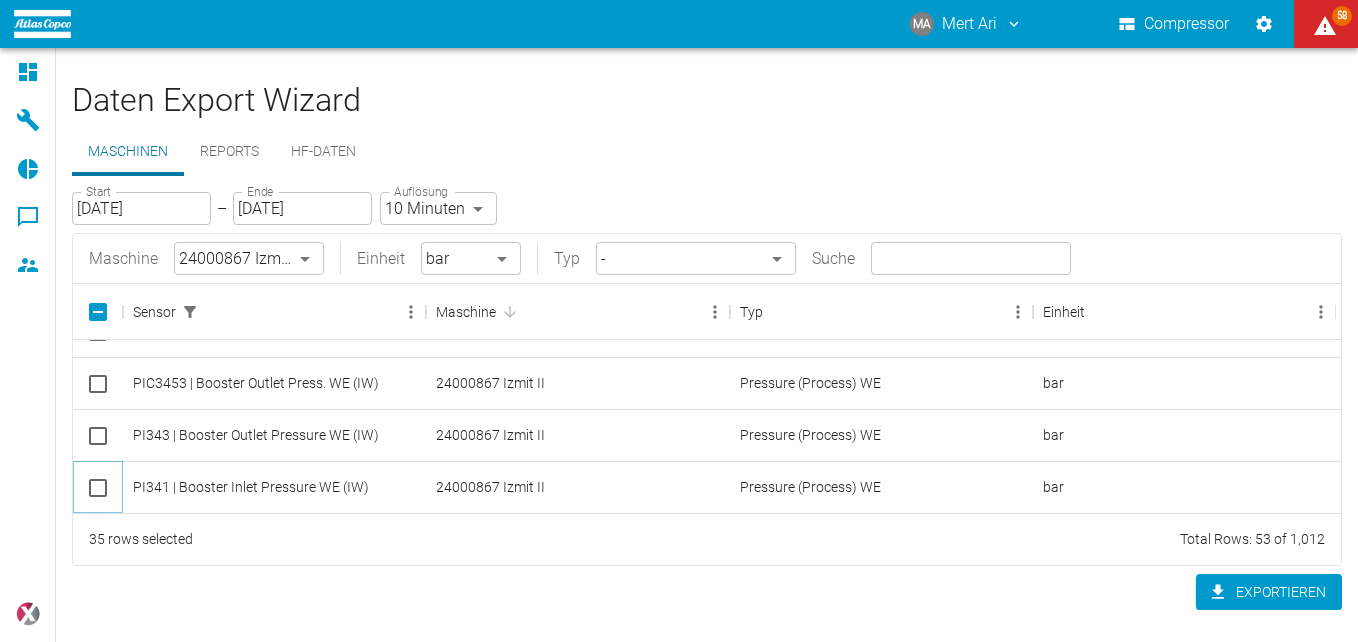 click at bounding box center (98, 488) 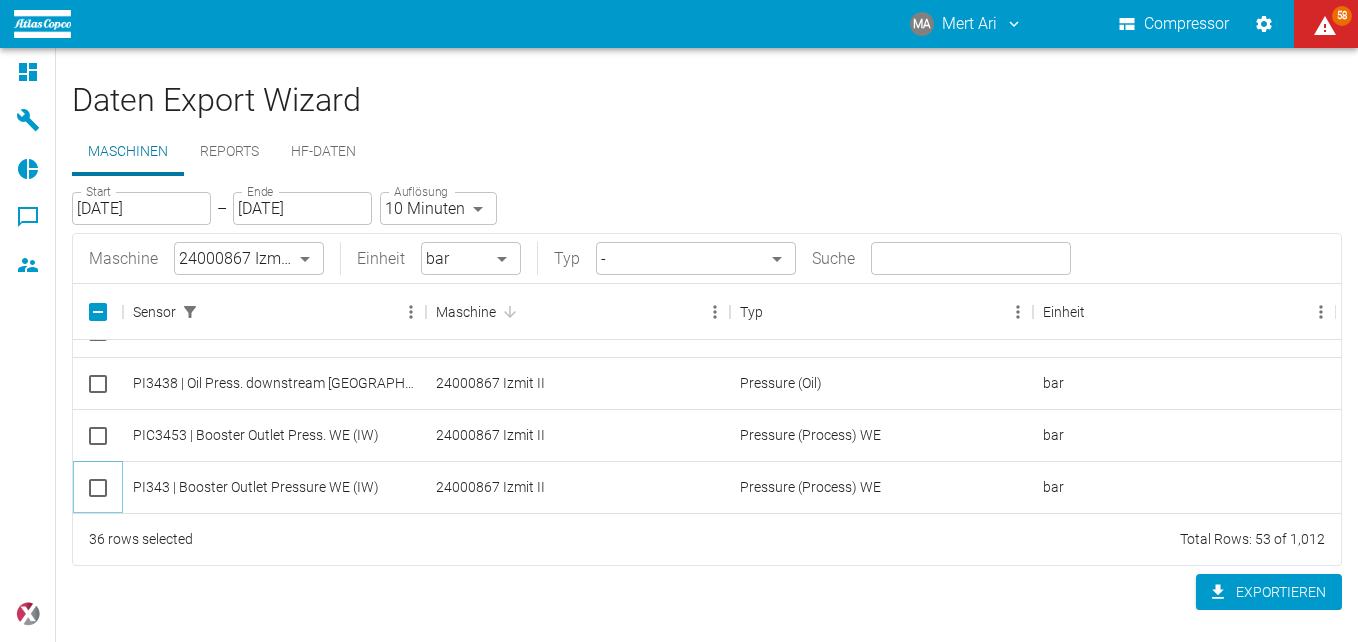 click at bounding box center (98, 488) 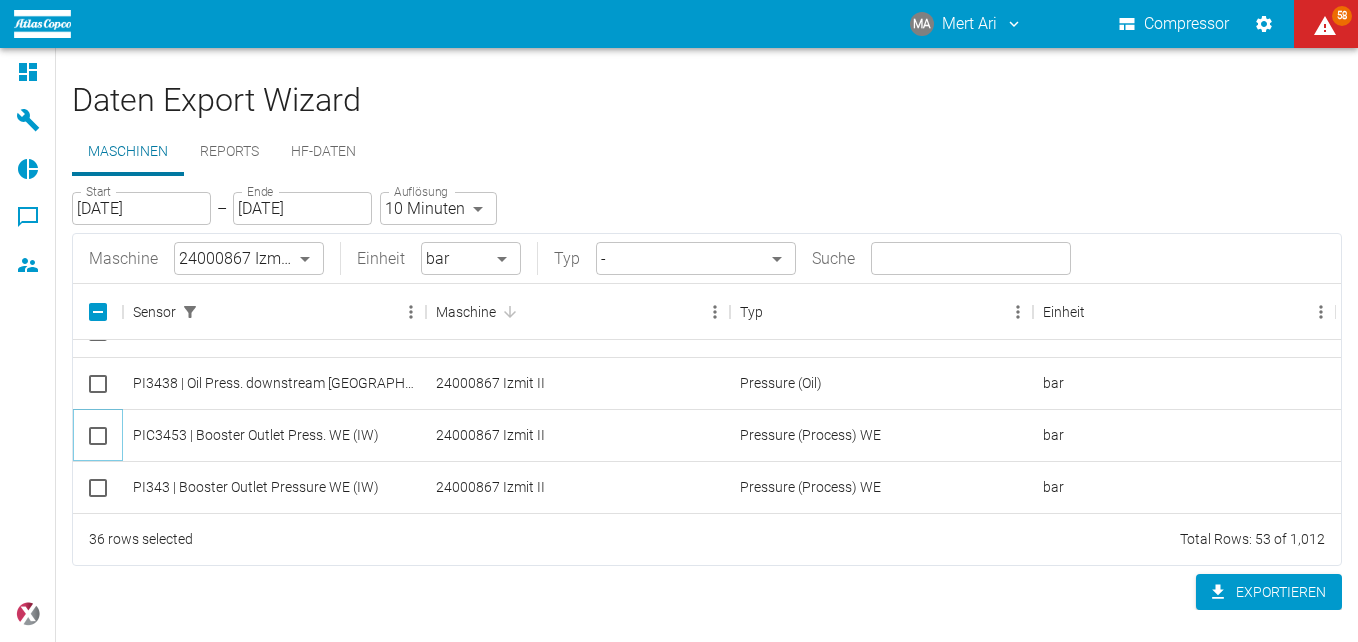 click at bounding box center (98, 436) 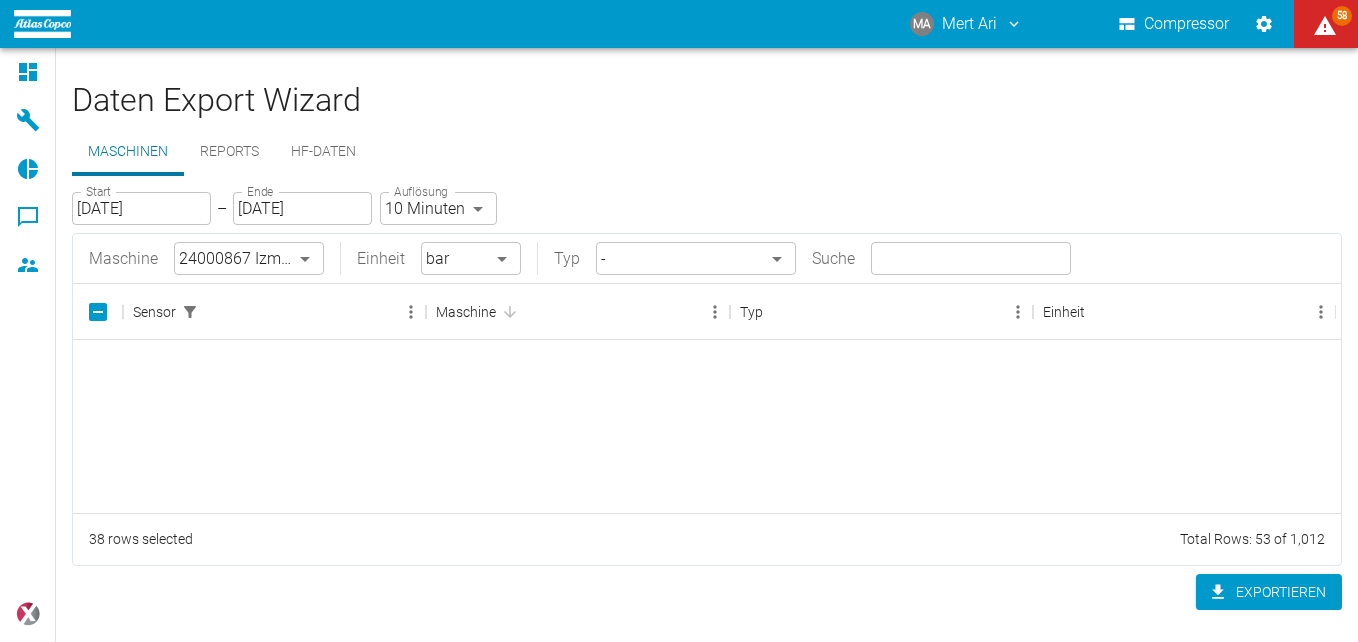 scroll, scrollTop: 1983, scrollLeft: 0, axis: vertical 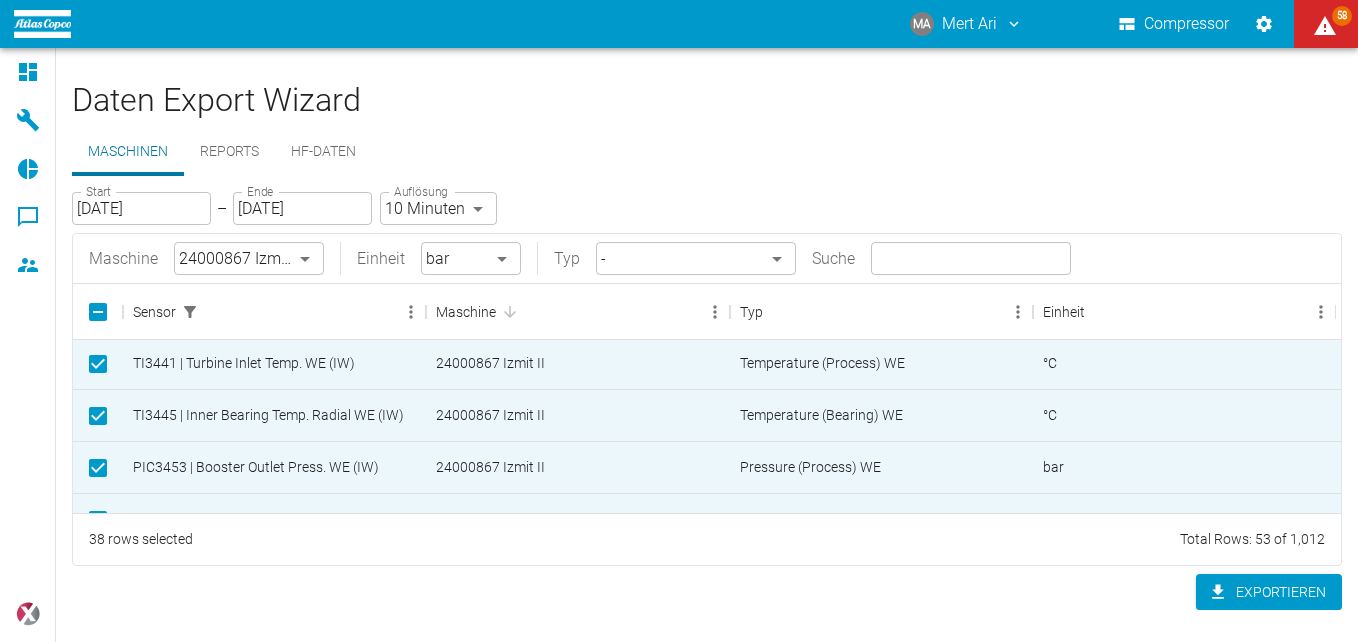 click at bounding box center (98, 468) 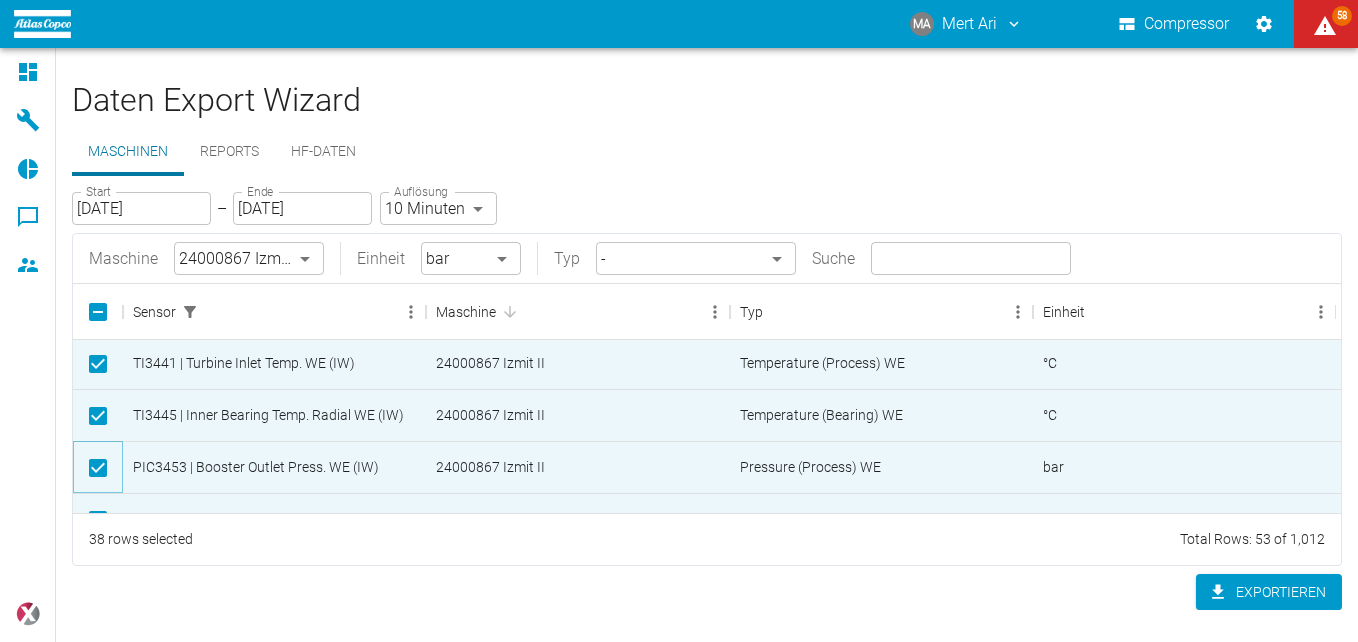 checkbox on "false" 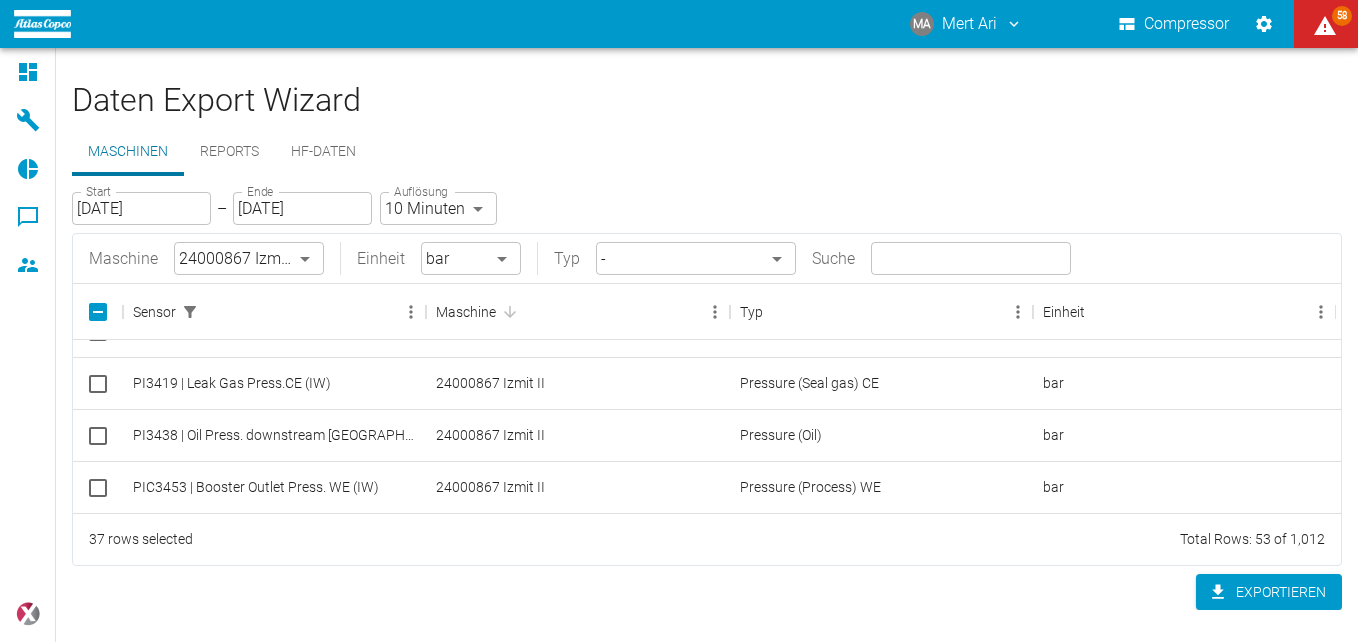 click at bounding box center [98, 488] 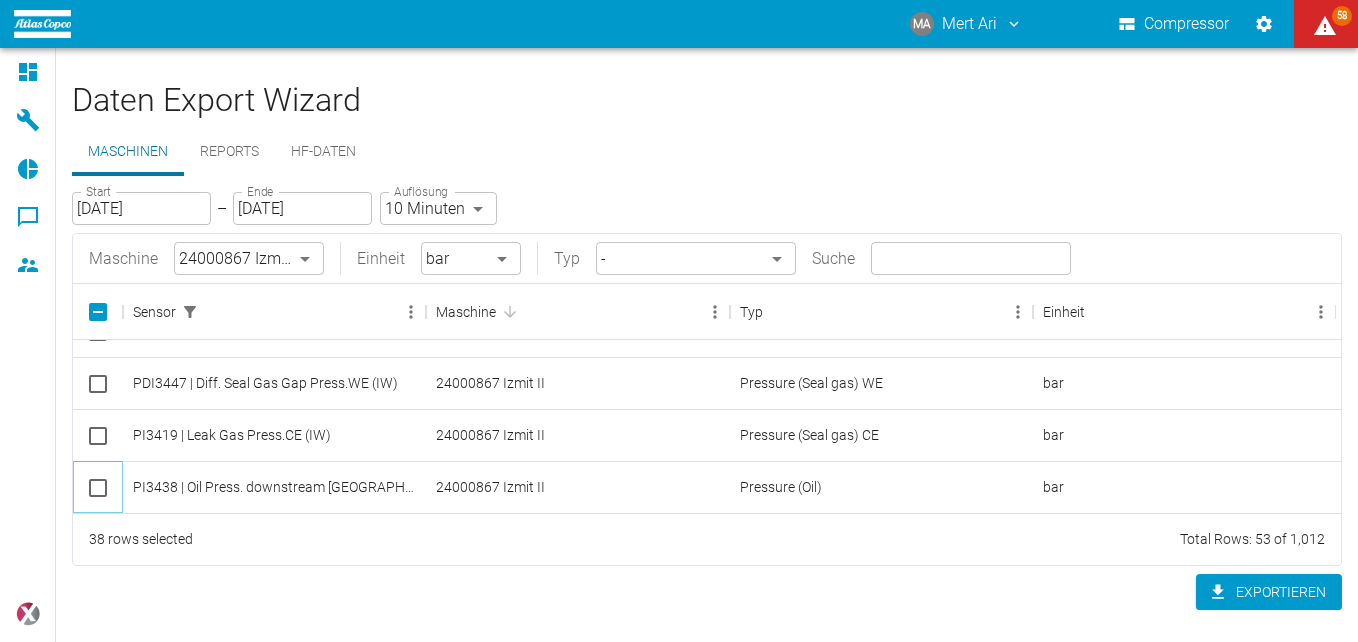 click at bounding box center (98, 488) 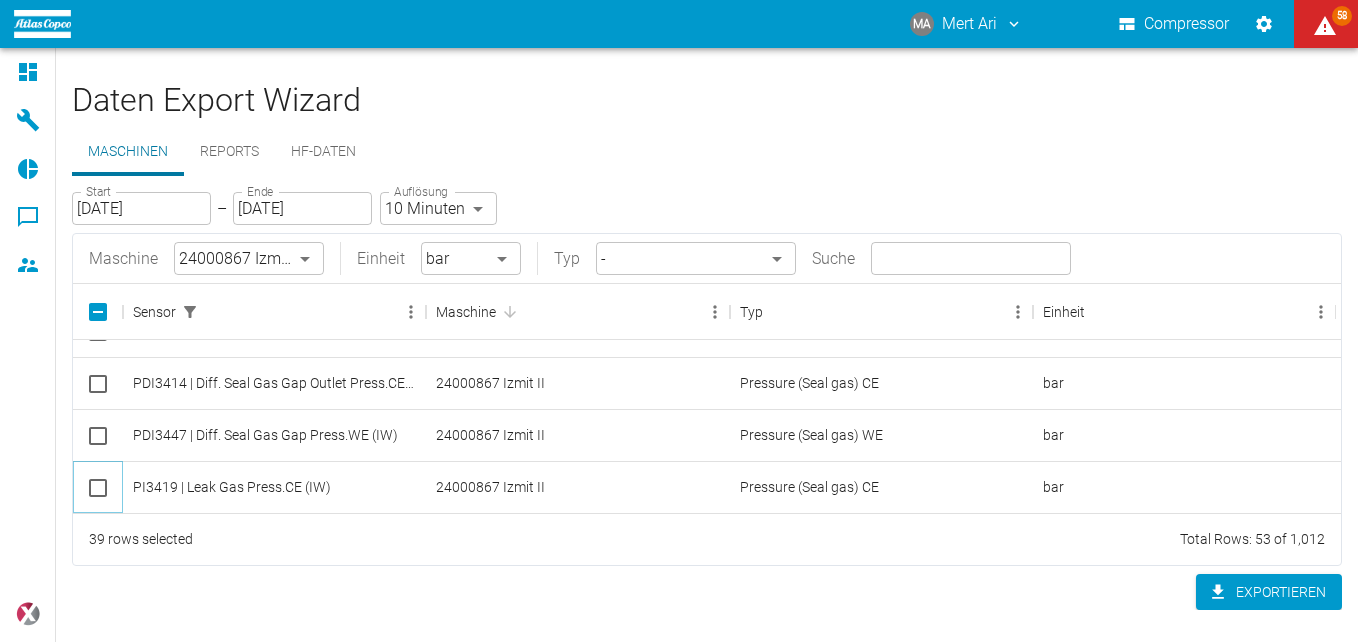 click at bounding box center (98, 488) 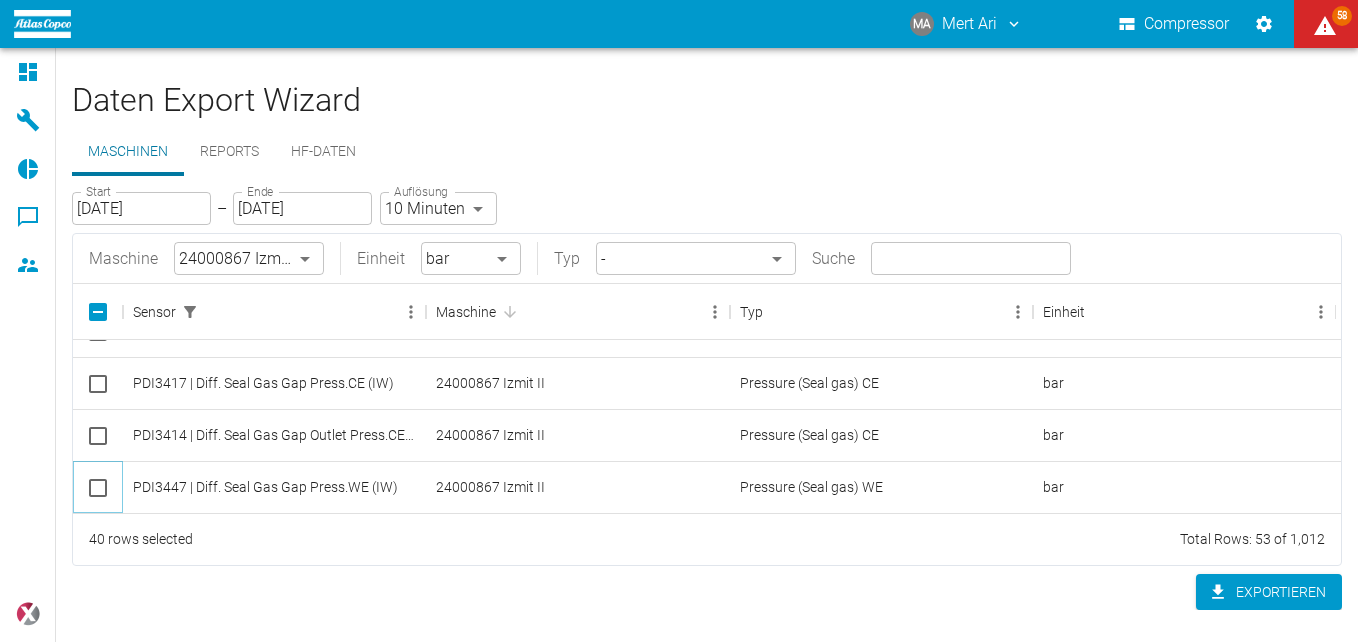 click at bounding box center (98, 488) 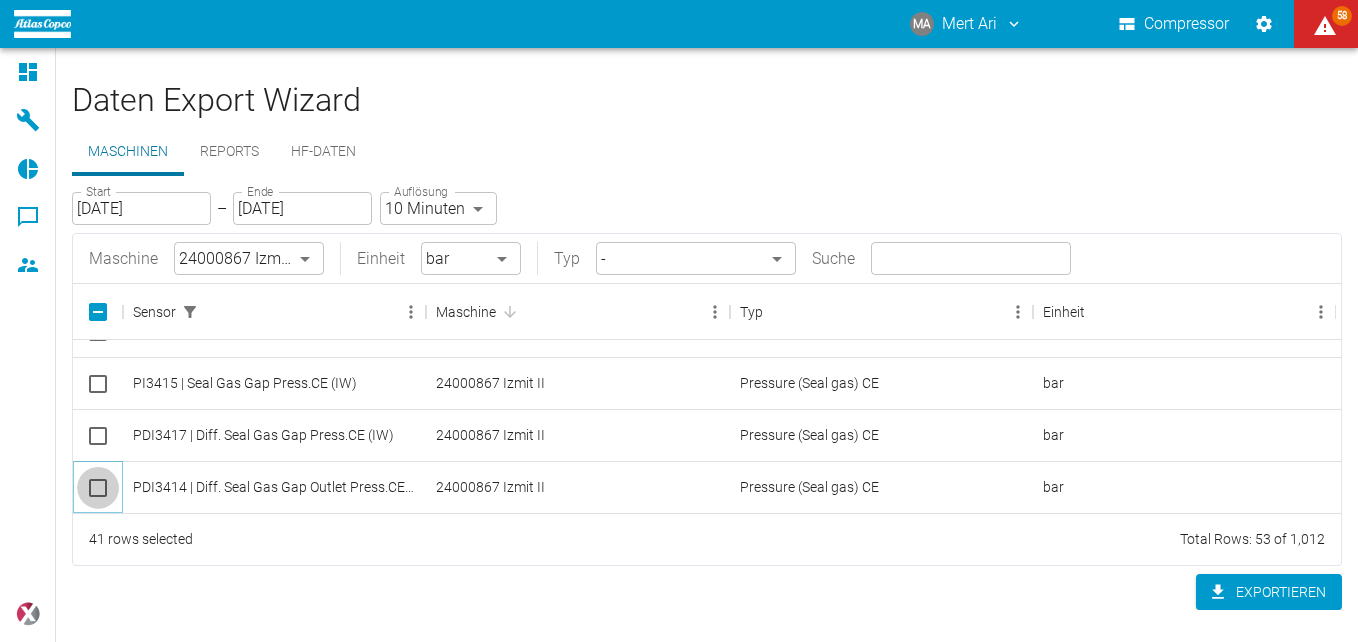 click at bounding box center (98, 488) 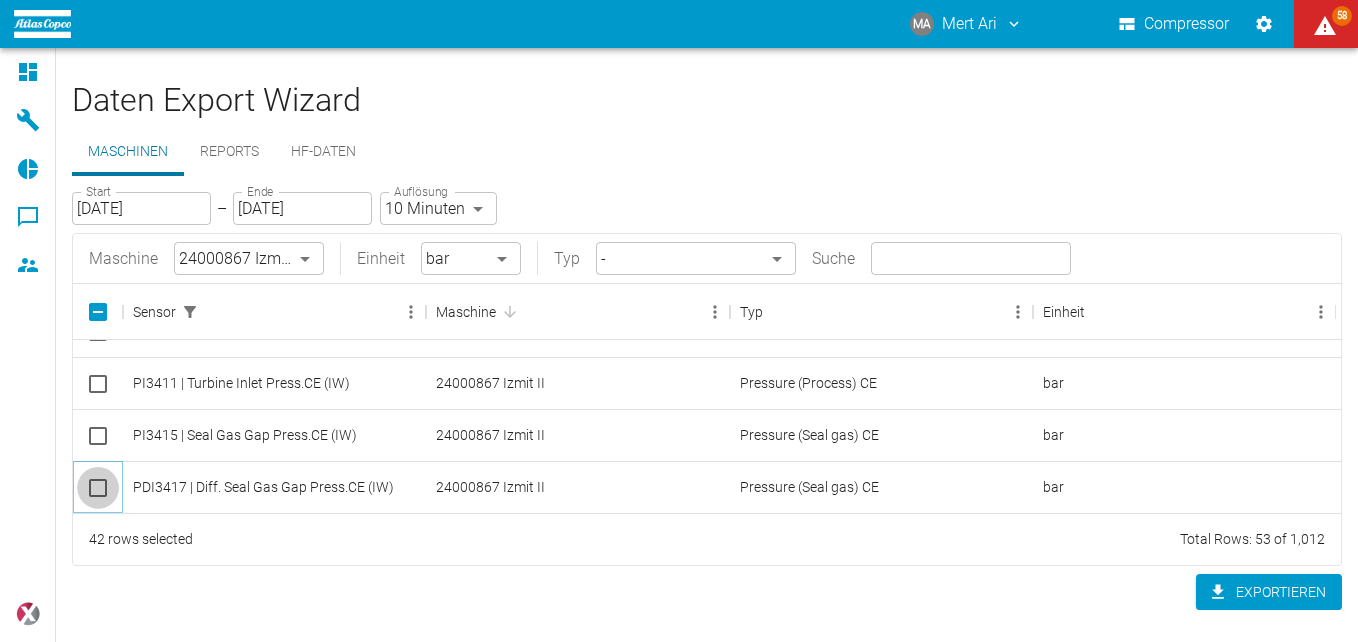 click at bounding box center (98, 488) 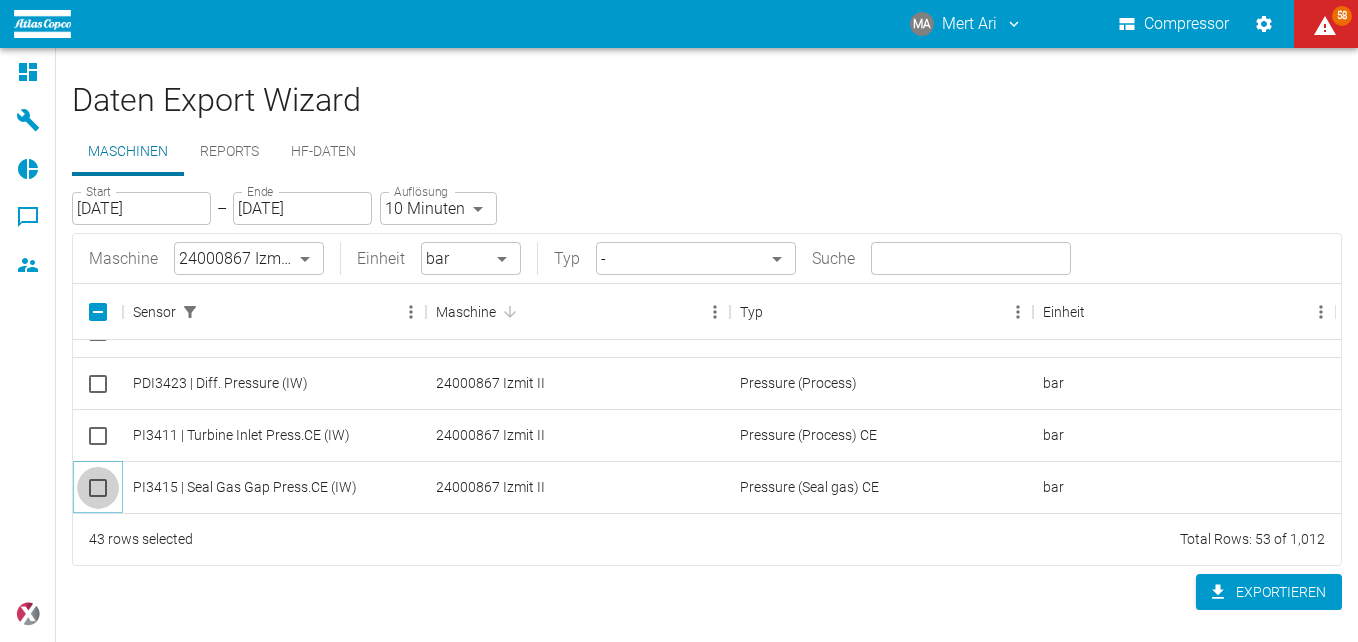 click at bounding box center (98, 488) 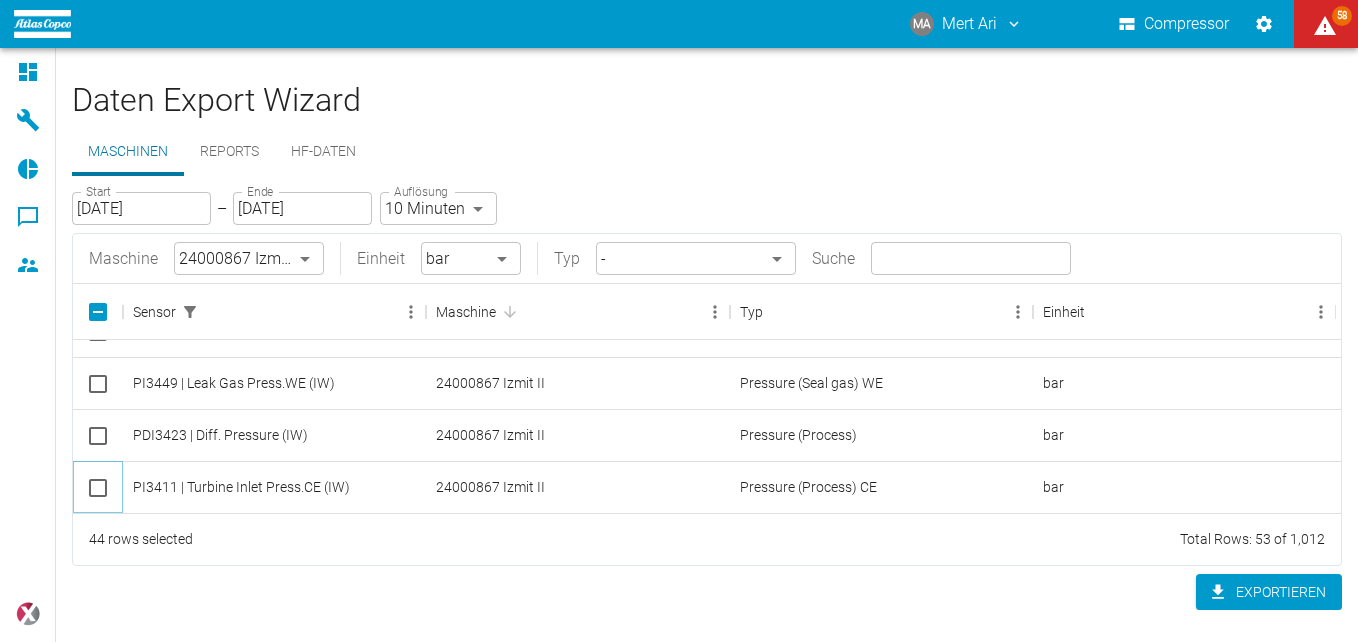 click at bounding box center (98, 488) 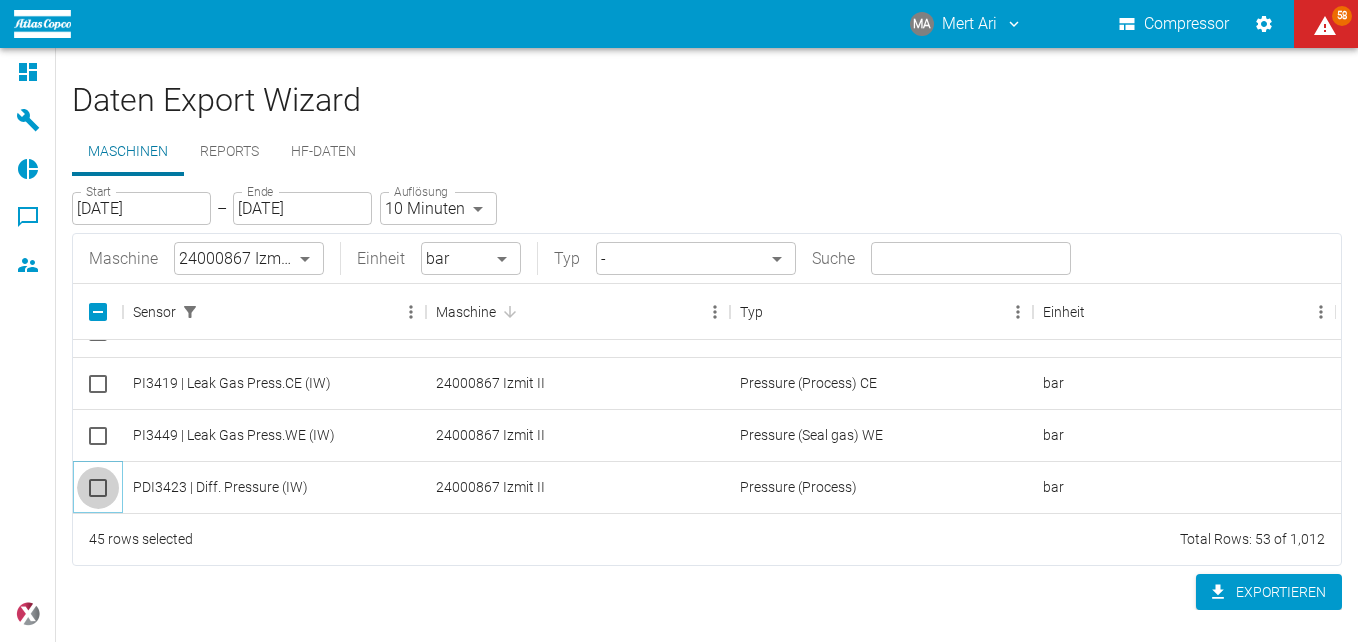 click at bounding box center (98, 488) 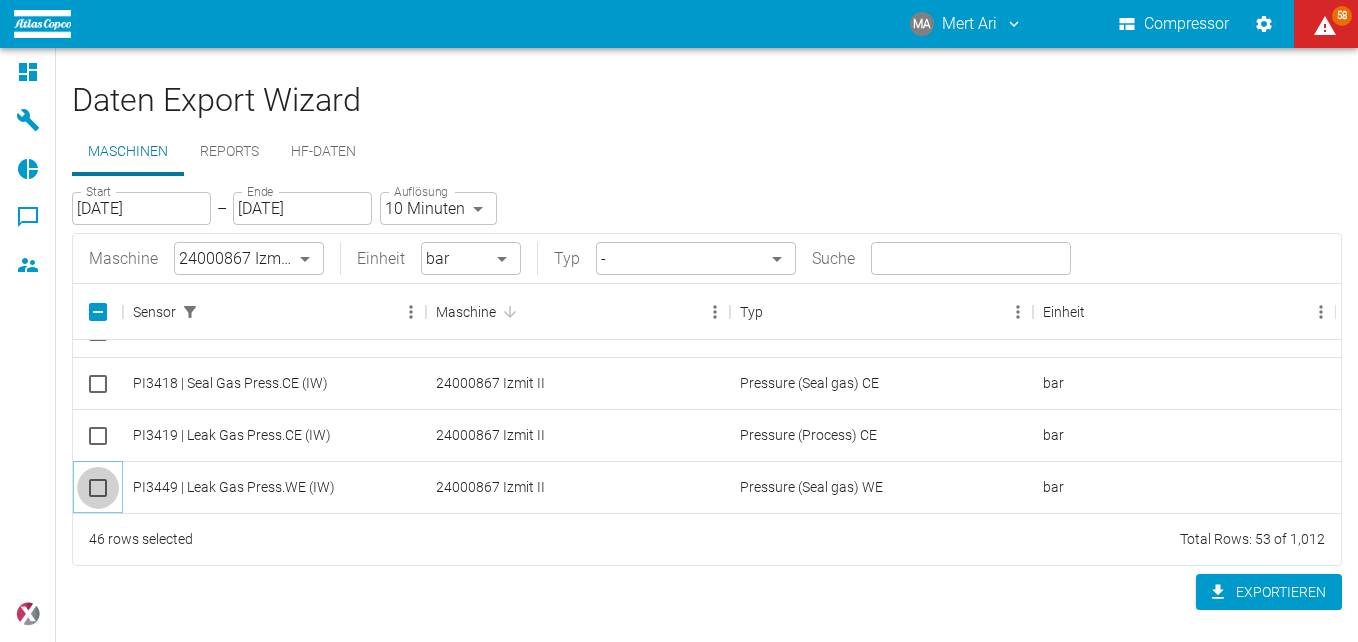 click at bounding box center (98, 488) 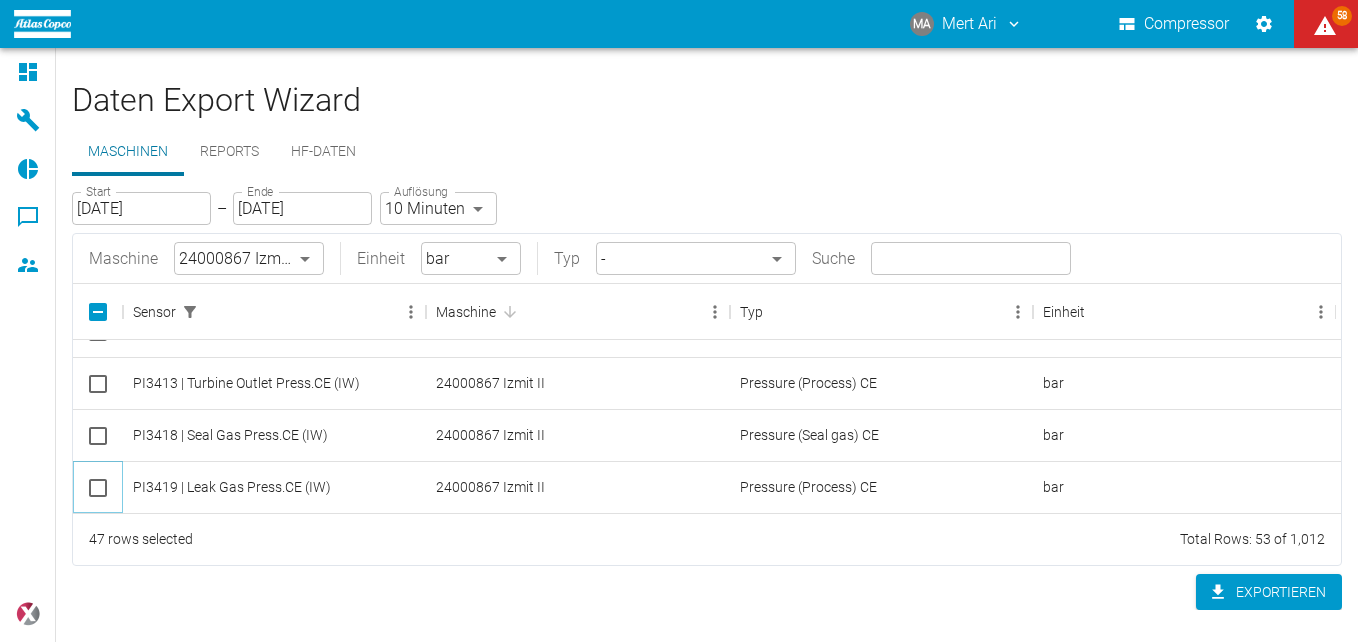 click at bounding box center [98, 488] 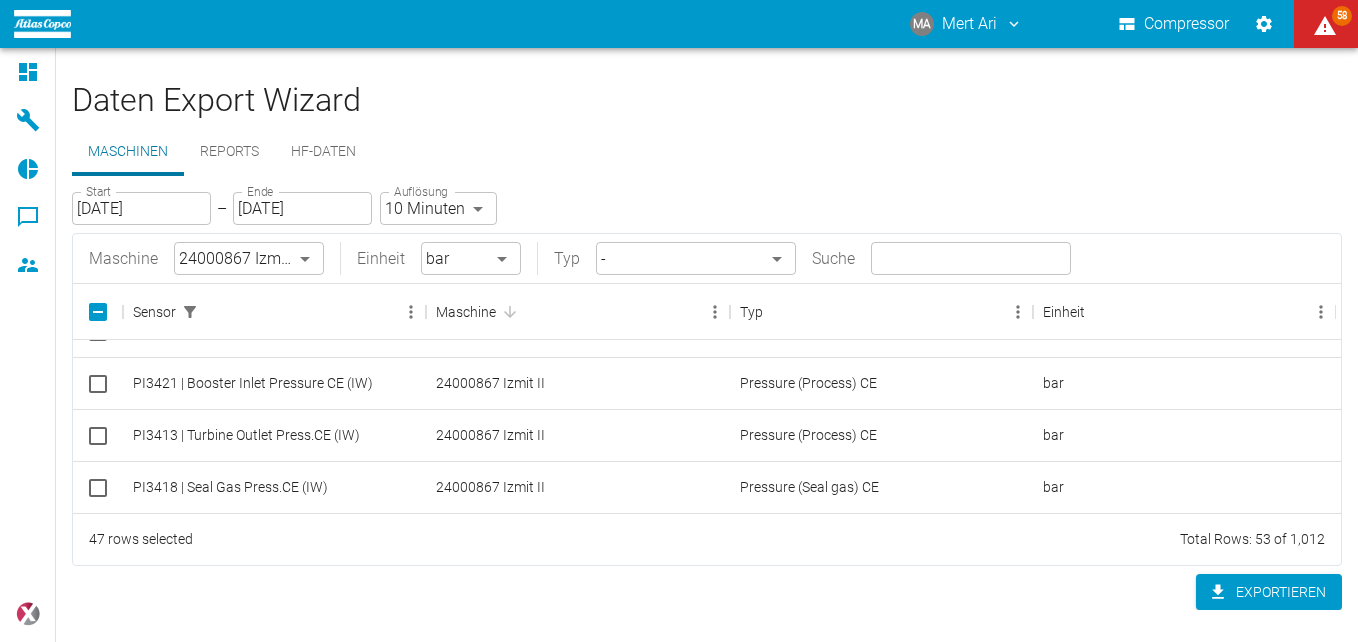 checkbox on "true" 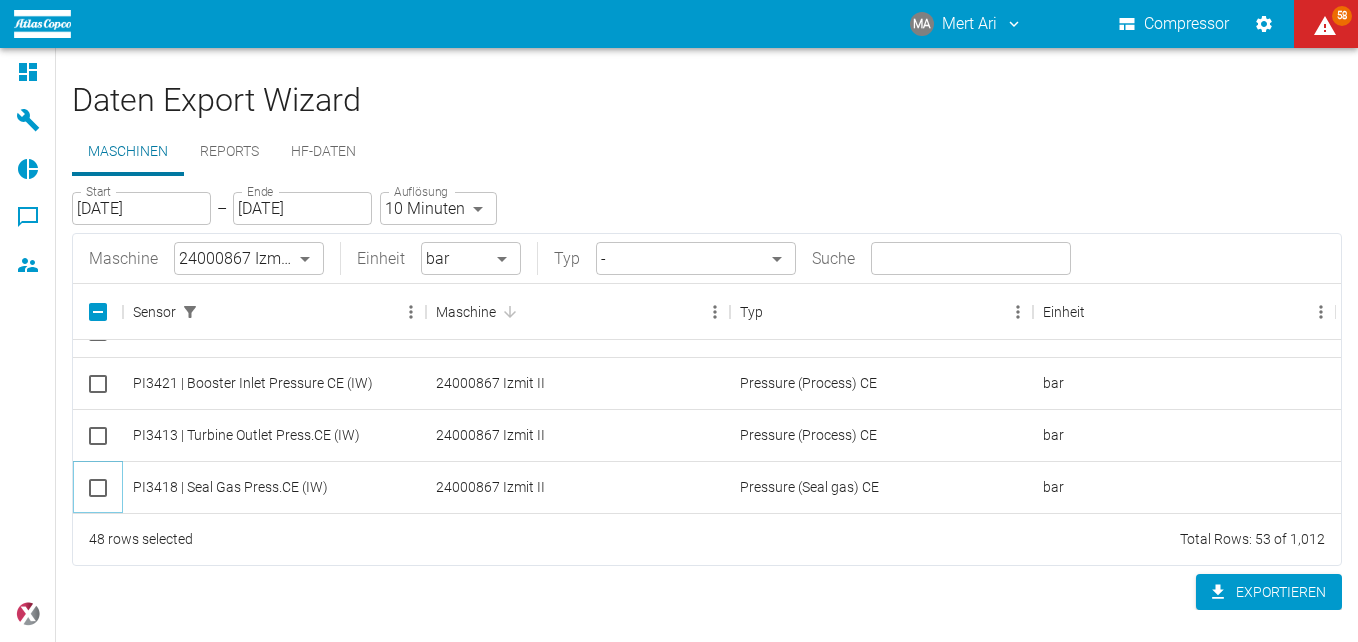 click at bounding box center (98, 488) 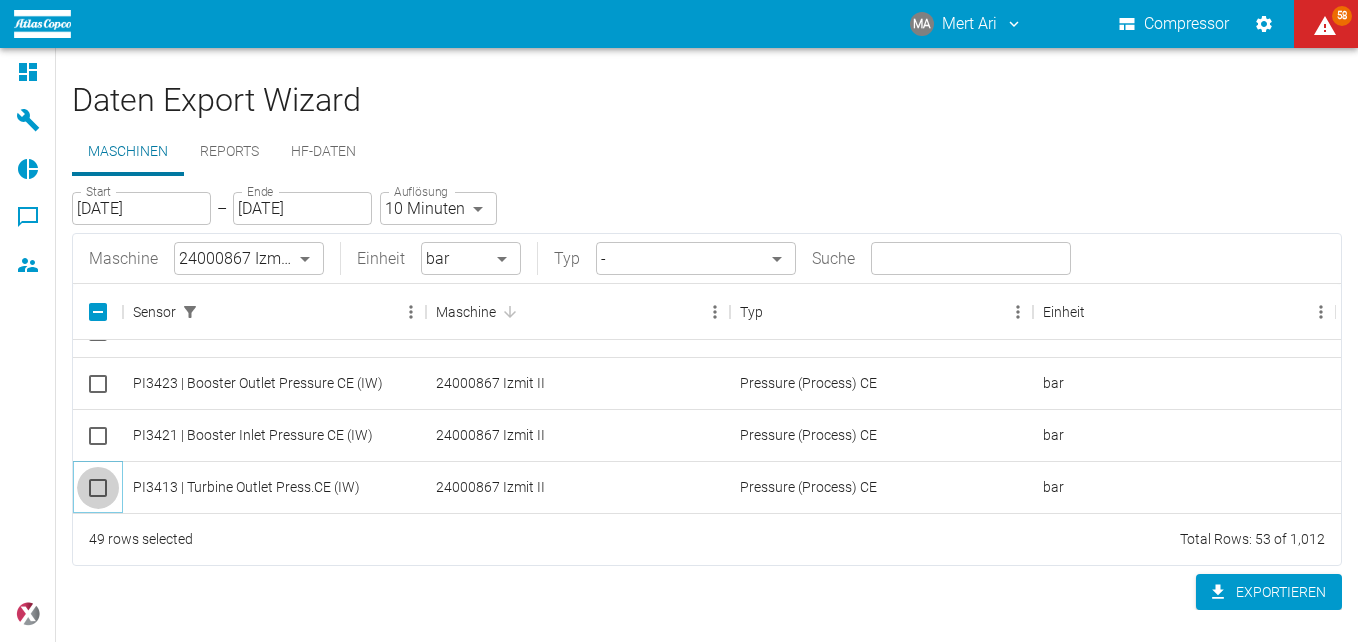 click at bounding box center (98, 488) 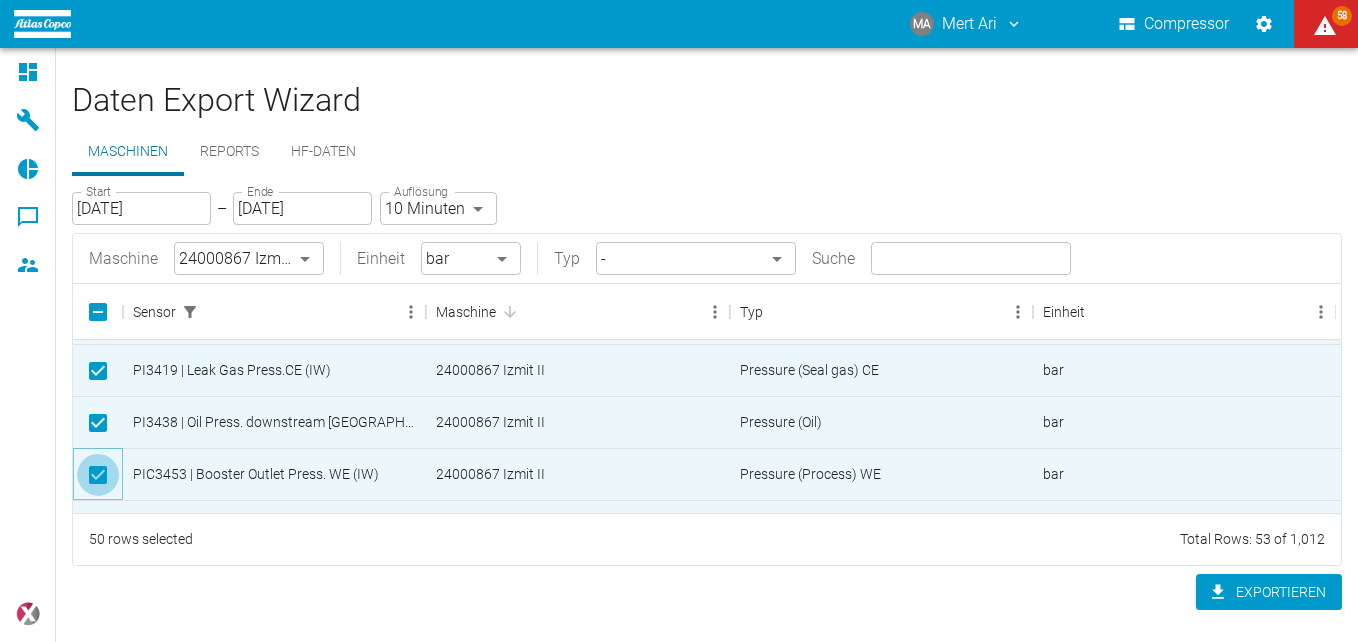 click at bounding box center [98, 475] 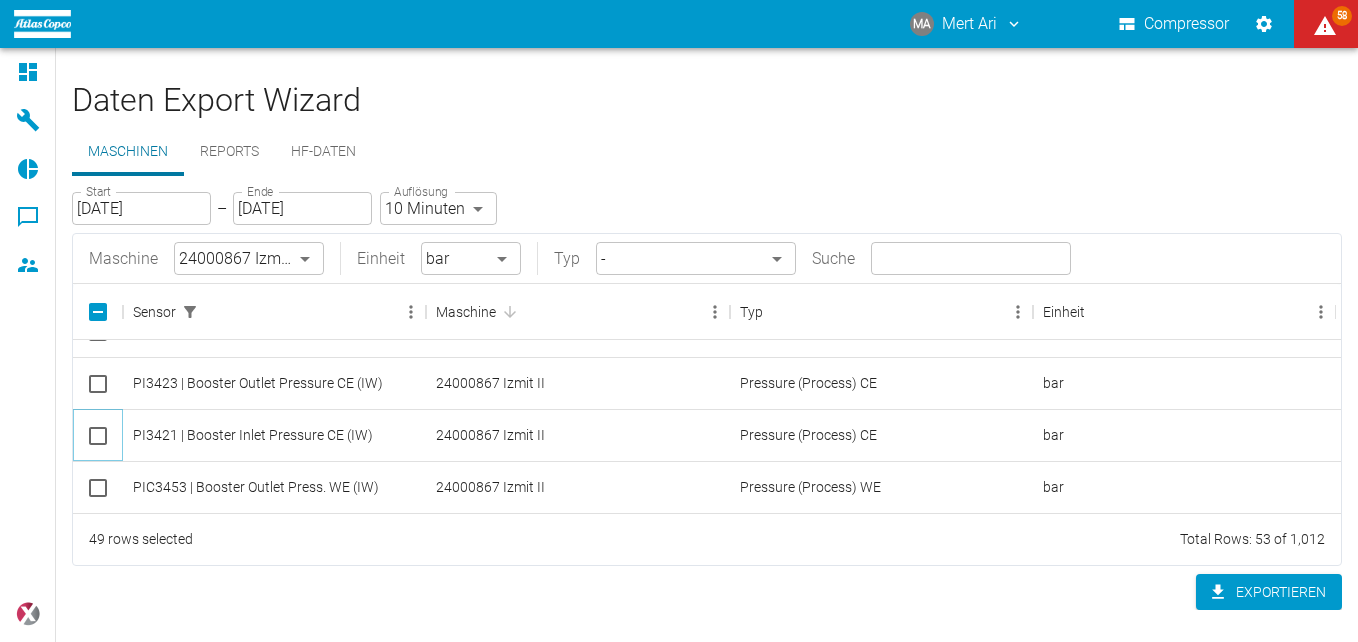 click at bounding box center (98, 436) 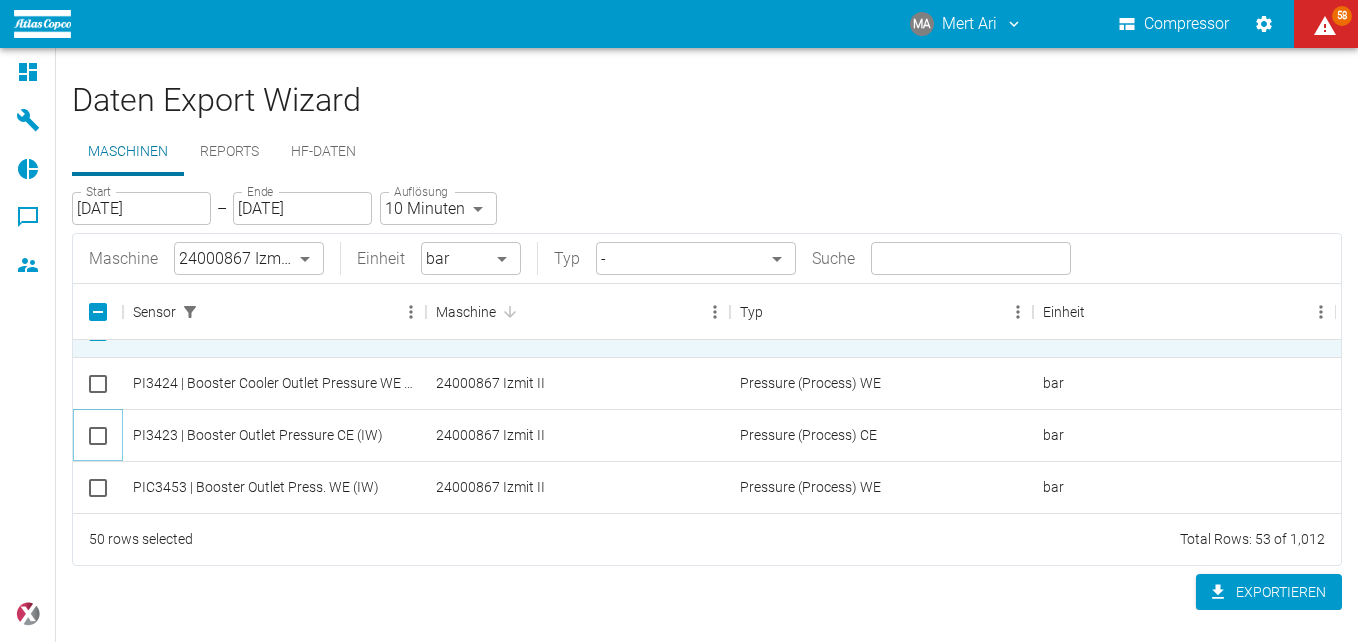 click at bounding box center [98, 436] 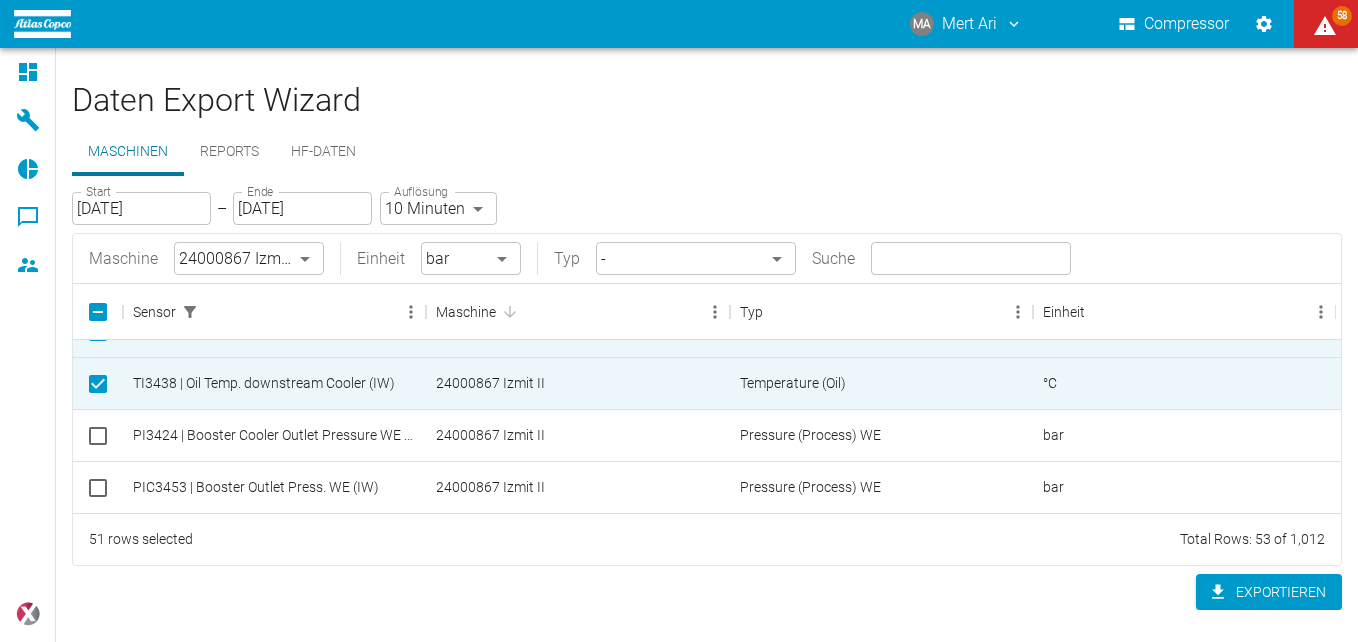 click on "MA Mert Ari Compressor 58 Dashboard Maschinen Reports Kommentare Mitglieder powered by Daten Export Wizard Maschinen Reports HF-Daten Start [DATE] Start  –  Ende [DATE] Ende Auflösung 10 Minuten TEN_MINUTES Auflösung Maschine 24000867 Izmit II 00aa64c3-9ae2-4044-a2fd-a36682b7f98b ​ Einheit bar bar ​ Typ - ​ Suche ​ Sensor Maschine Typ Einheit PI3423 | Booster Outlet Pressure CE (IW) 24000867 Izmit II Pressure (Process) CE bar PDI3444 | Diff. Seal Gas Gap Outlet Press.WE (IW) 24000867 Izmit II Pressure (Seal gas) WE bar TI3468 | Oil Temp downstream Cooler  (IW) 24000867 Izmit II Temperature (Oil) °C PI3468 | Oil Press. downstream Filter  (IW) 24000867 Izmit II Pressure (Oil) bar ZI3425 | Booster Bypass Valve Position CE (IW) 24000867 Izmit II Position CE % TI3438 | Oil Temp. downstream Cooler  (IW) 24000867 Izmit II Temperature (Oil)  °C PI3424 | Booster Cooler Outlet Pressure WE (IW) 24000867 Izmit II Pressure (Process) WE bar PIC3453 | Booster Outlet Press. WE (IW) 24000867 Izmit II bar" at bounding box center [679, 321] 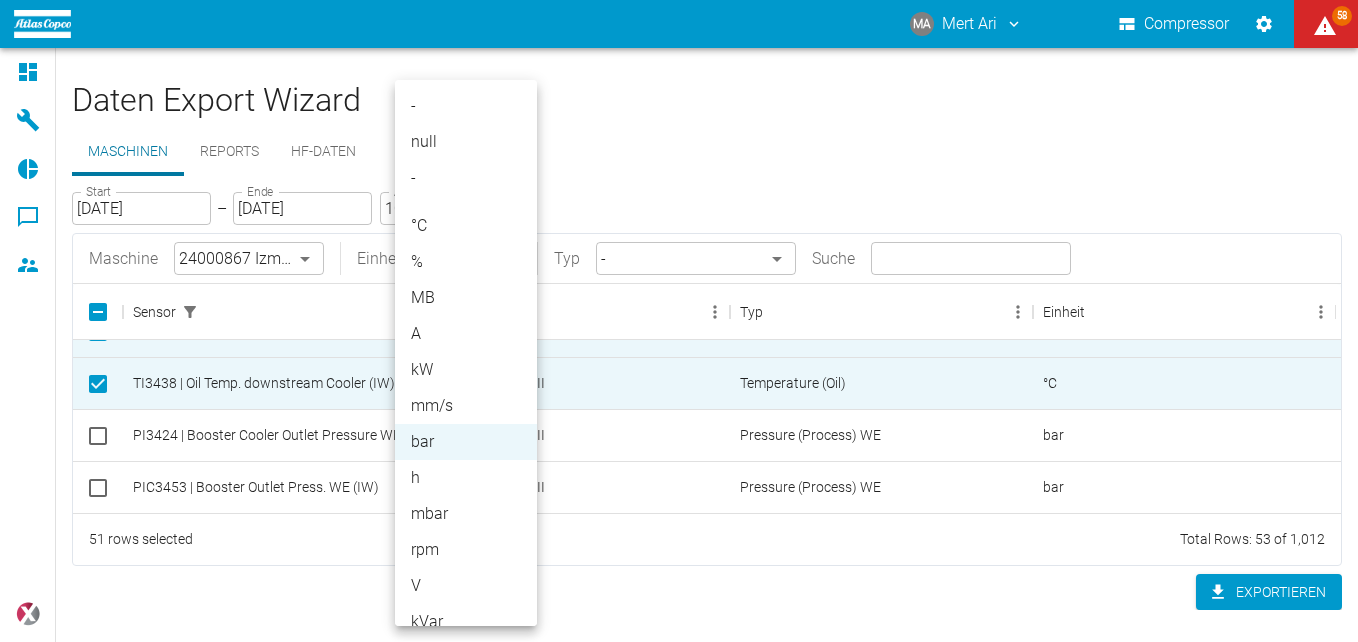 click on "rpm" at bounding box center [466, 550] 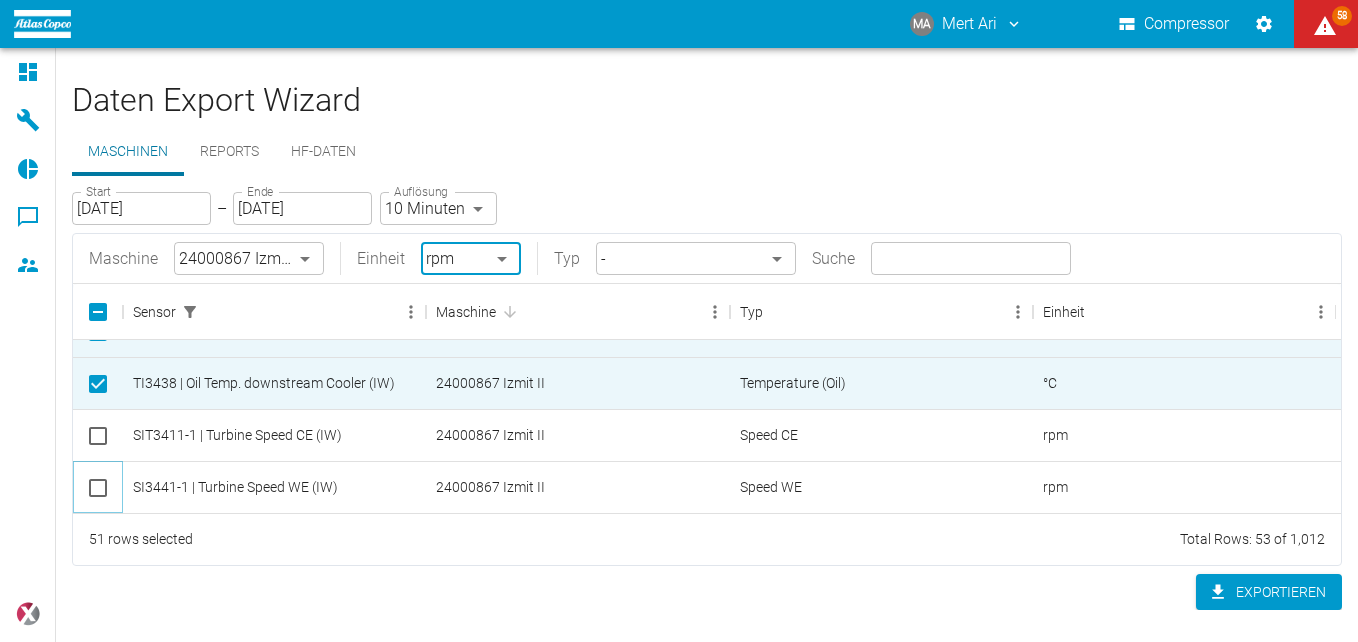 click at bounding box center (98, 488) 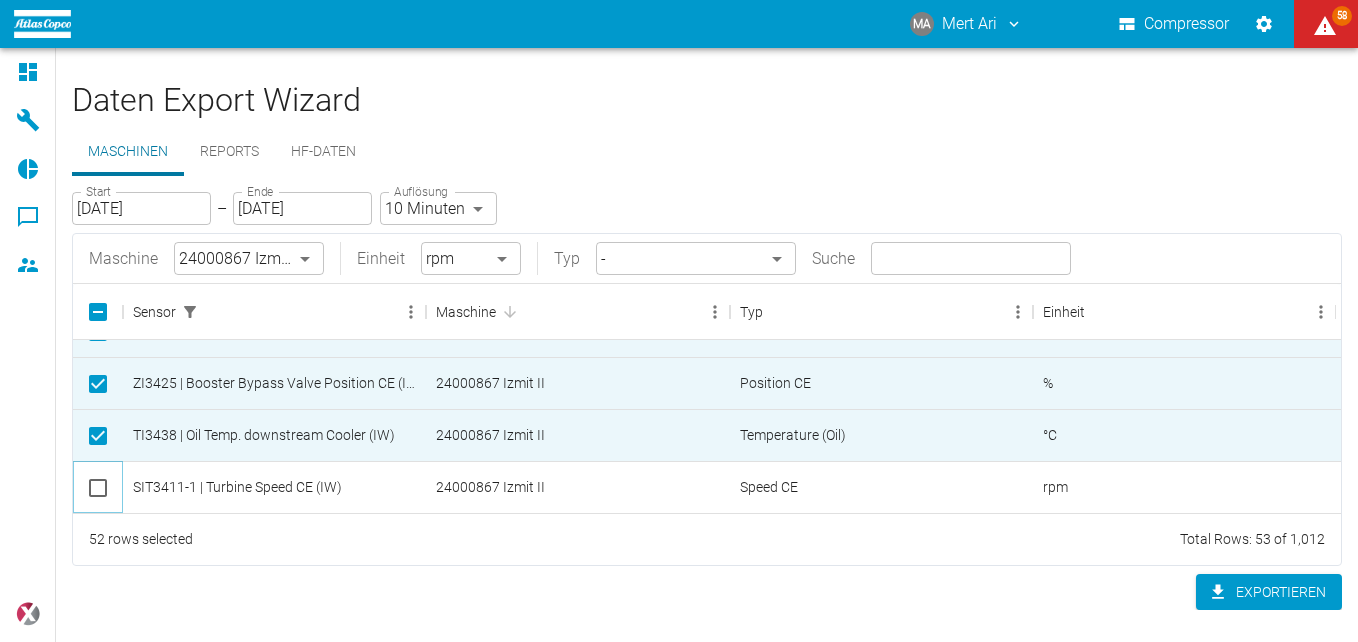 click at bounding box center (98, 488) 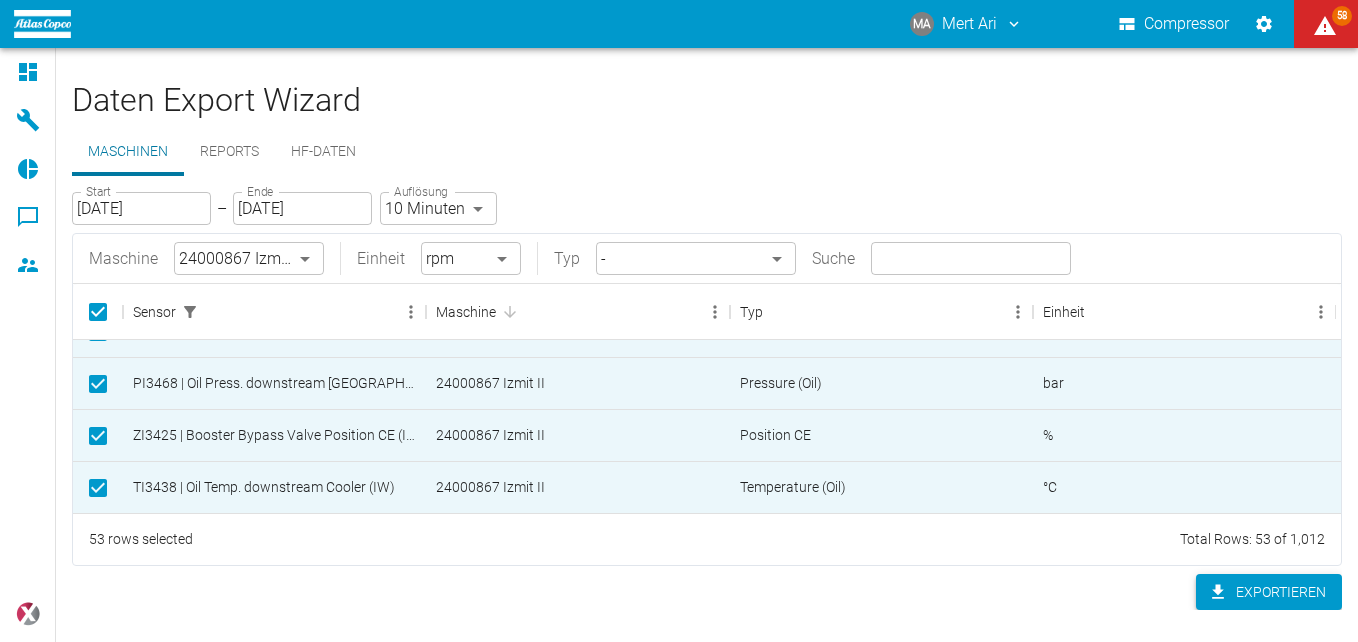 click on "Exportieren" at bounding box center (1269, 592) 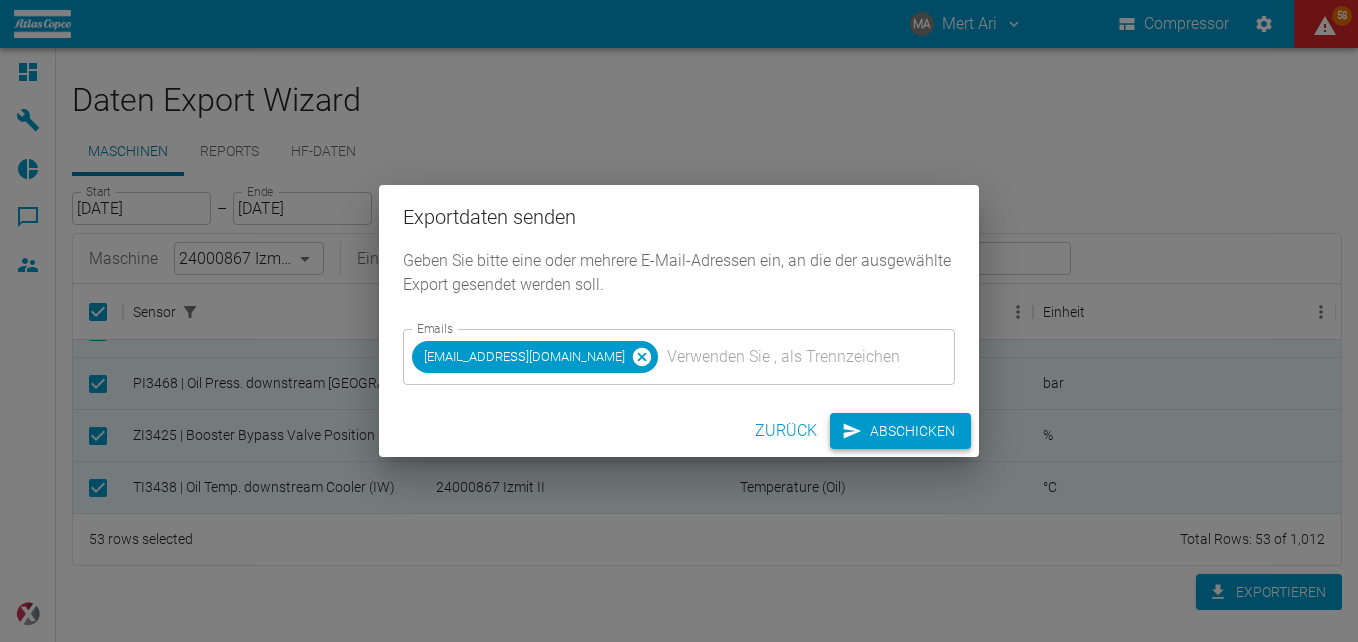 click on "Abschicken" at bounding box center (900, 431) 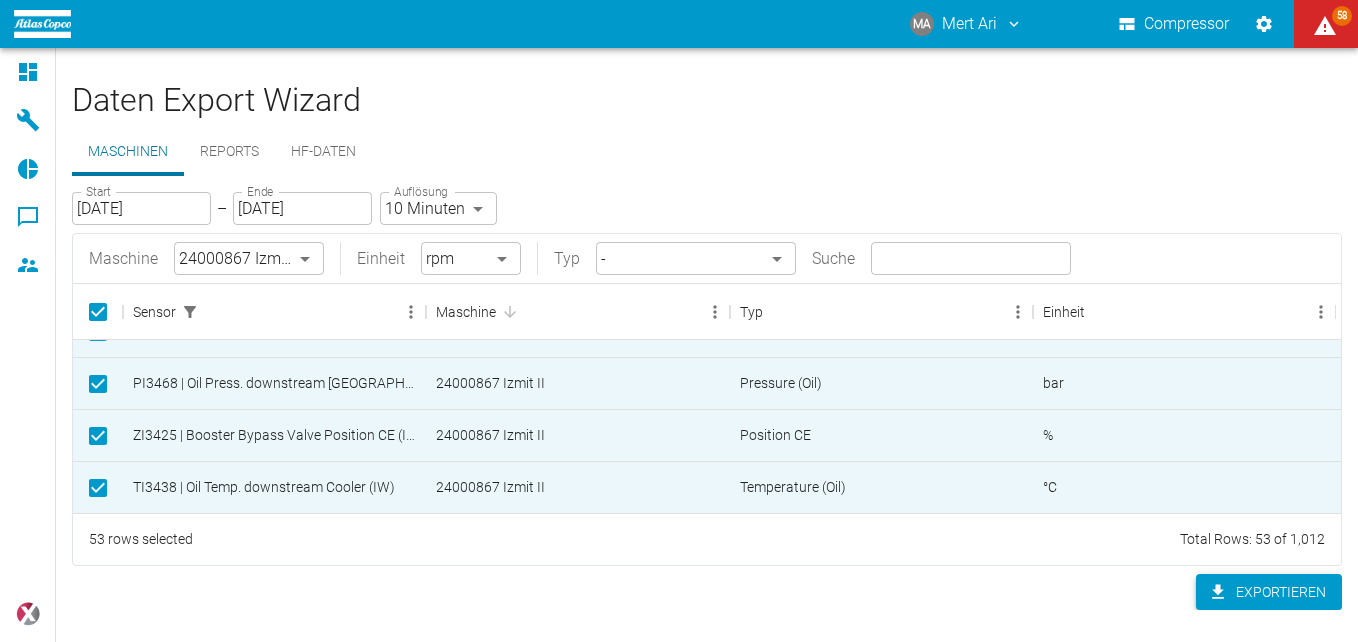 click on "Exportieren" at bounding box center [1269, 592] 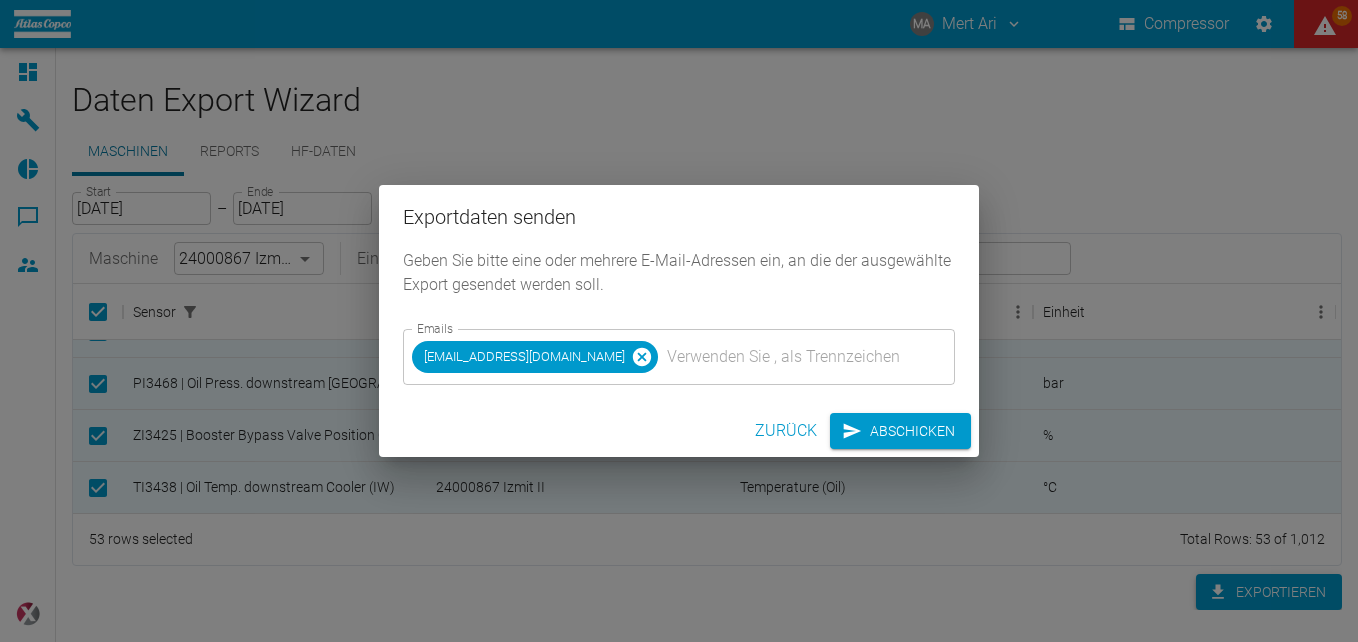 click on "Exportdaten senden Geben Sie bitte eine oder mehrere E-Mail-Adressen ein, an die der ausgewählte Export gesendet werden soll. Emails [EMAIL_ADDRESS][DOMAIN_NAME] Emails Zurück Abschicken" at bounding box center [679, 321] 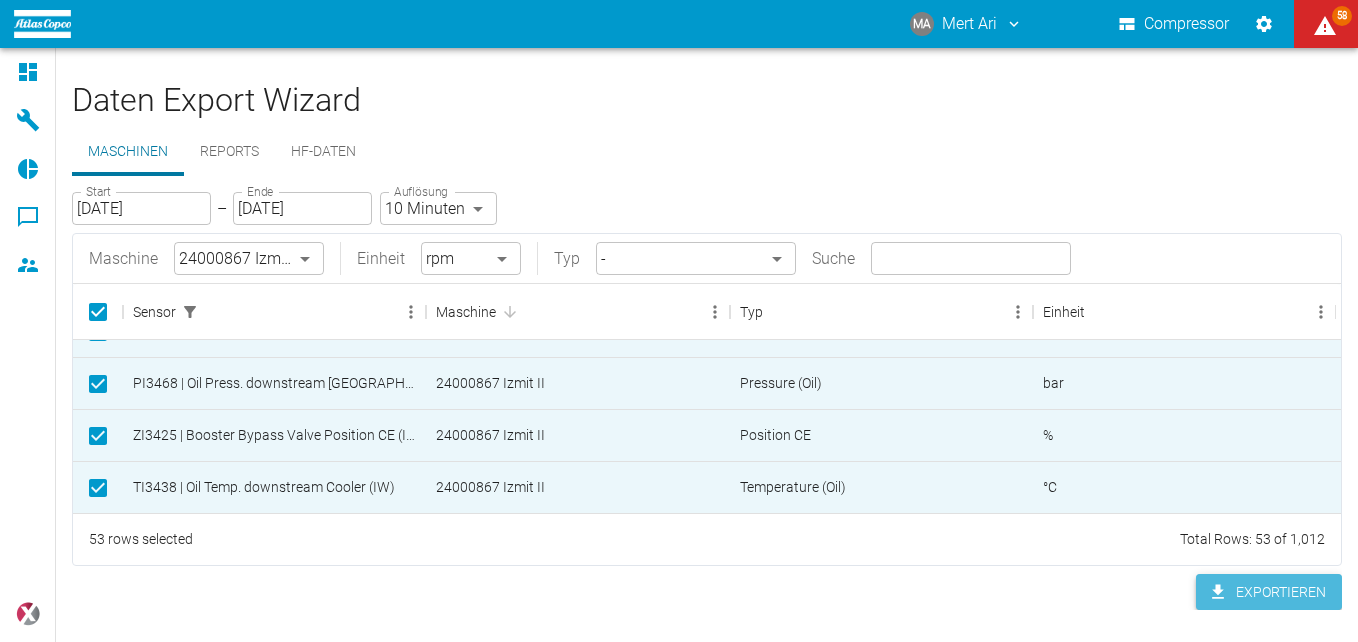 click on "Exportieren" at bounding box center (1269, 592) 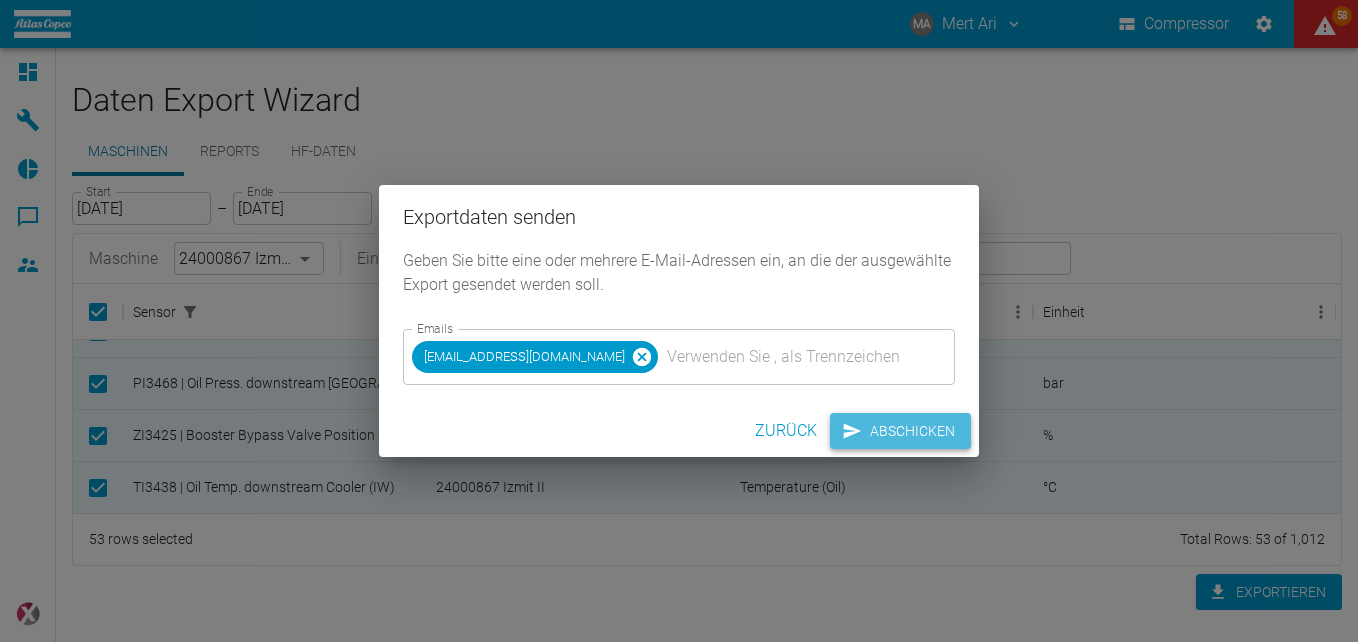 click on "Abschicken" at bounding box center [900, 431] 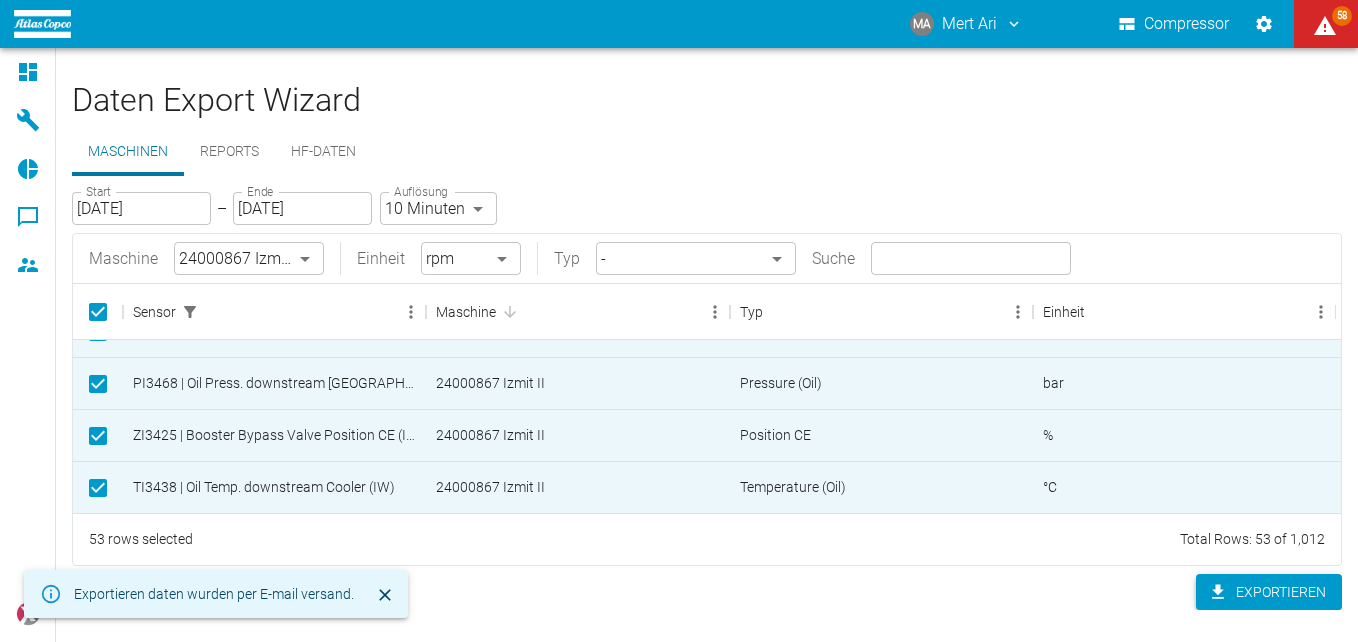 click 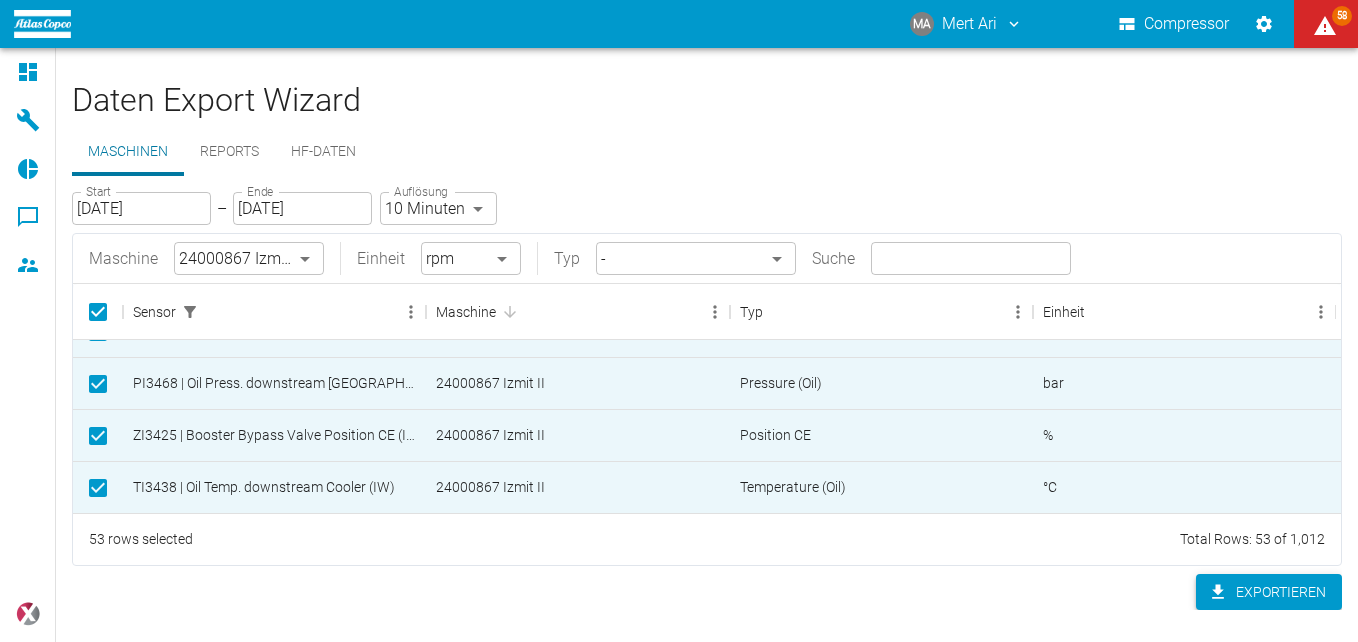 click 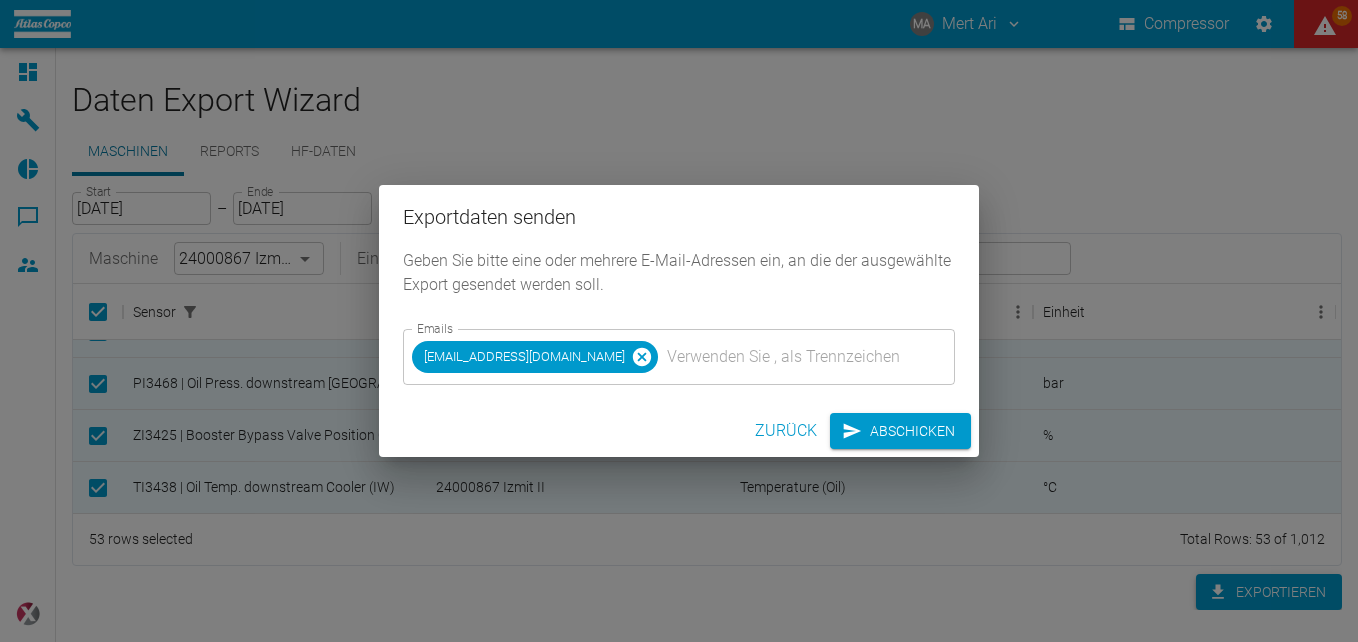 click on "Exportdaten senden Geben Sie bitte eine oder mehrere E-Mail-Adressen ein, an die der ausgewählte Export gesendet werden soll. Emails [EMAIL_ADDRESS][DOMAIN_NAME] Emails Zurück Abschicken" at bounding box center (679, 321) 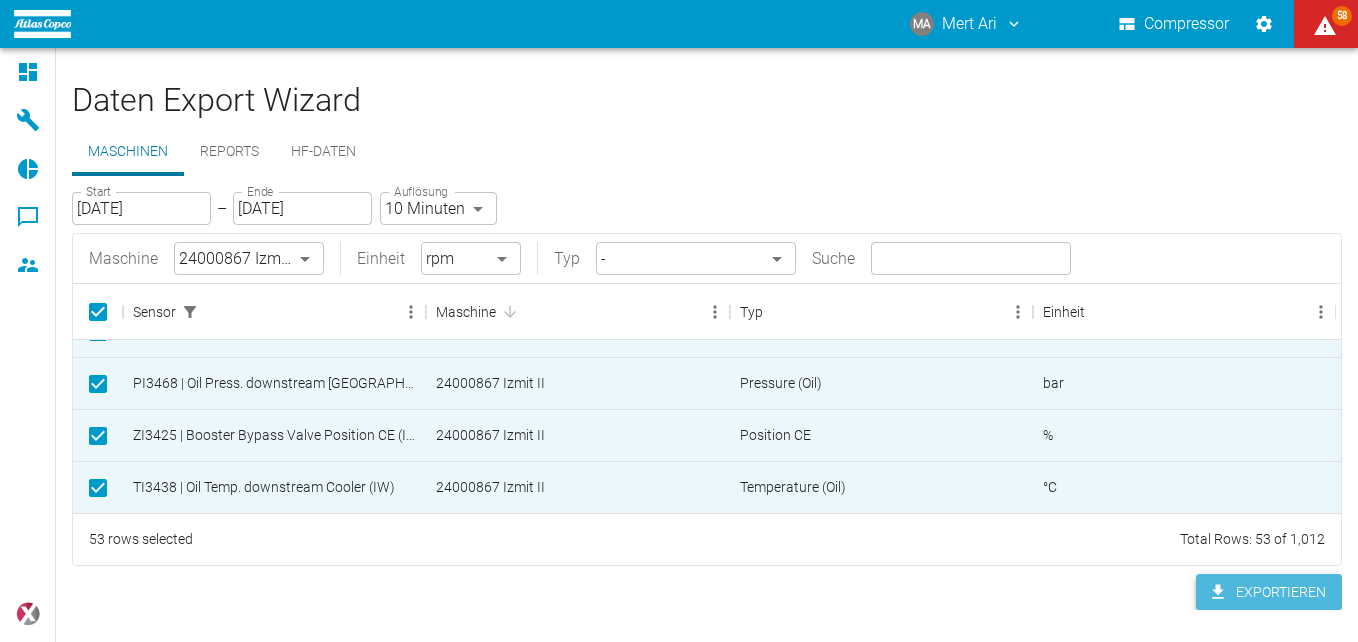 click 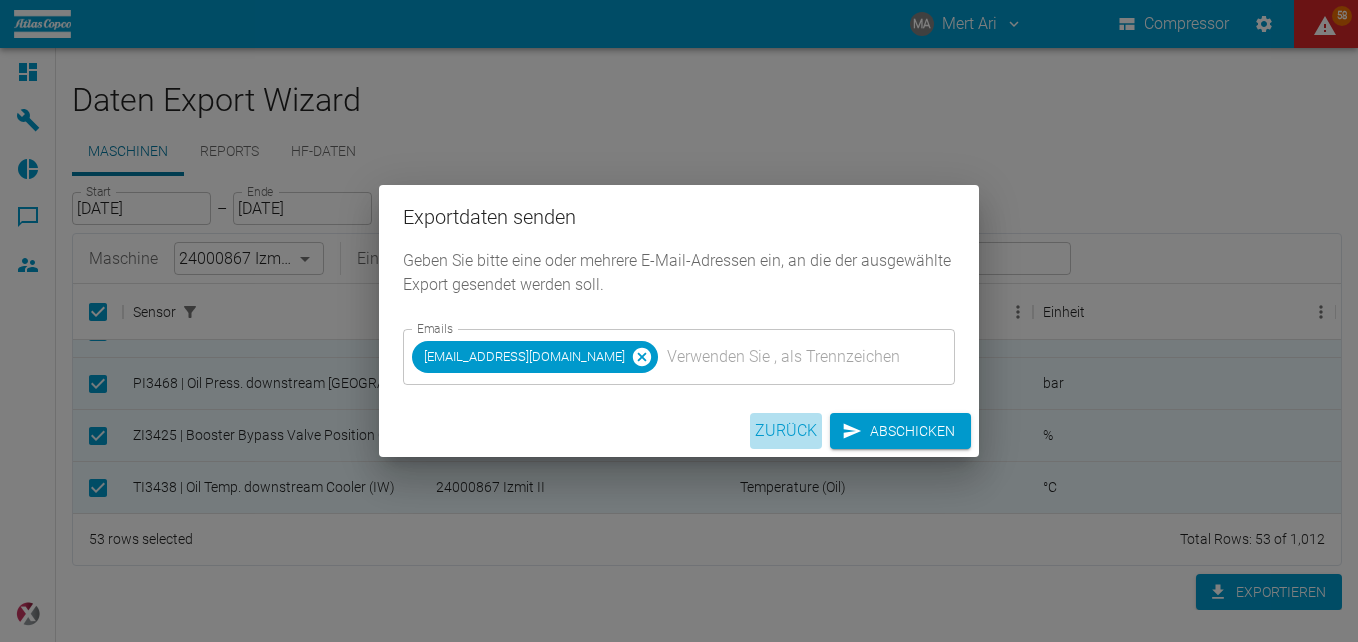 click on "Zurück" at bounding box center (786, 431) 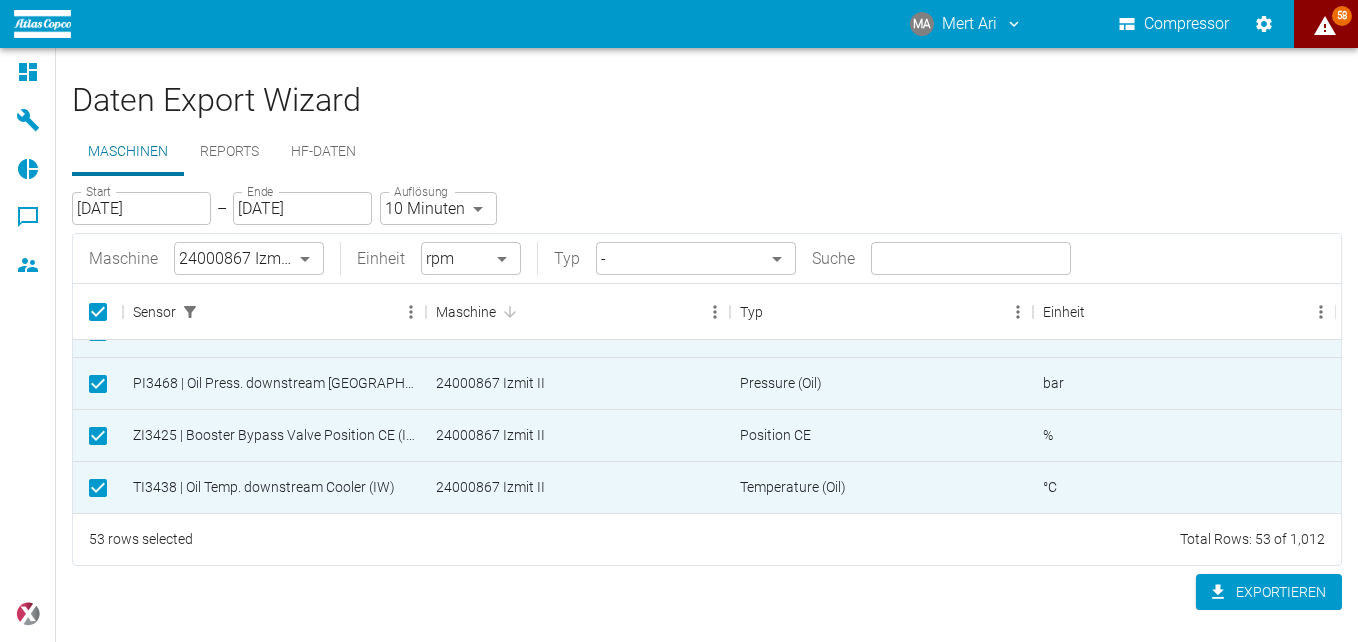 click 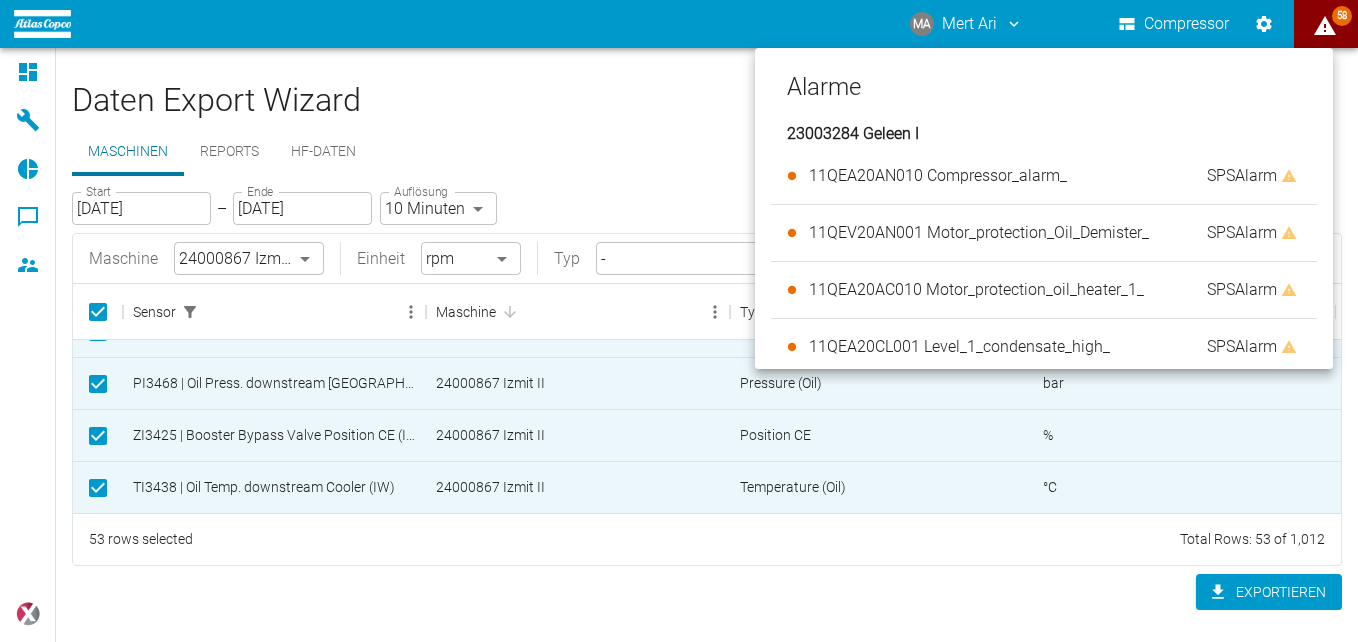 click at bounding box center (679, 321) 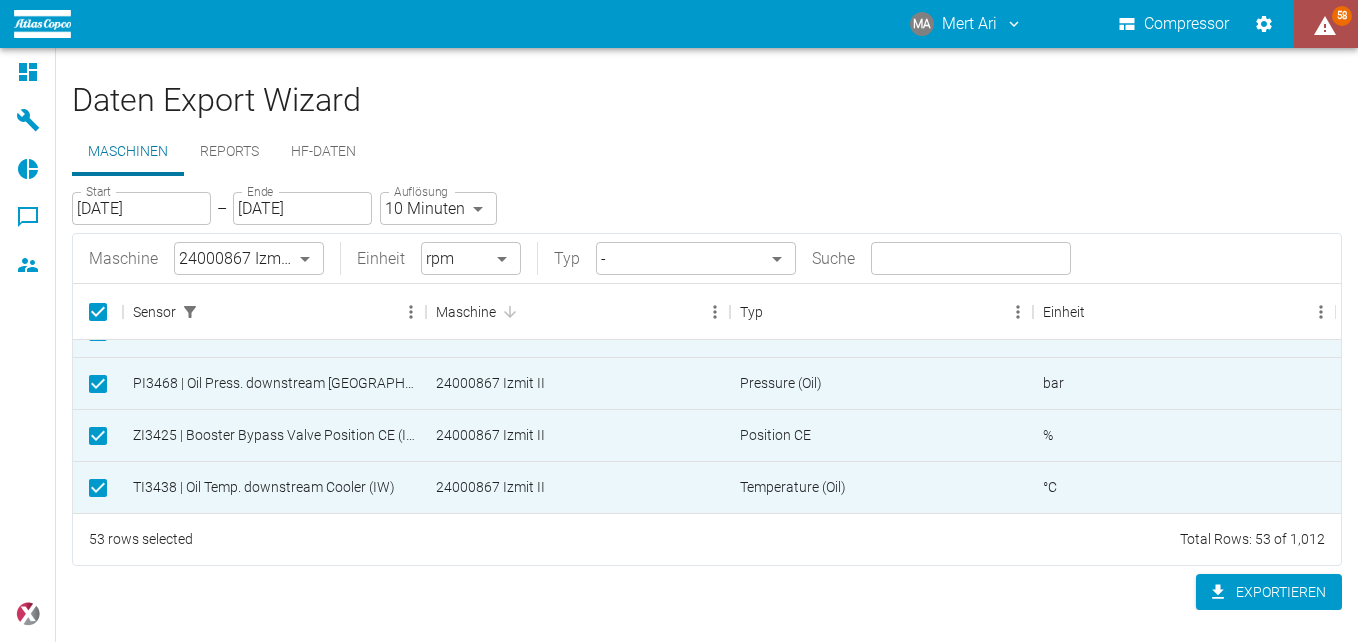 click 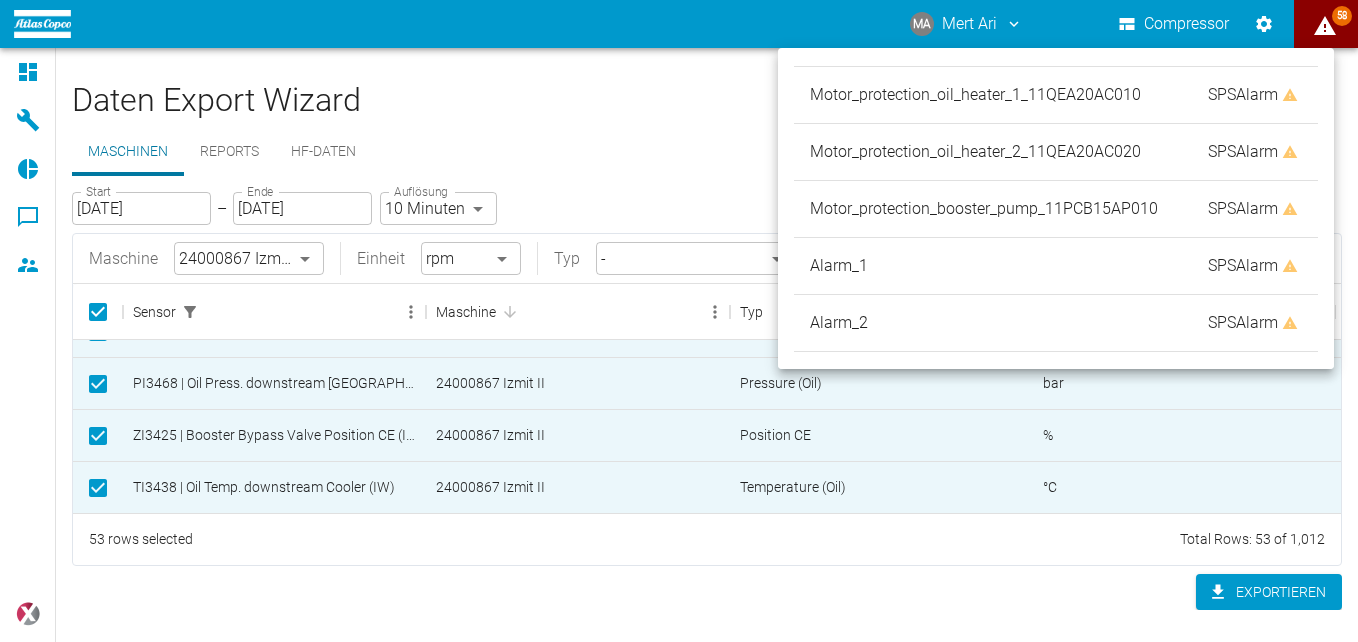 scroll, scrollTop: 2496, scrollLeft: 0, axis: vertical 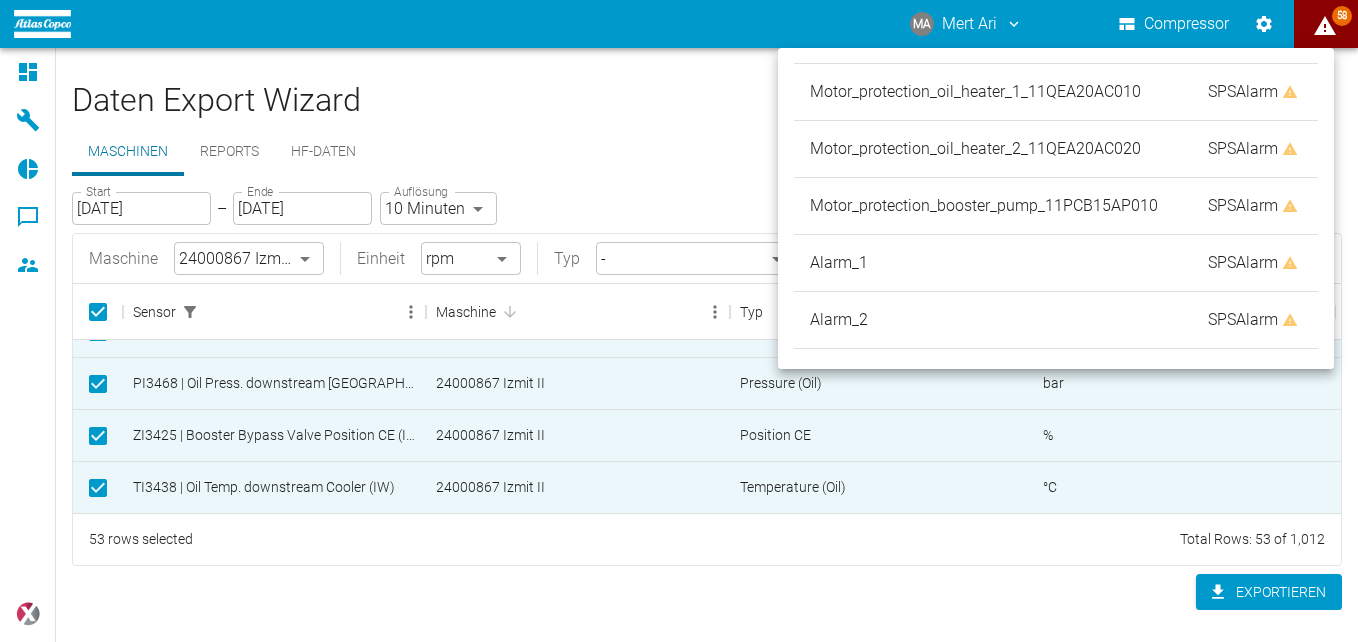 click at bounding box center [679, 321] 